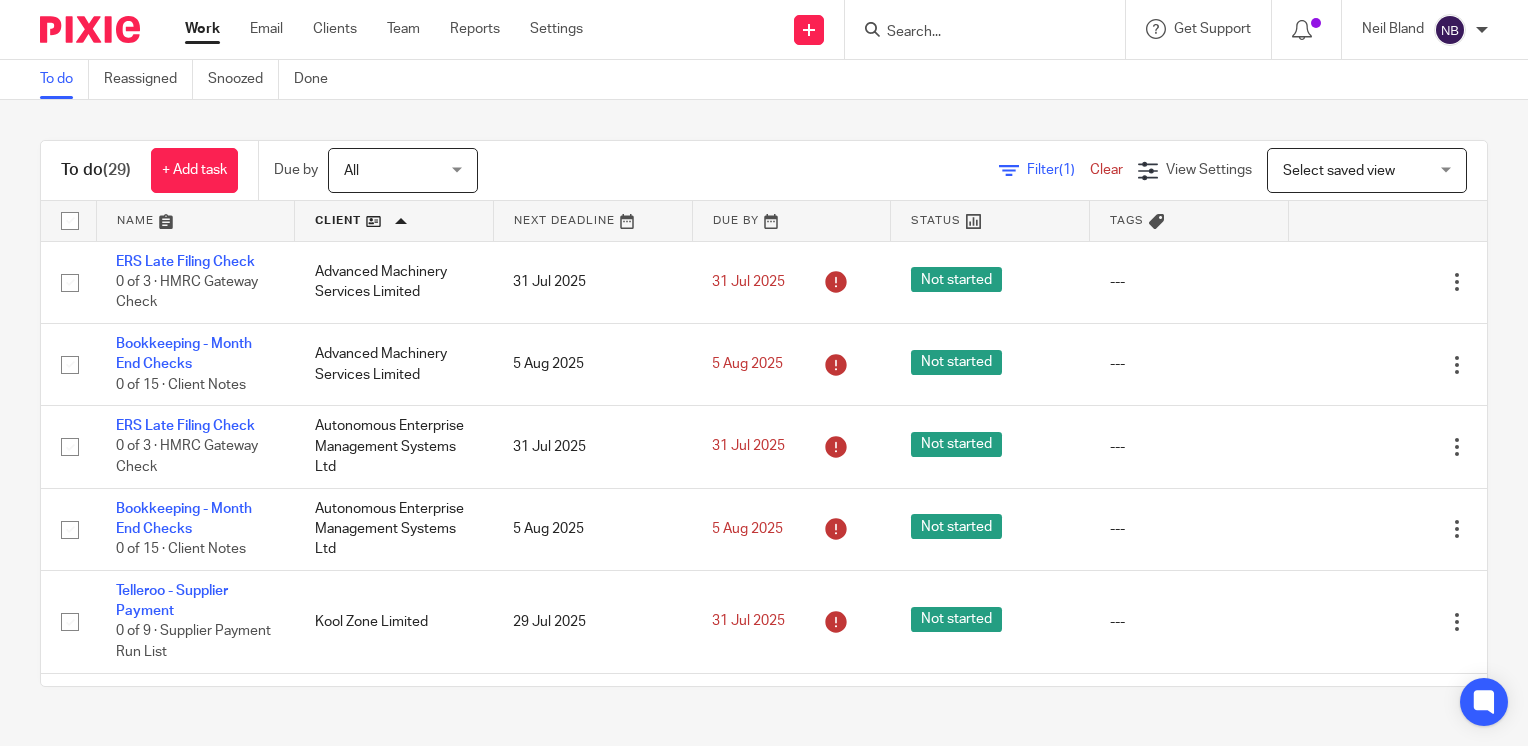 scroll, scrollTop: 0, scrollLeft: 0, axis: both 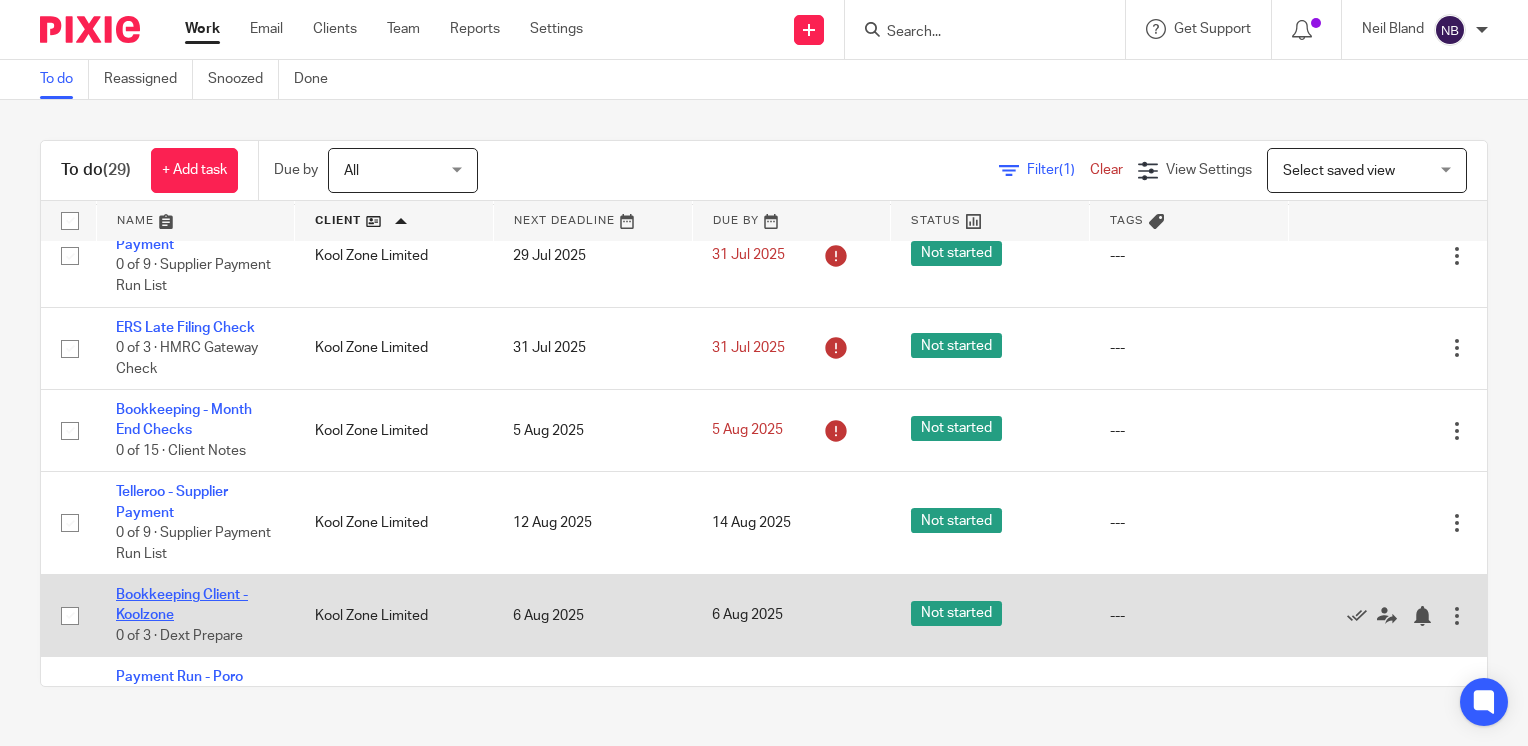 click on "Bookkeeping Client - Koolzone" at bounding box center (182, 605) 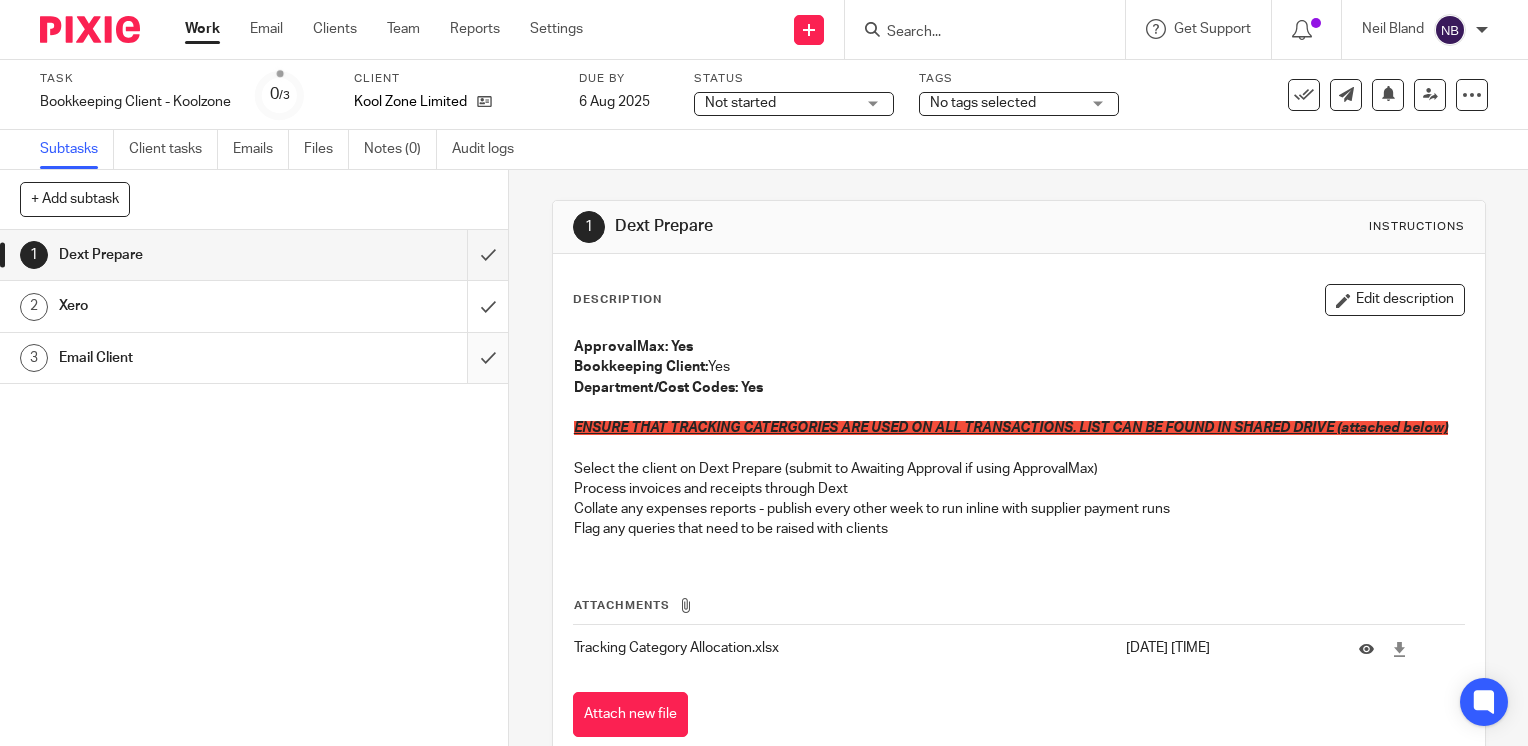 scroll, scrollTop: 0, scrollLeft: 0, axis: both 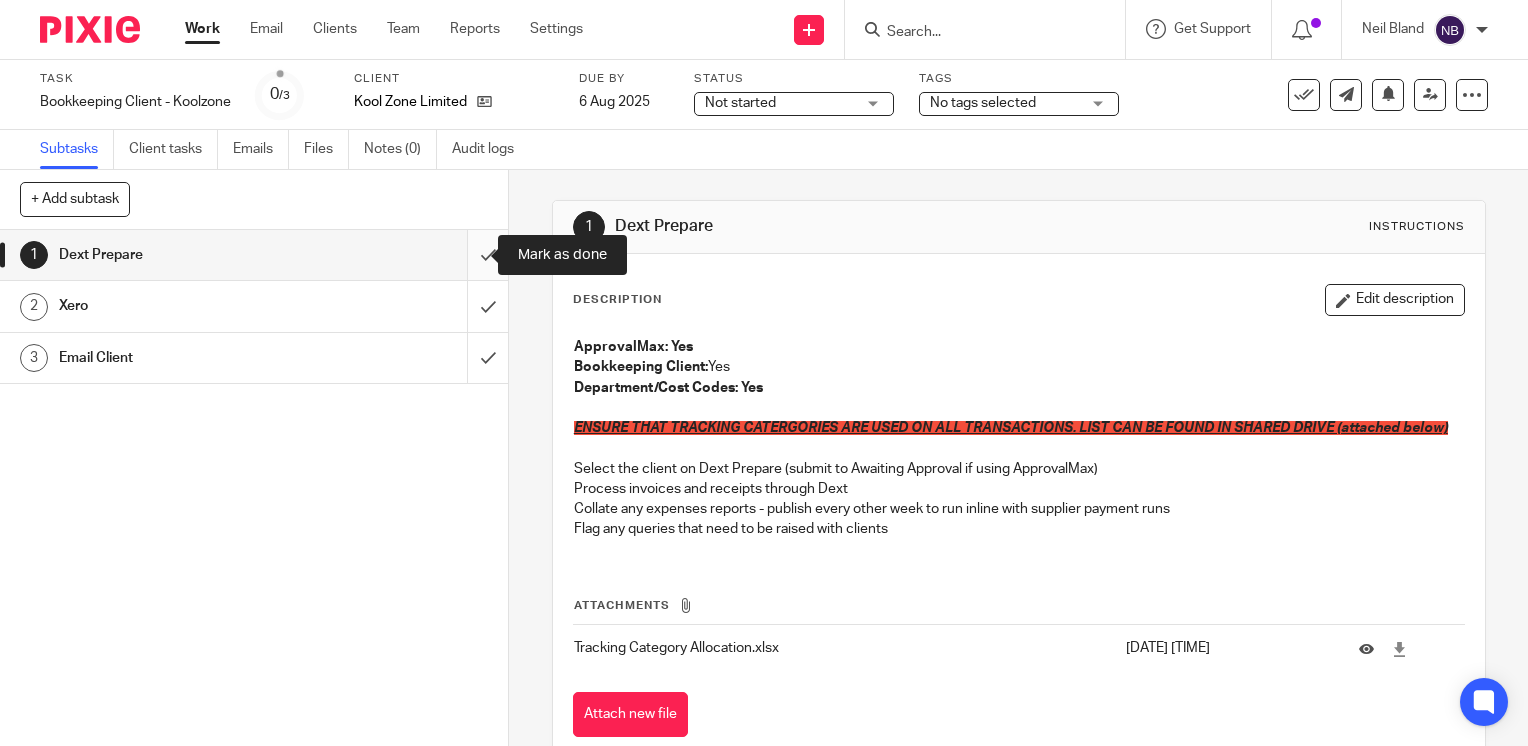click at bounding box center [254, 255] 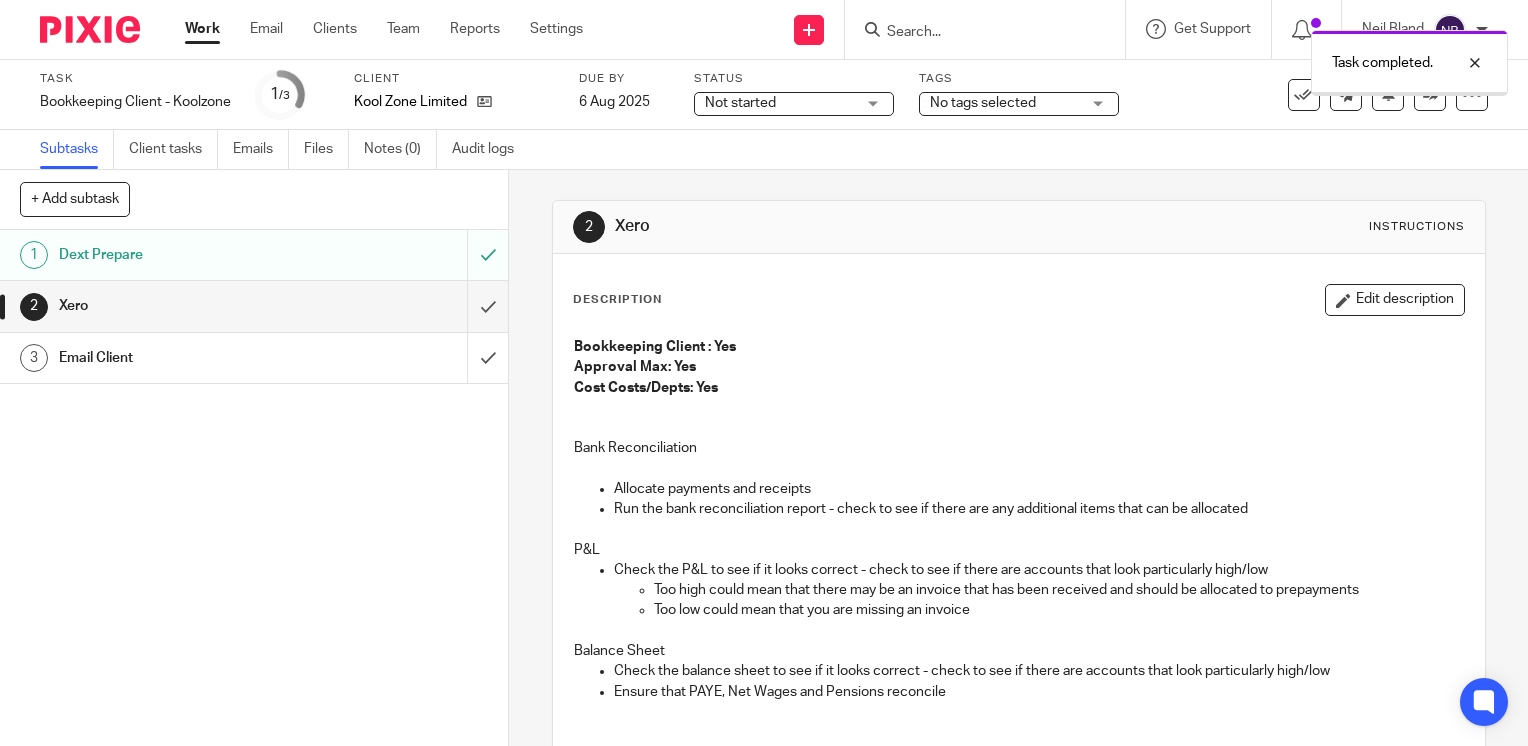 scroll, scrollTop: 0, scrollLeft: 0, axis: both 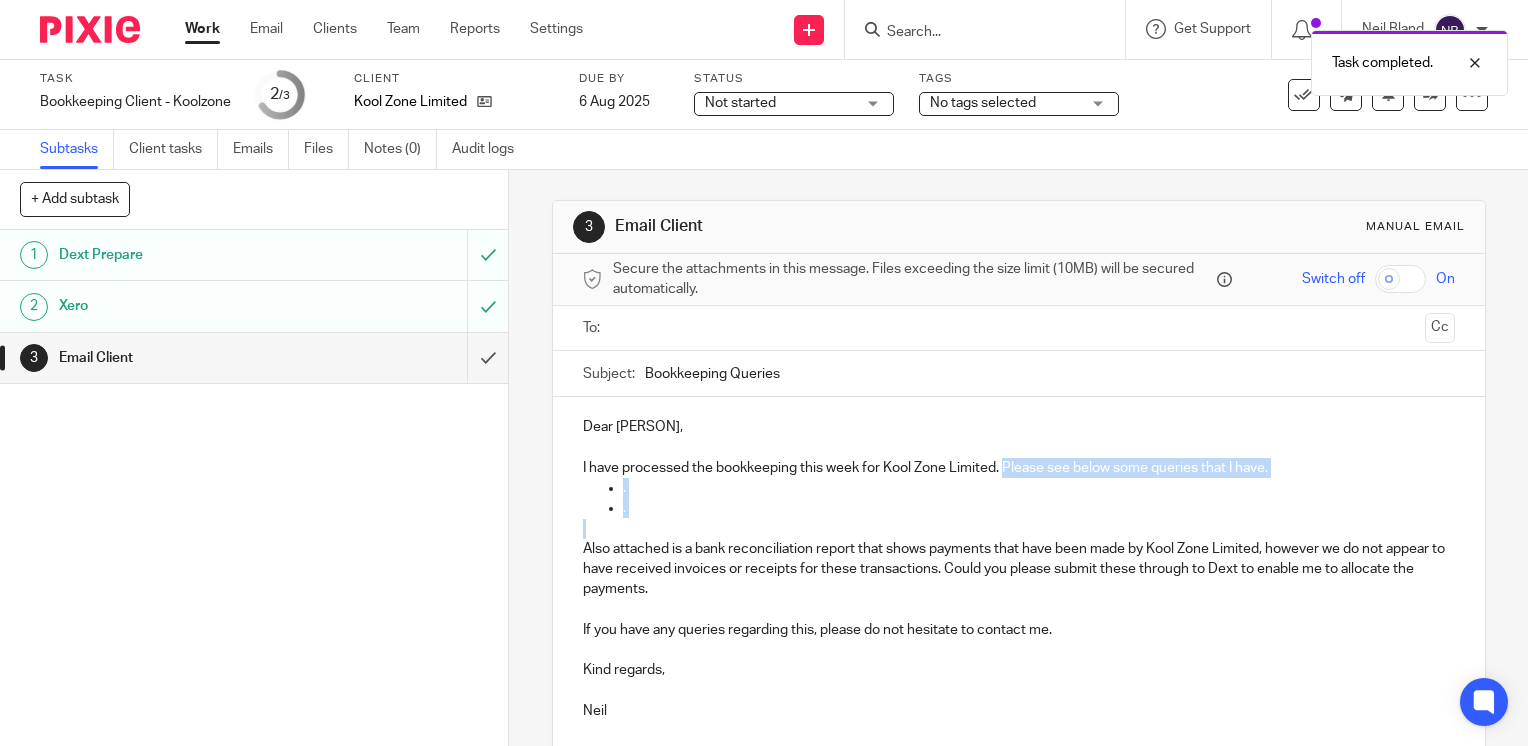 drag, startPoint x: 635, startPoint y: 517, endPoint x: 999, endPoint y: 474, distance: 366.53104 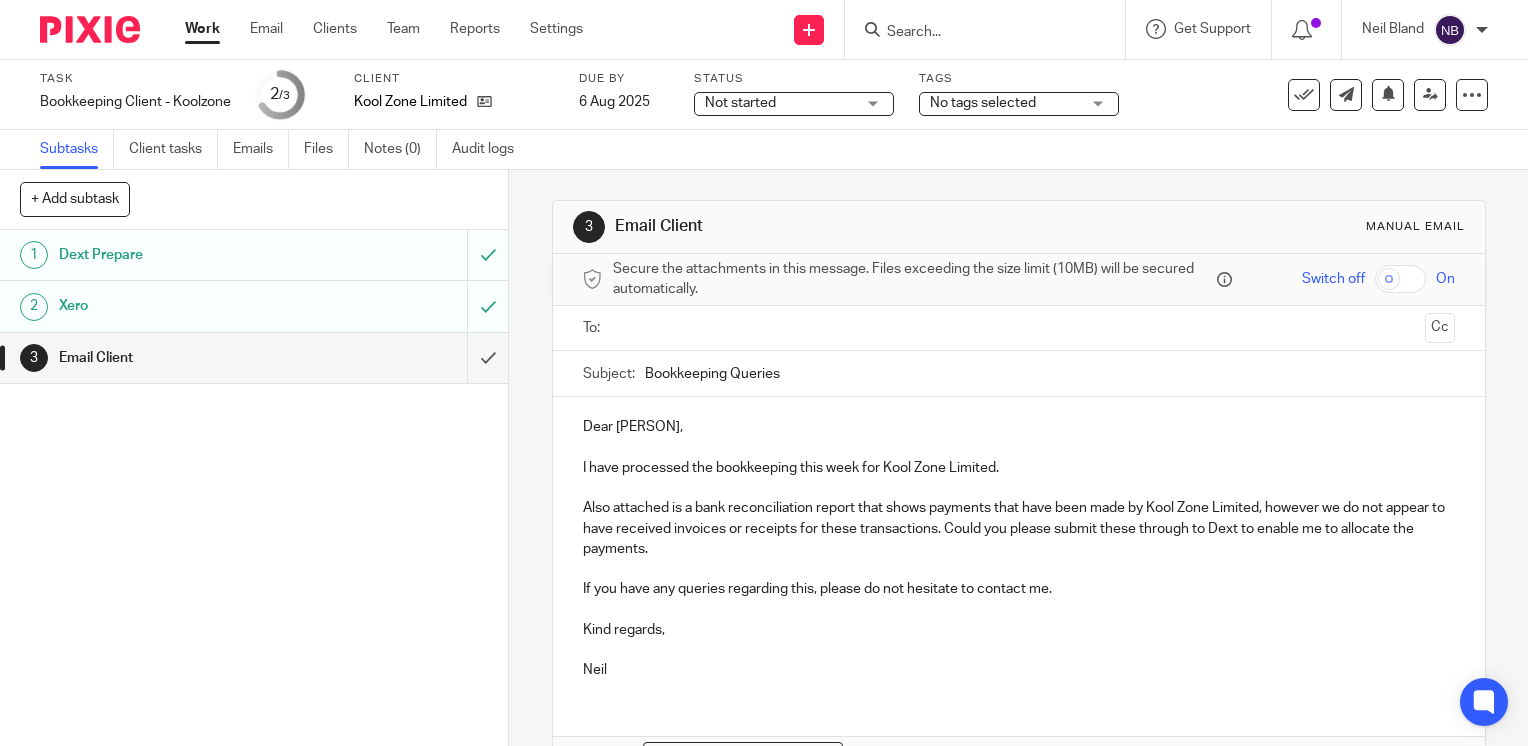 type 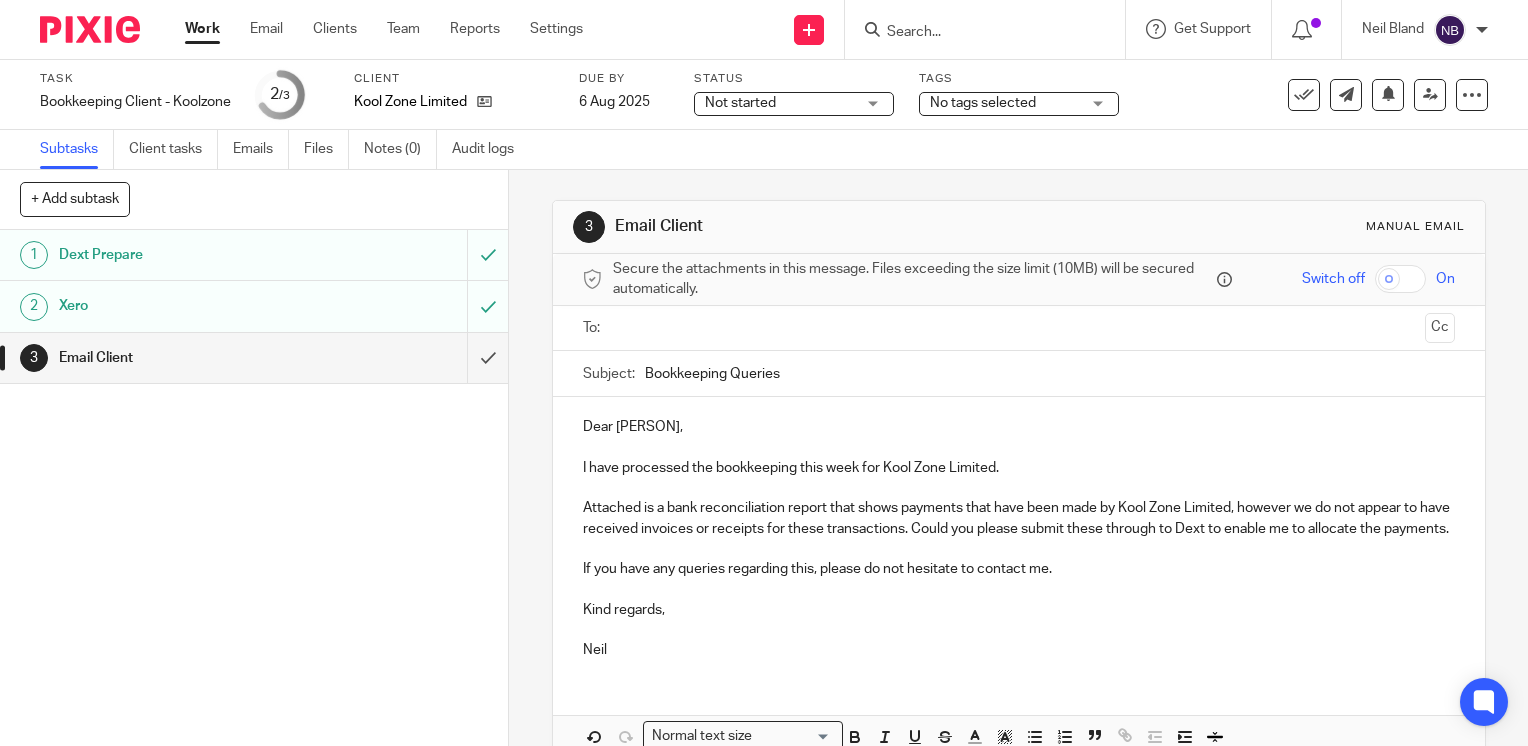 click at bounding box center [1018, 328] 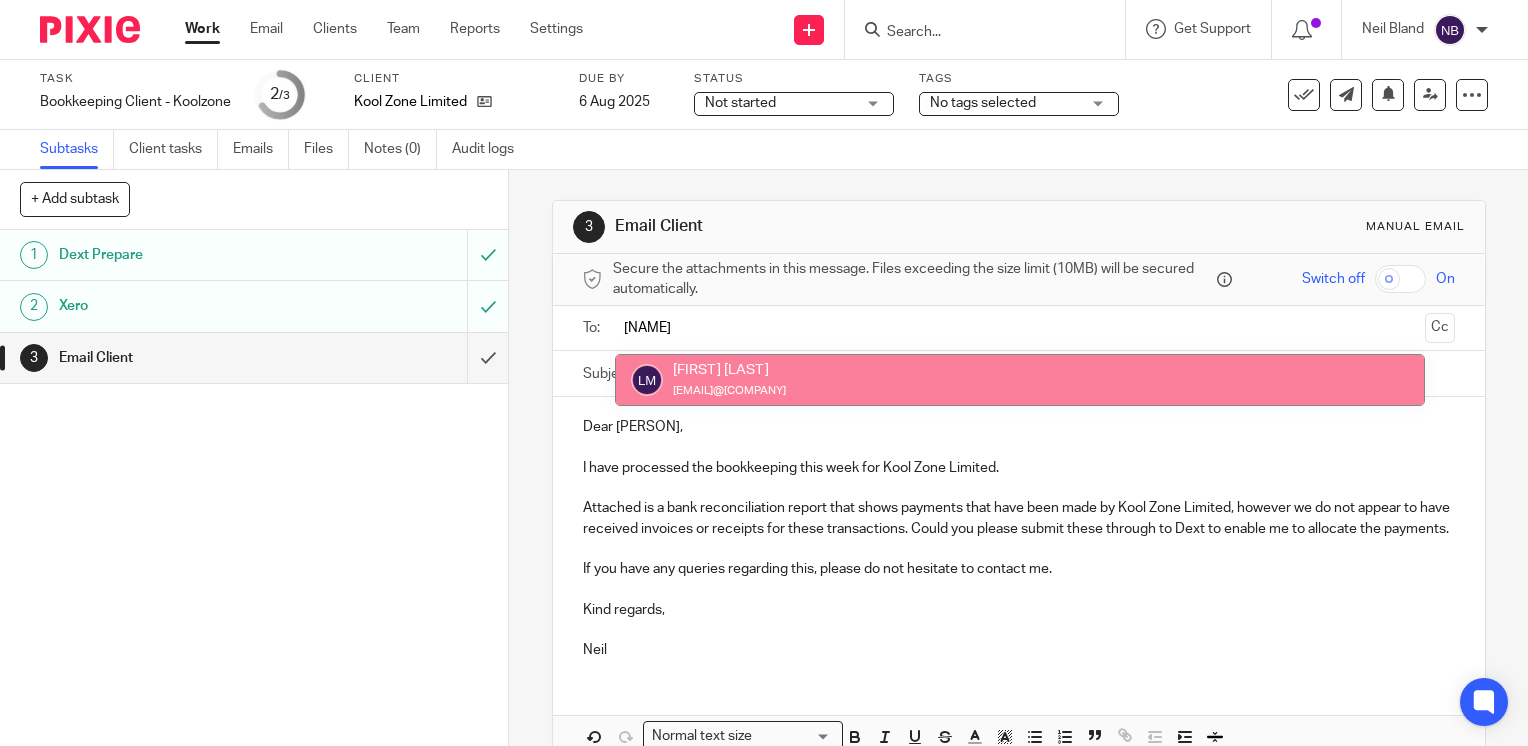 type on "louise" 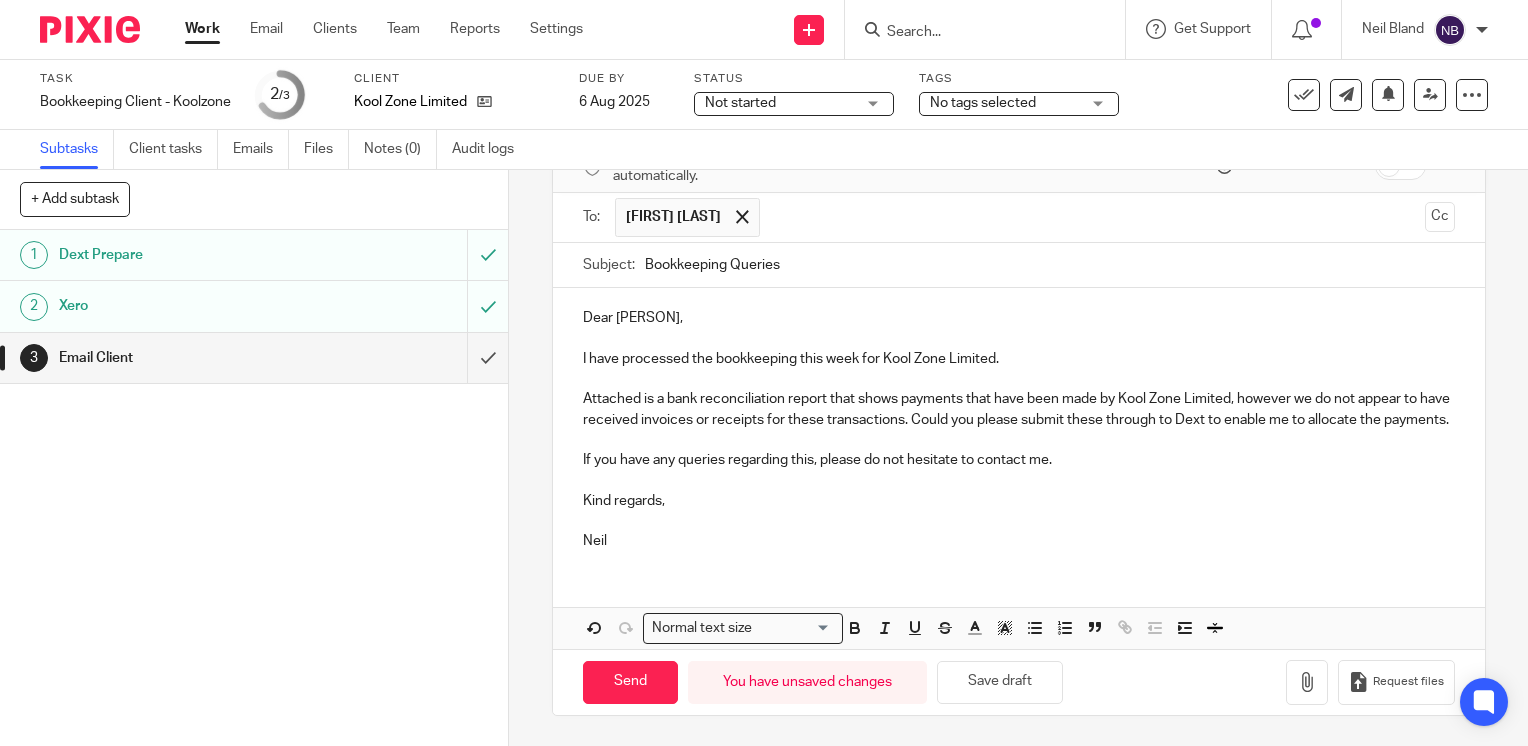 scroll, scrollTop: 129, scrollLeft: 0, axis: vertical 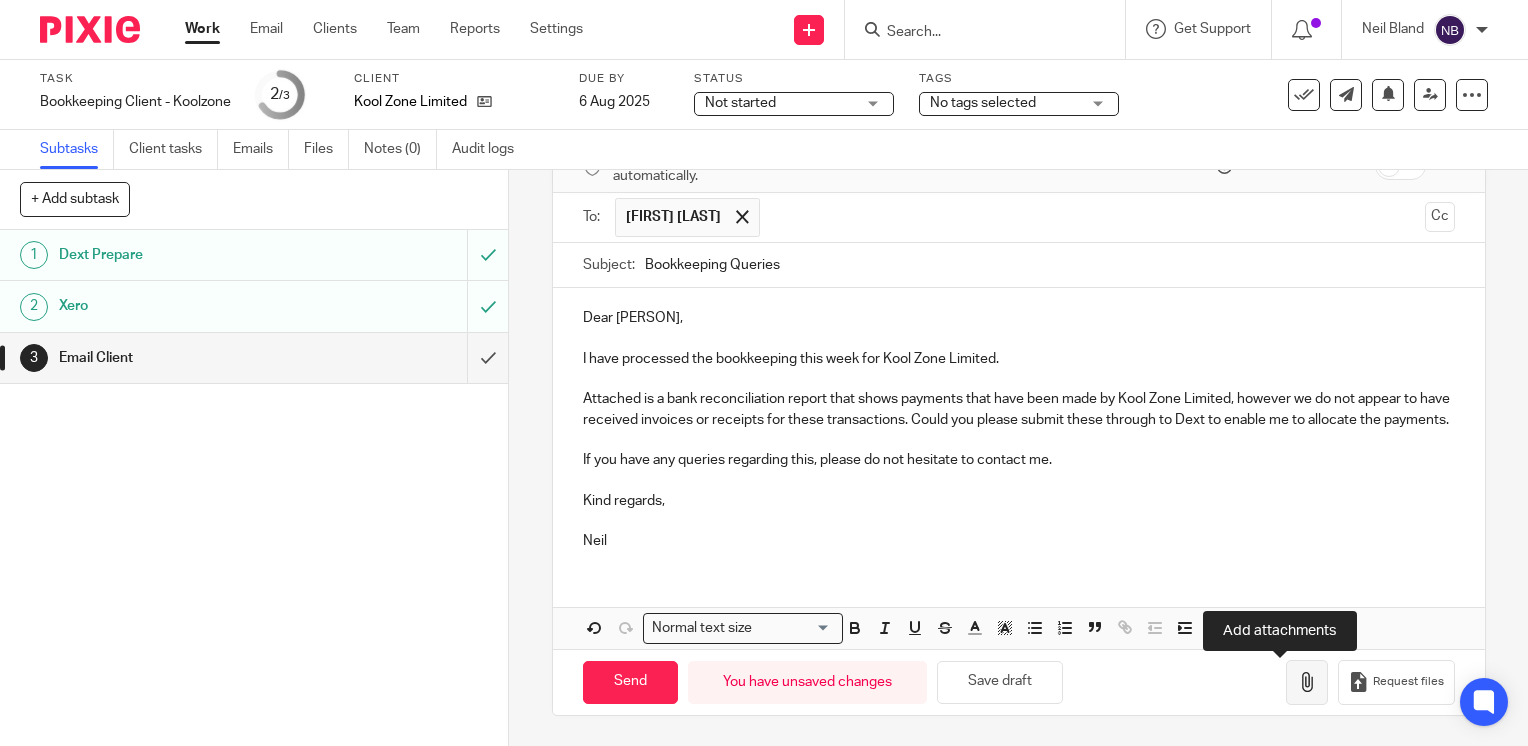 click at bounding box center (1307, 682) 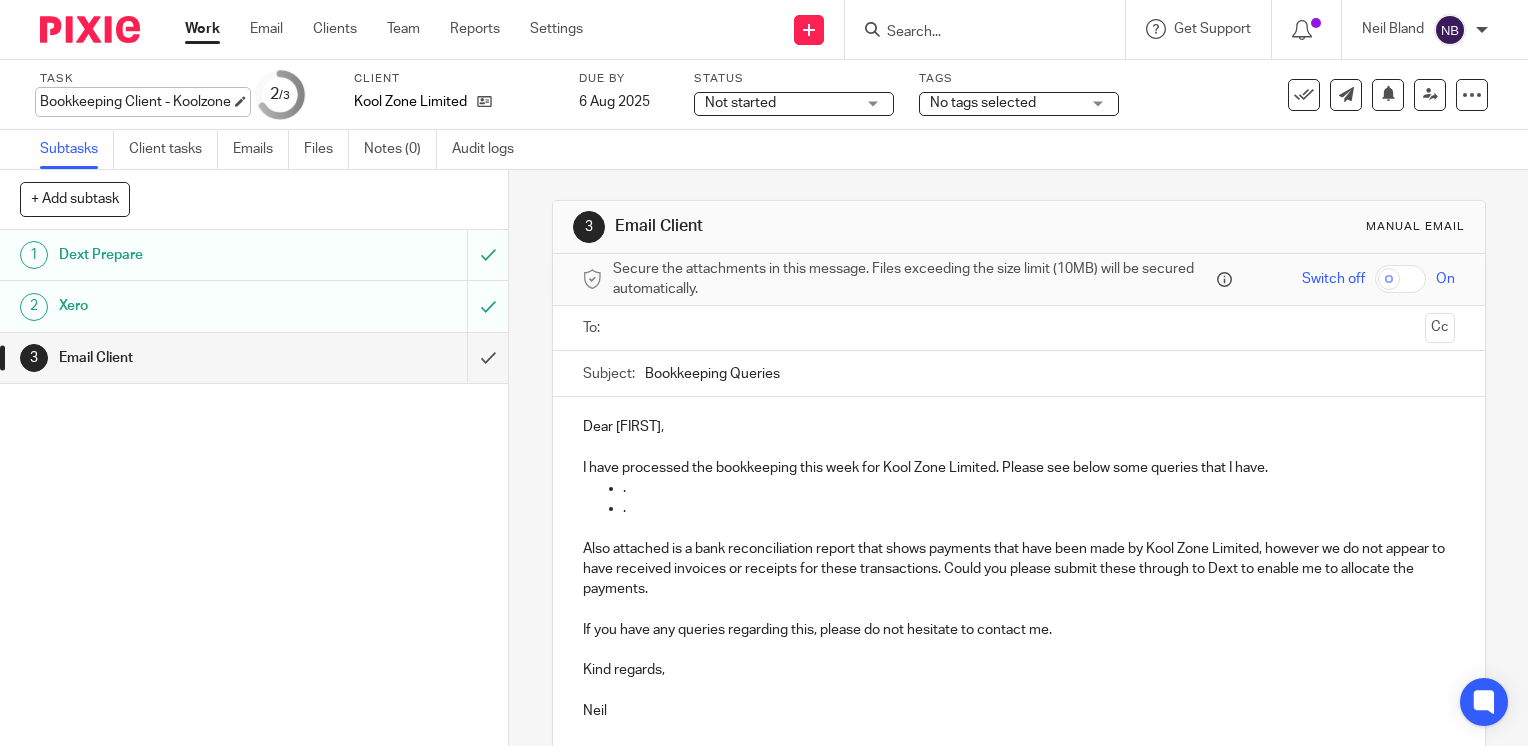 scroll, scrollTop: 0, scrollLeft: 0, axis: both 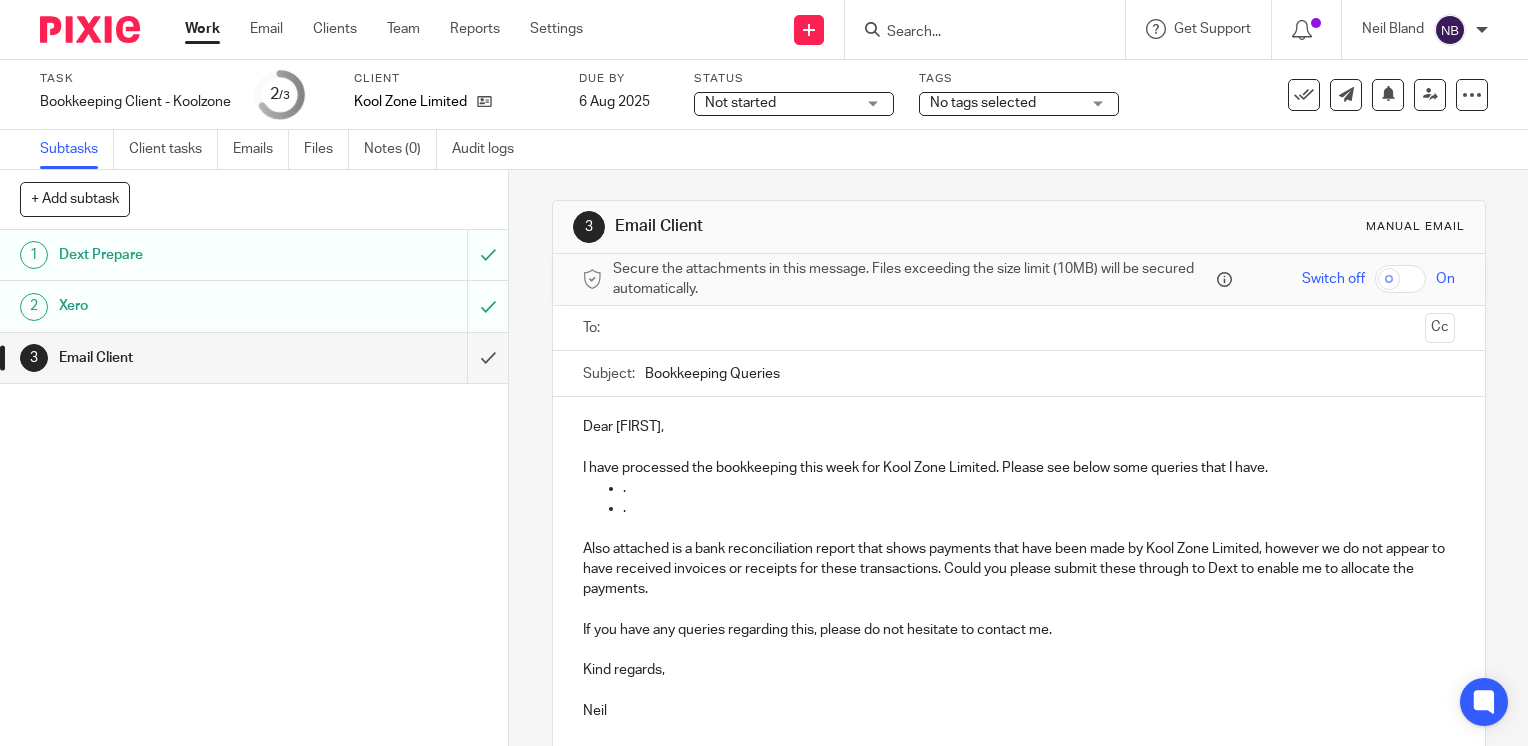 click on "Work" at bounding box center [202, 29] 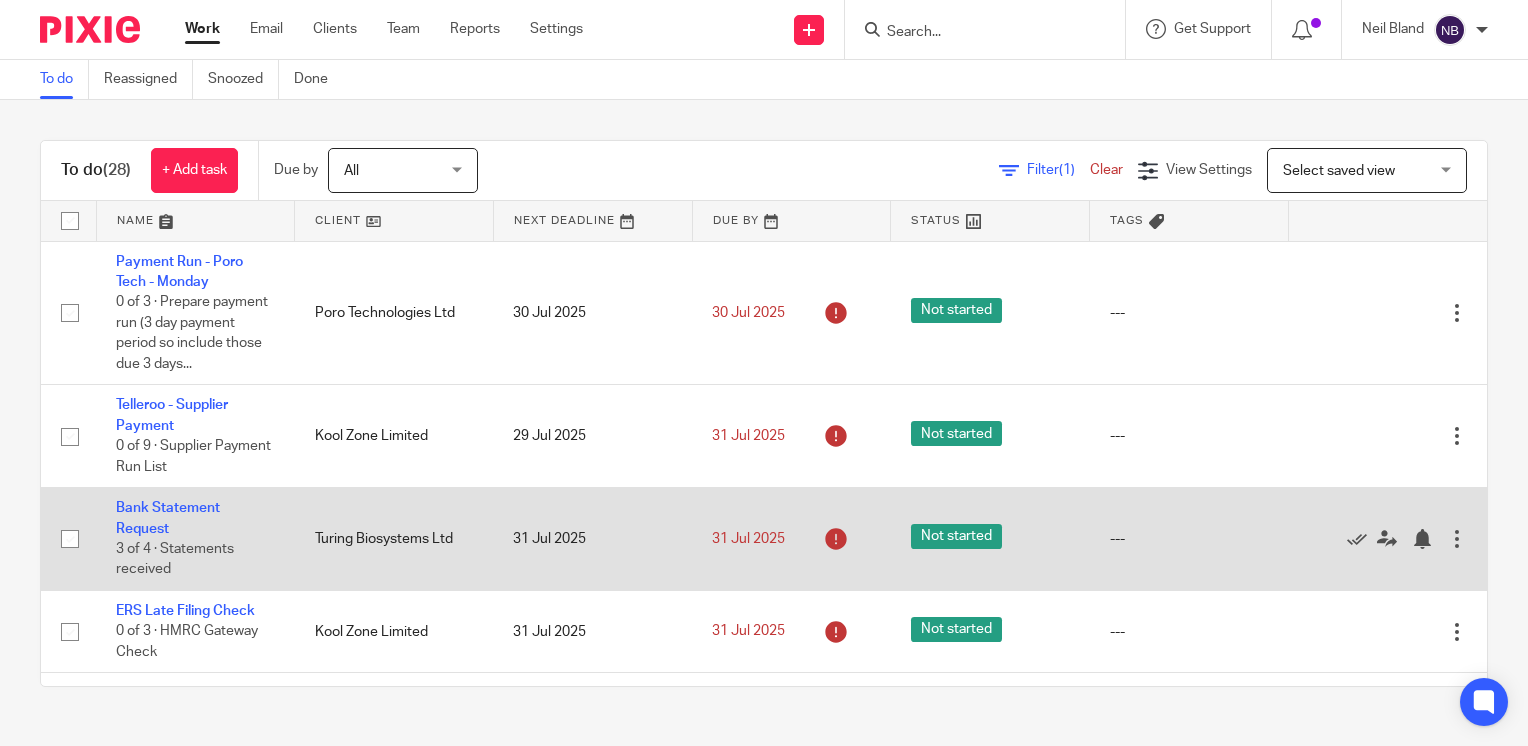 scroll, scrollTop: 0, scrollLeft: 0, axis: both 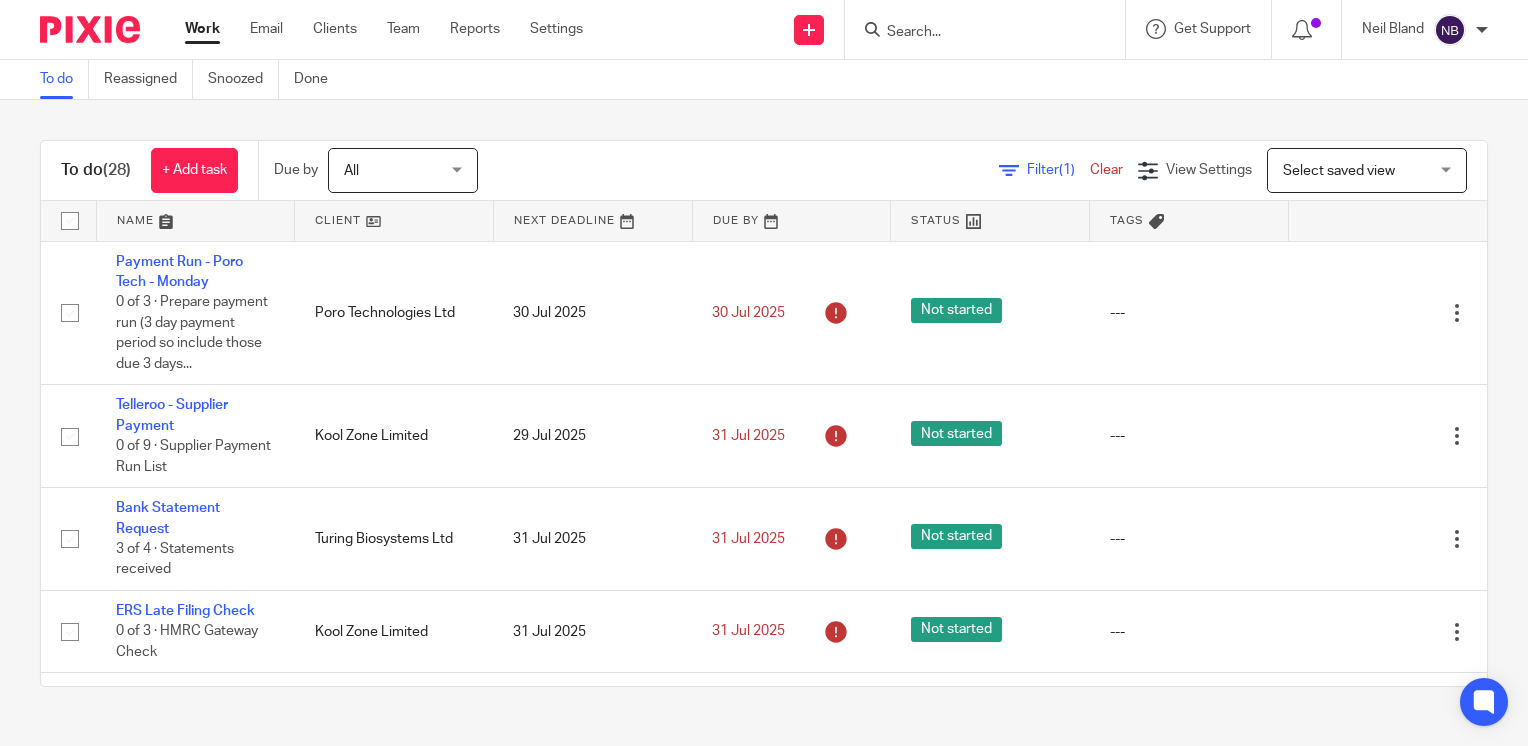 click at bounding box center [394, 221] 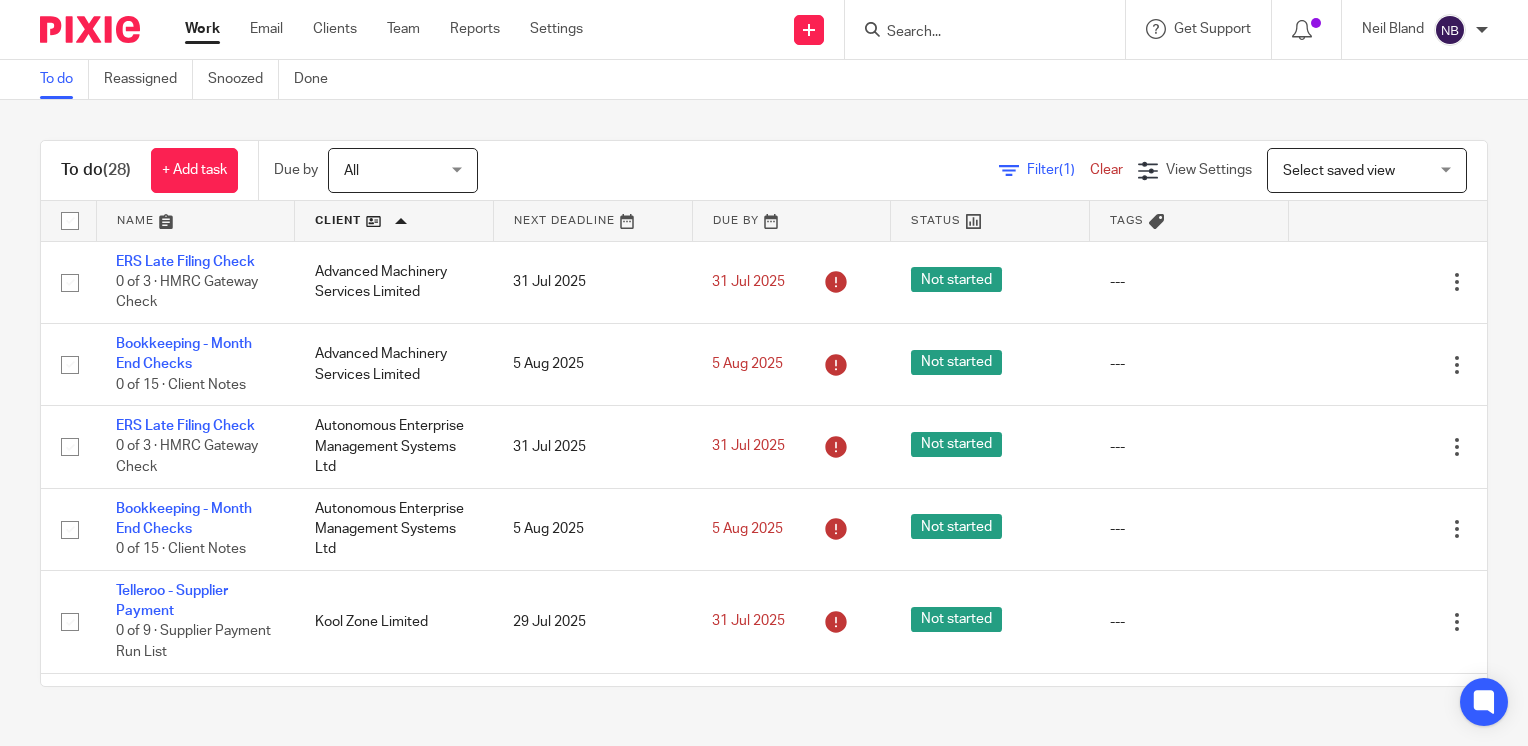 scroll, scrollTop: 0, scrollLeft: 0, axis: both 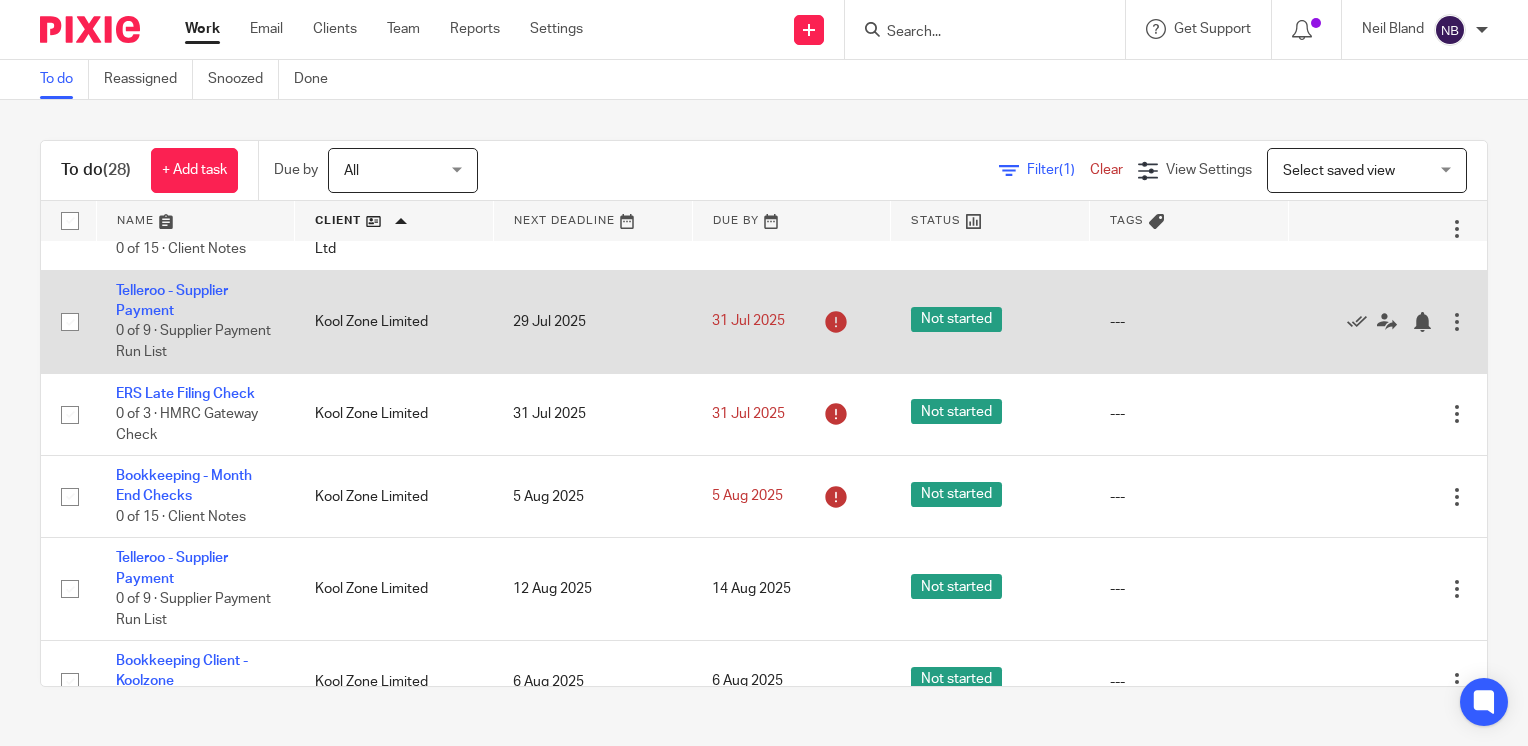 click at bounding box center (70, 322) 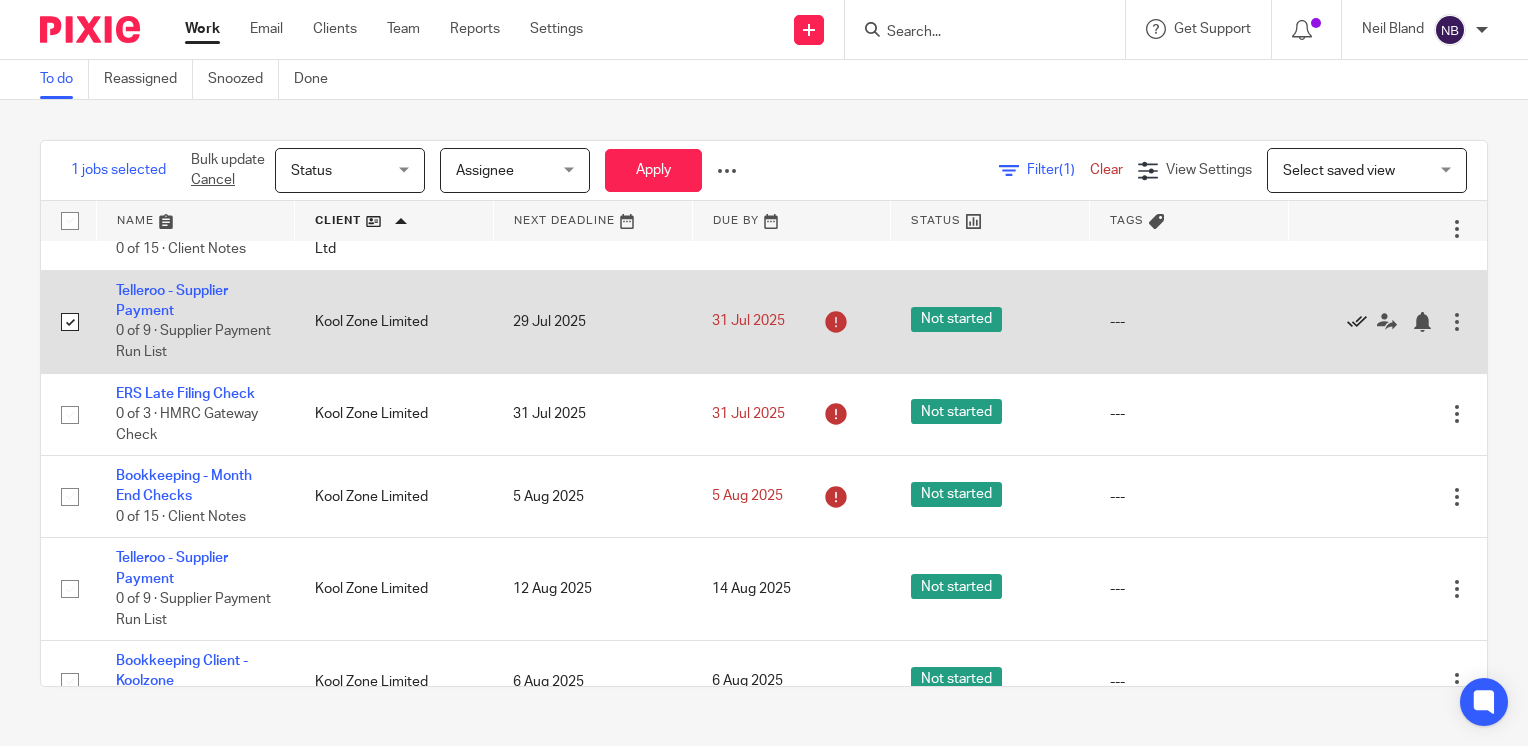 click at bounding box center [1357, 322] 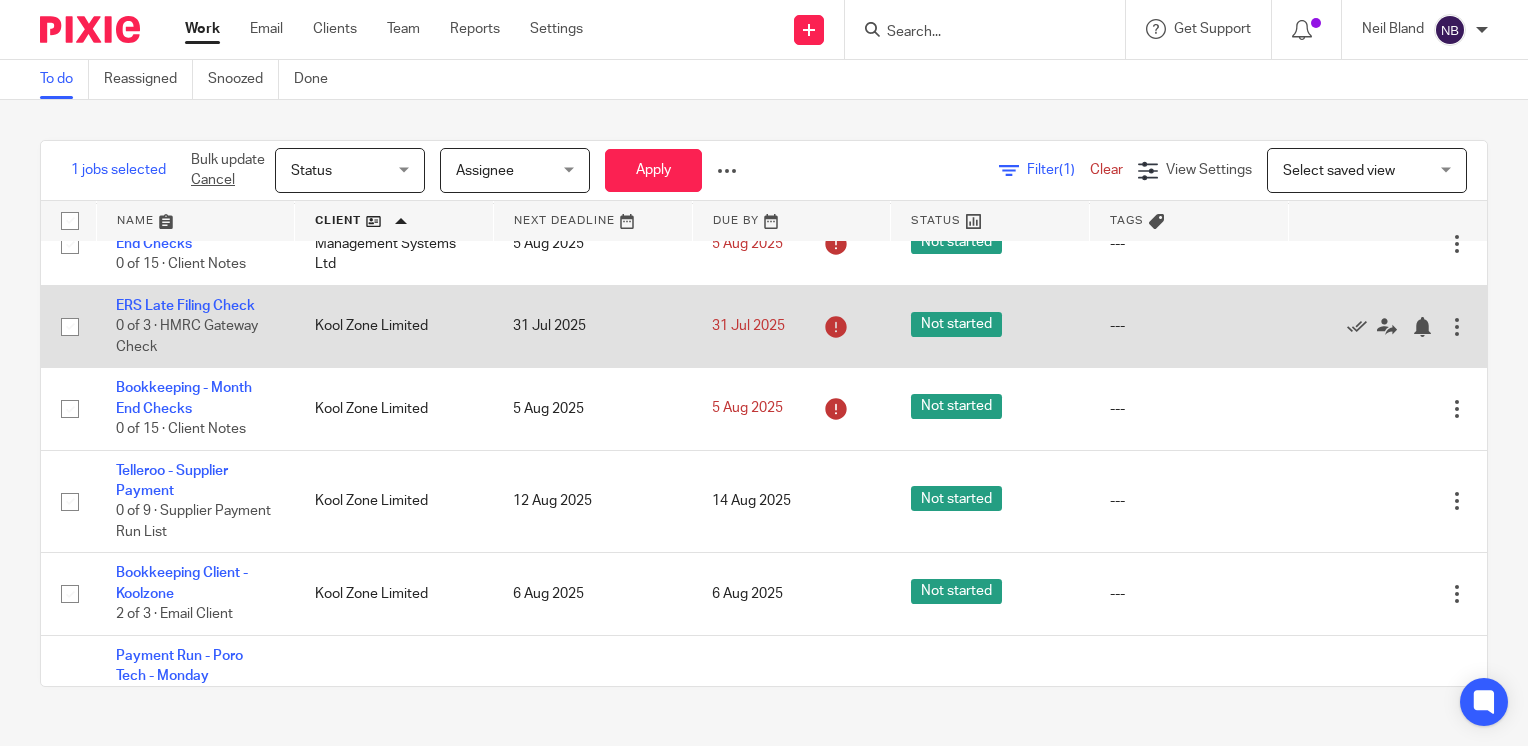 scroll, scrollTop: 300, scrollLeft: 0, axis: vertical 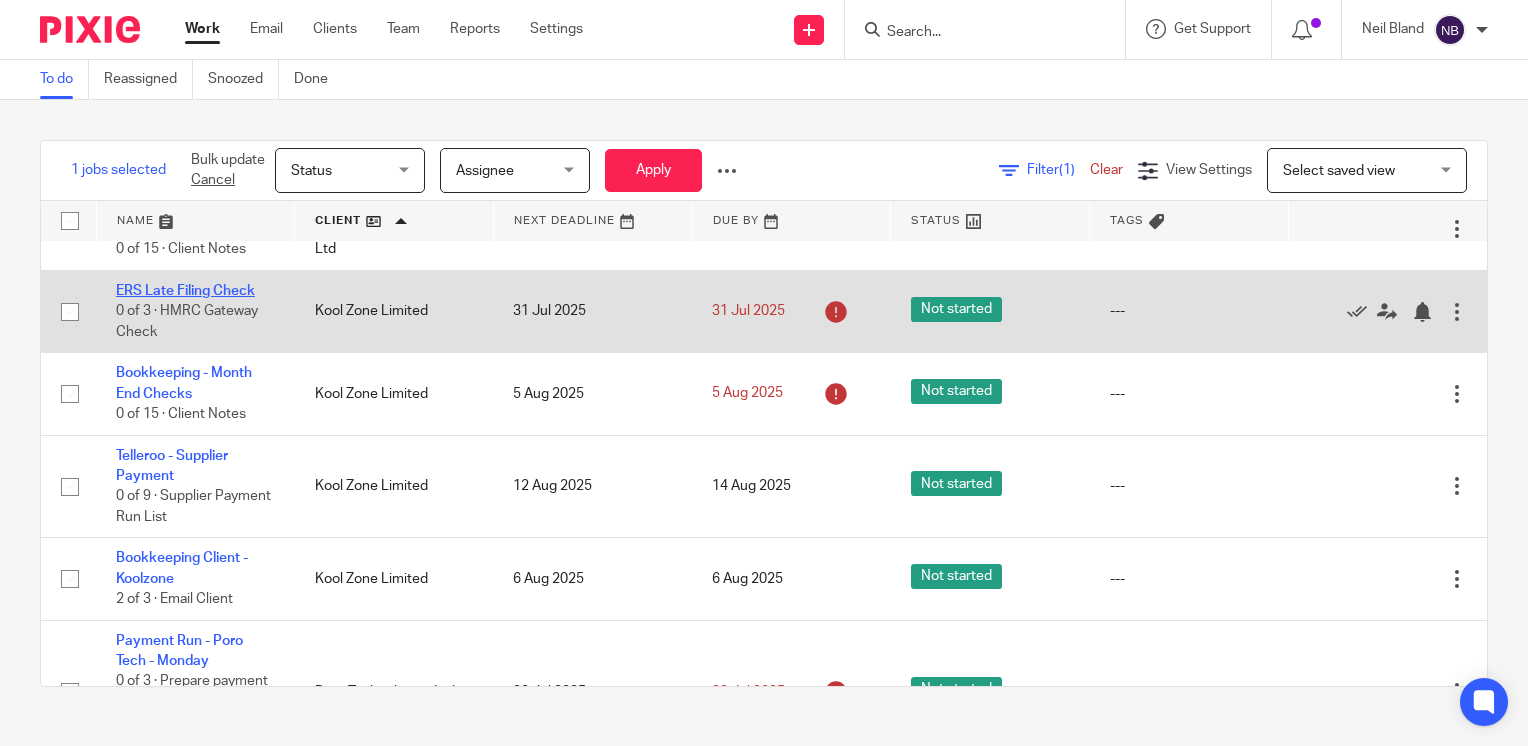 click on "ERS Late Filing Check" at bounding box center (185, 291) 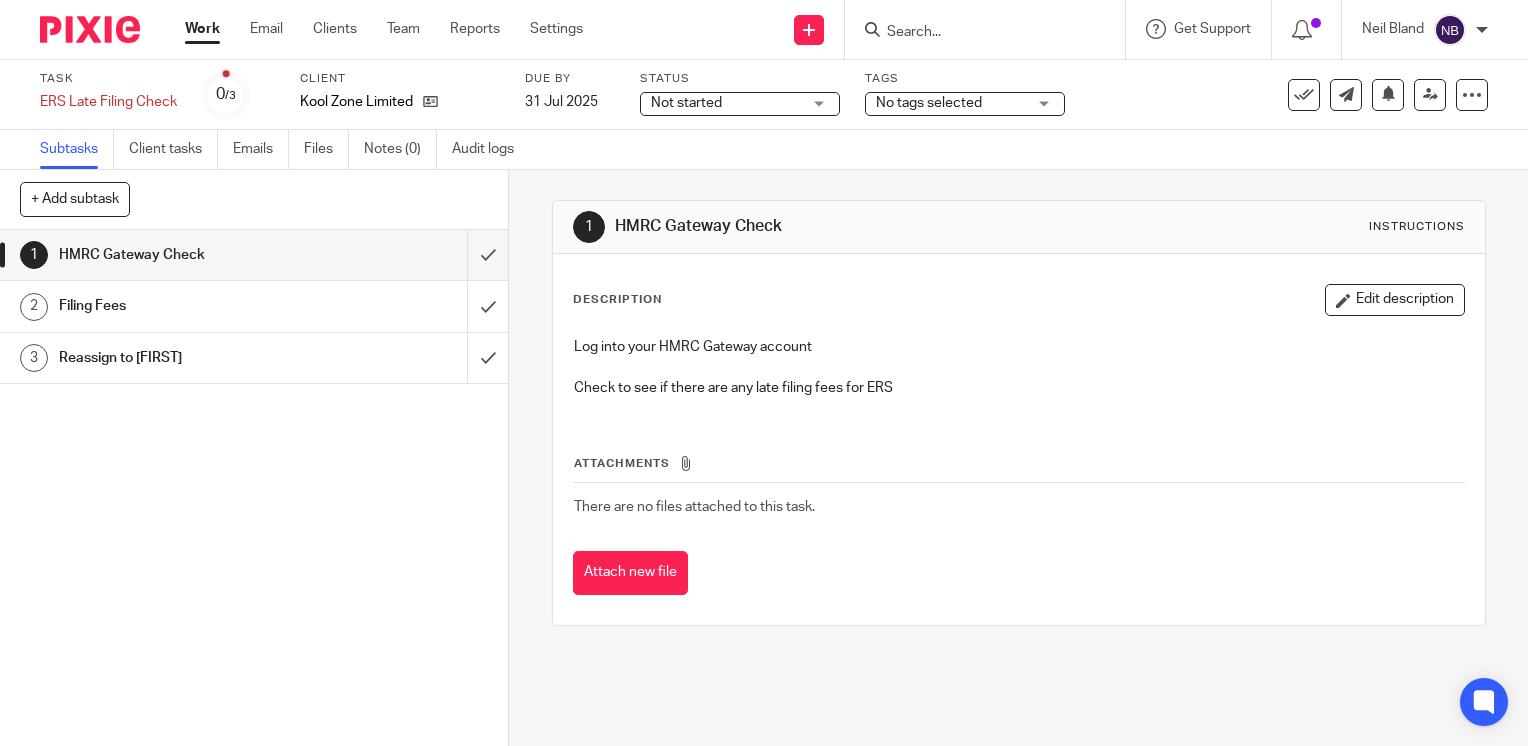 scroll, scrollTop: 0, scrollLeft: 0, axis: both 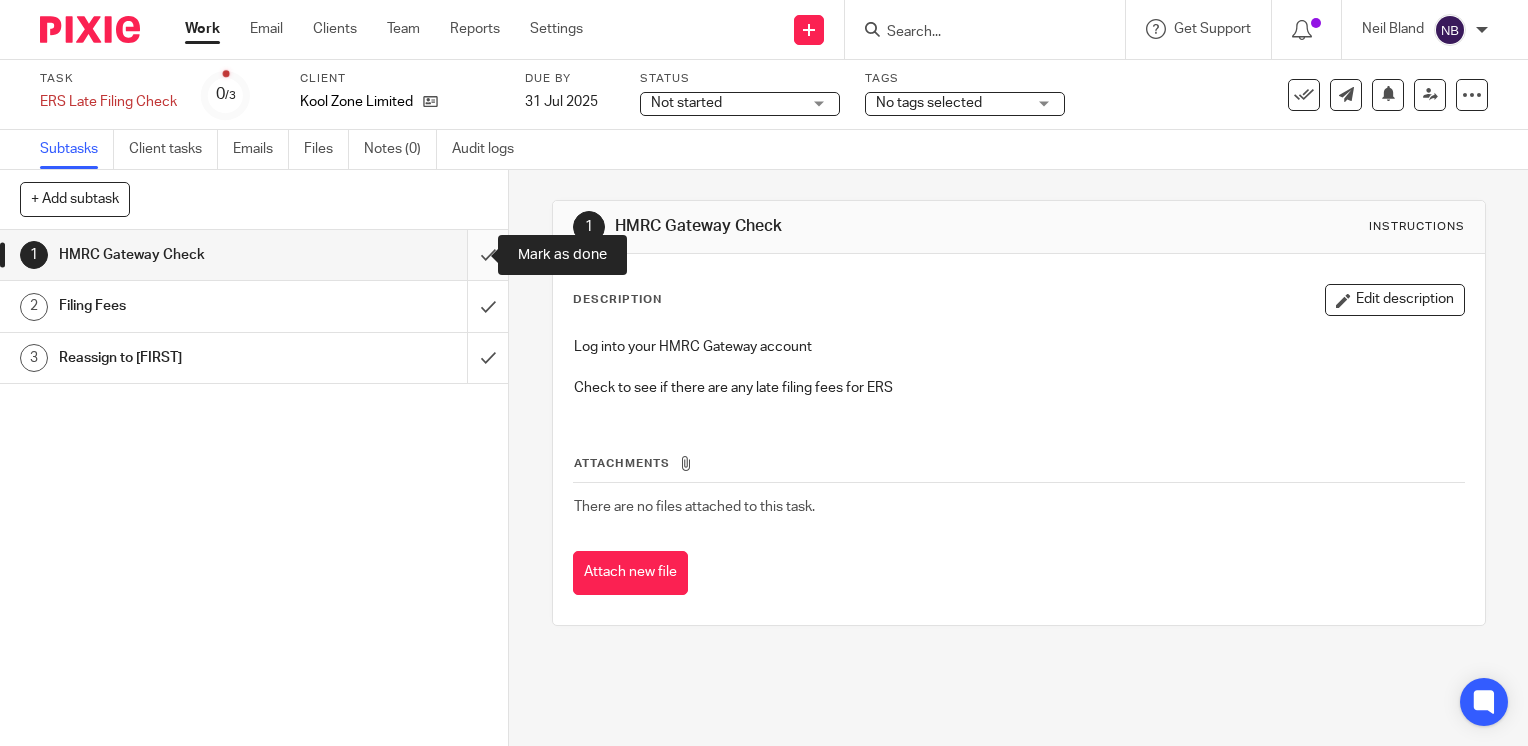 click at bounding box center (254, 255) 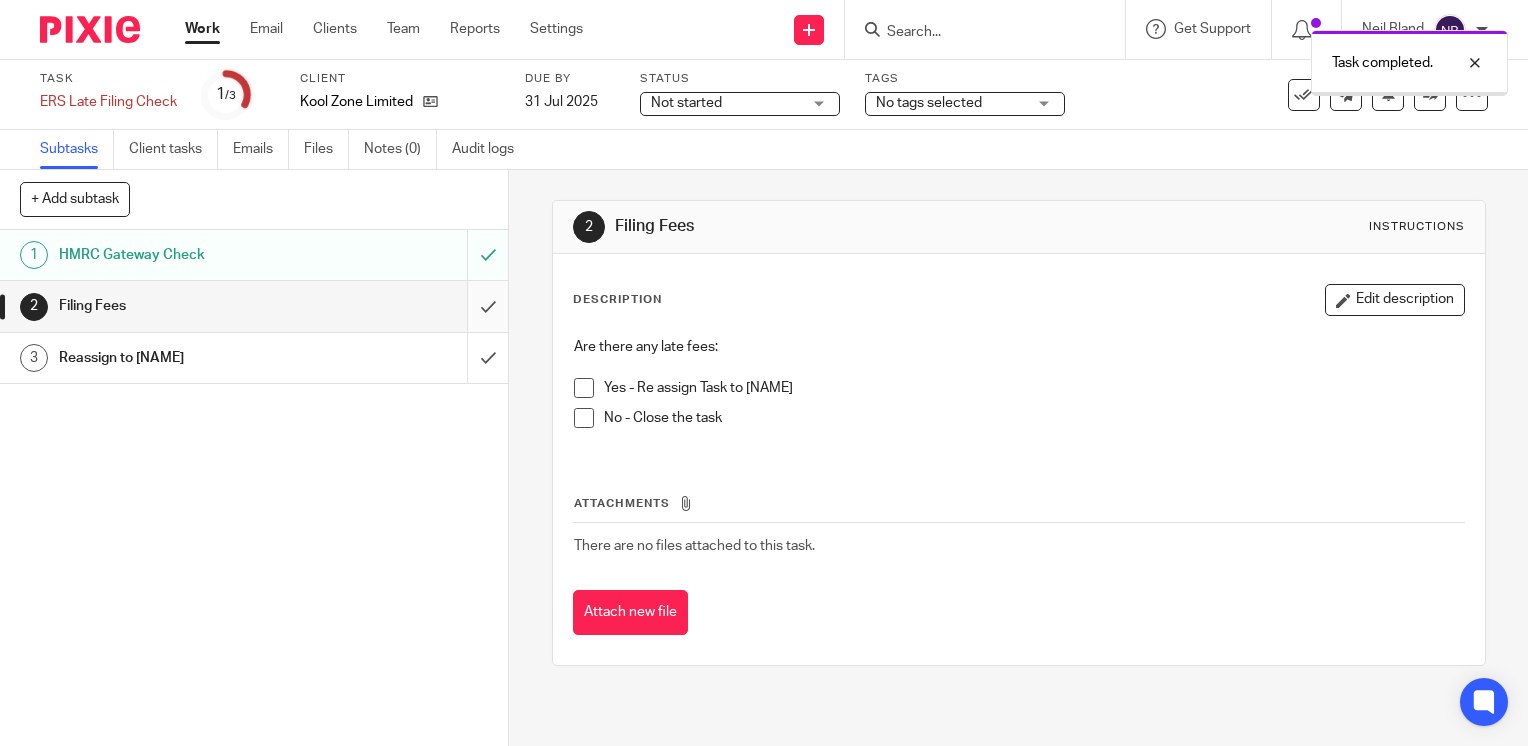 scroll, scrollTop: 0, scrollLeft: 0, axis: both 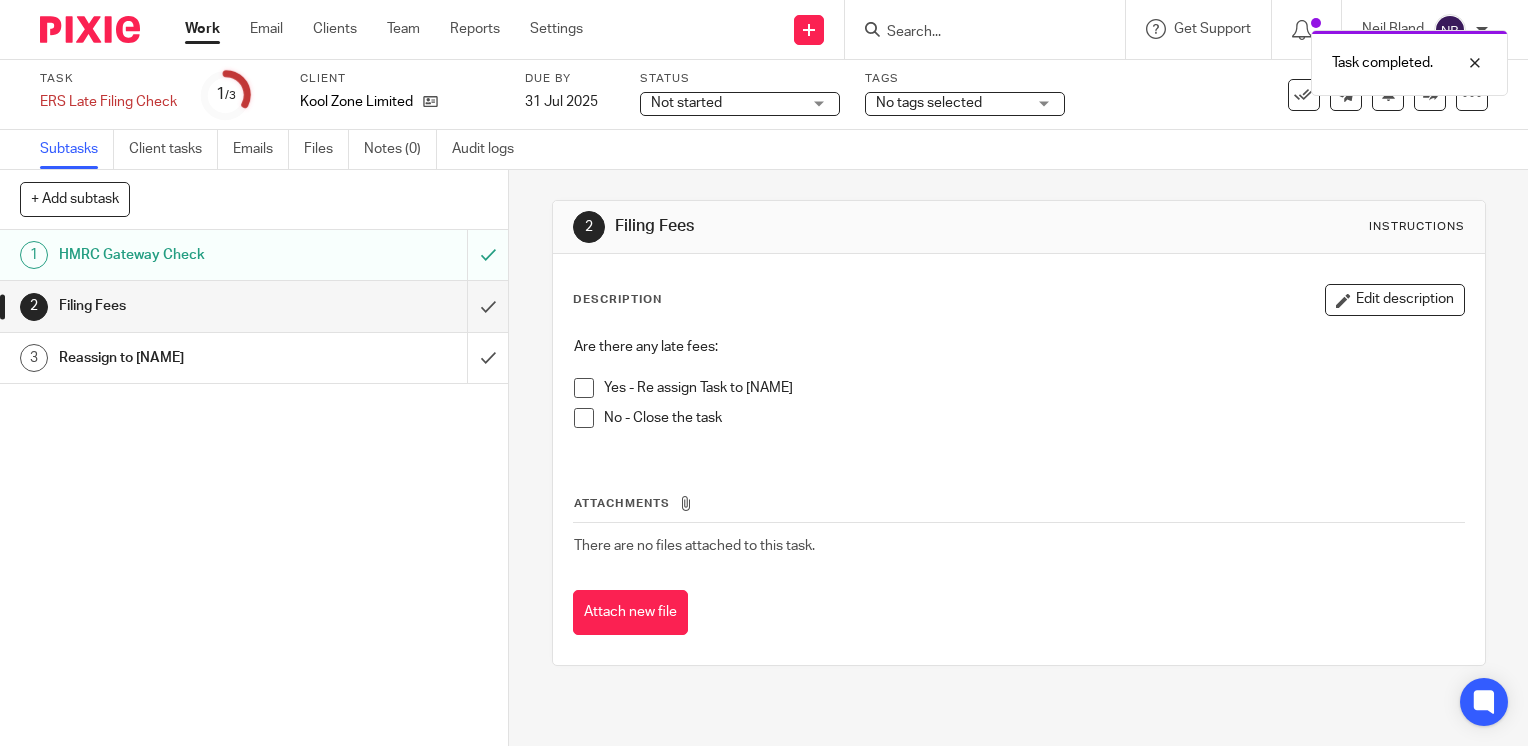 click at bounding box center [584, 418] 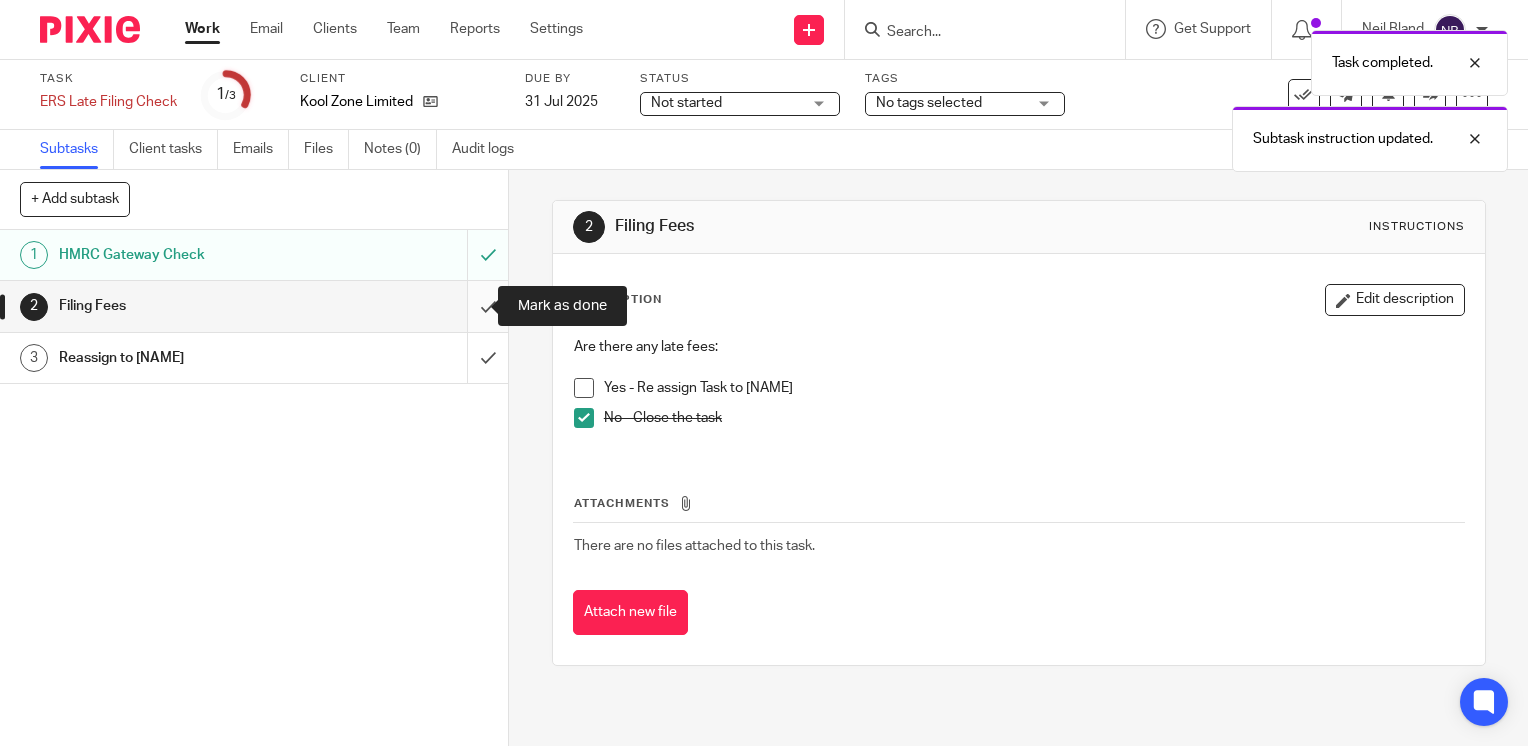 click at bounding box center (254, 306) 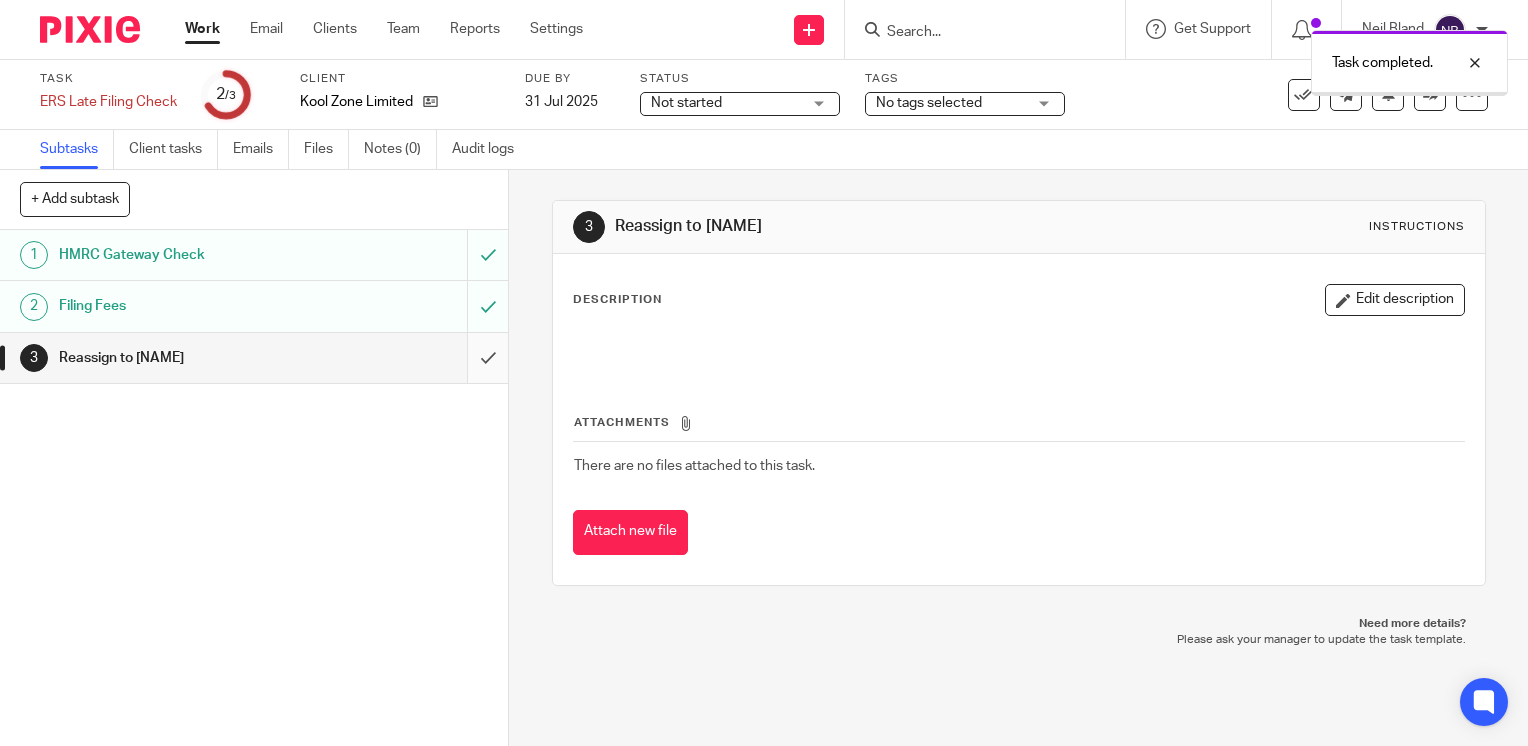 scroll, scrollTop: 0, scrollLeft: 0, axis: both 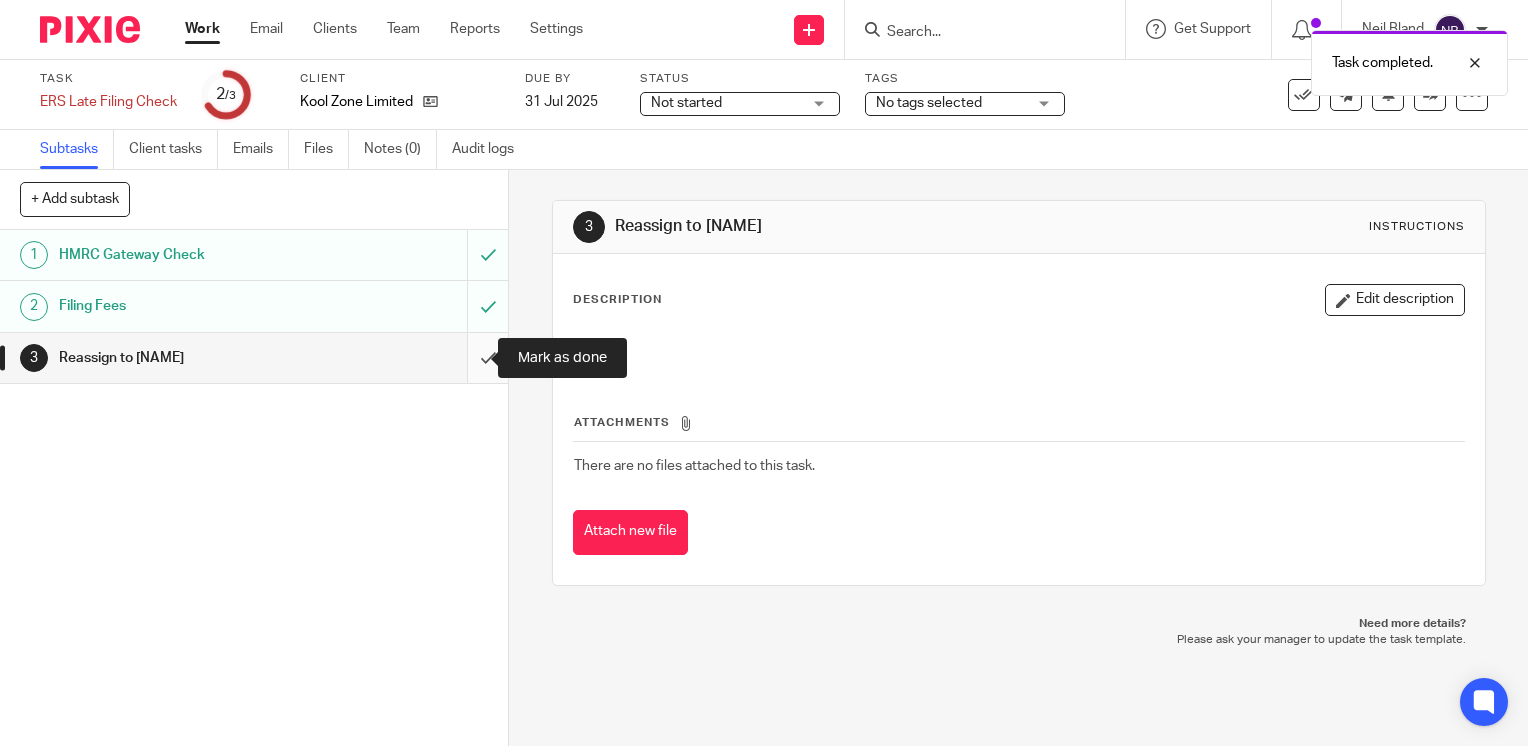 click at bounding box center [254, 358] 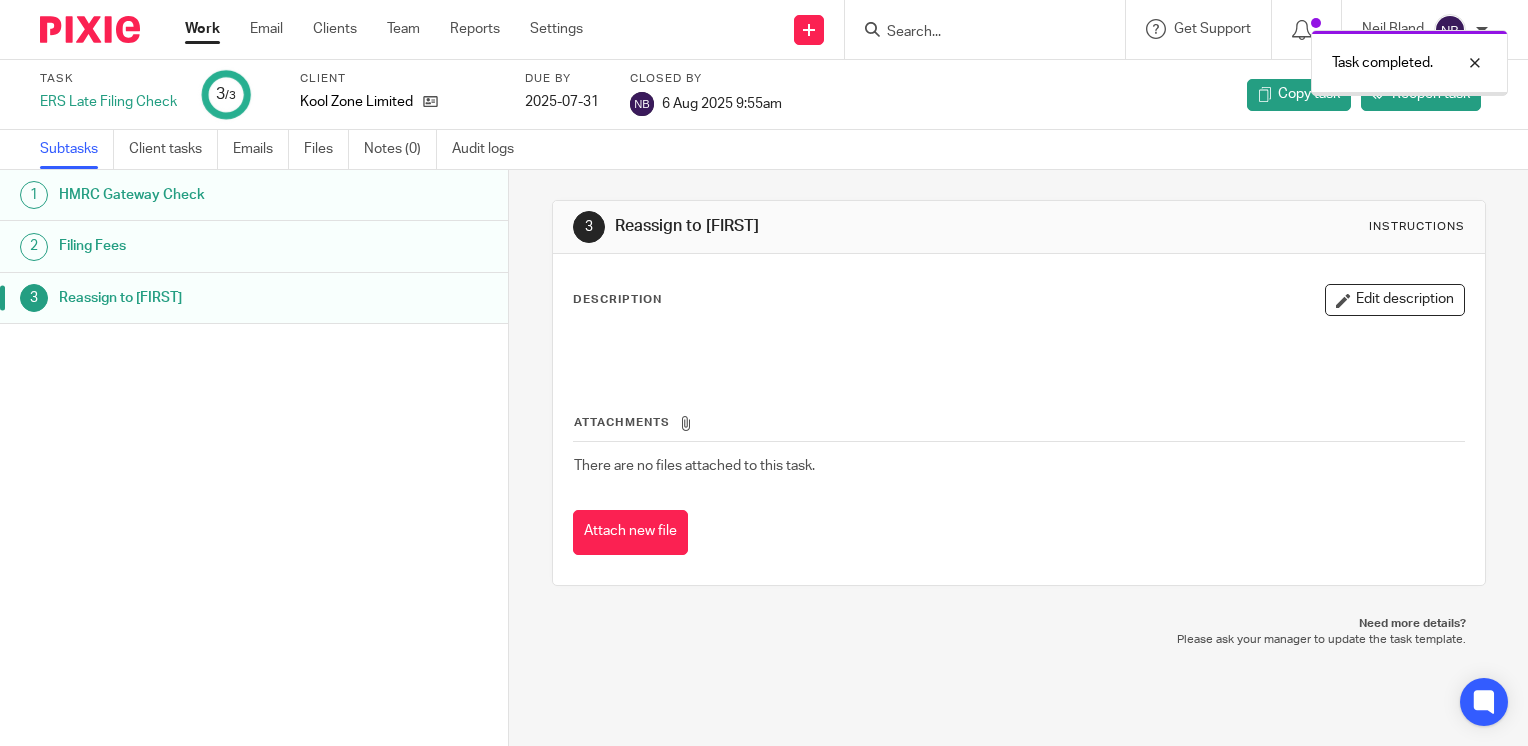 scroll, scrollTop: 0, scrollLeft: 0, axis: both 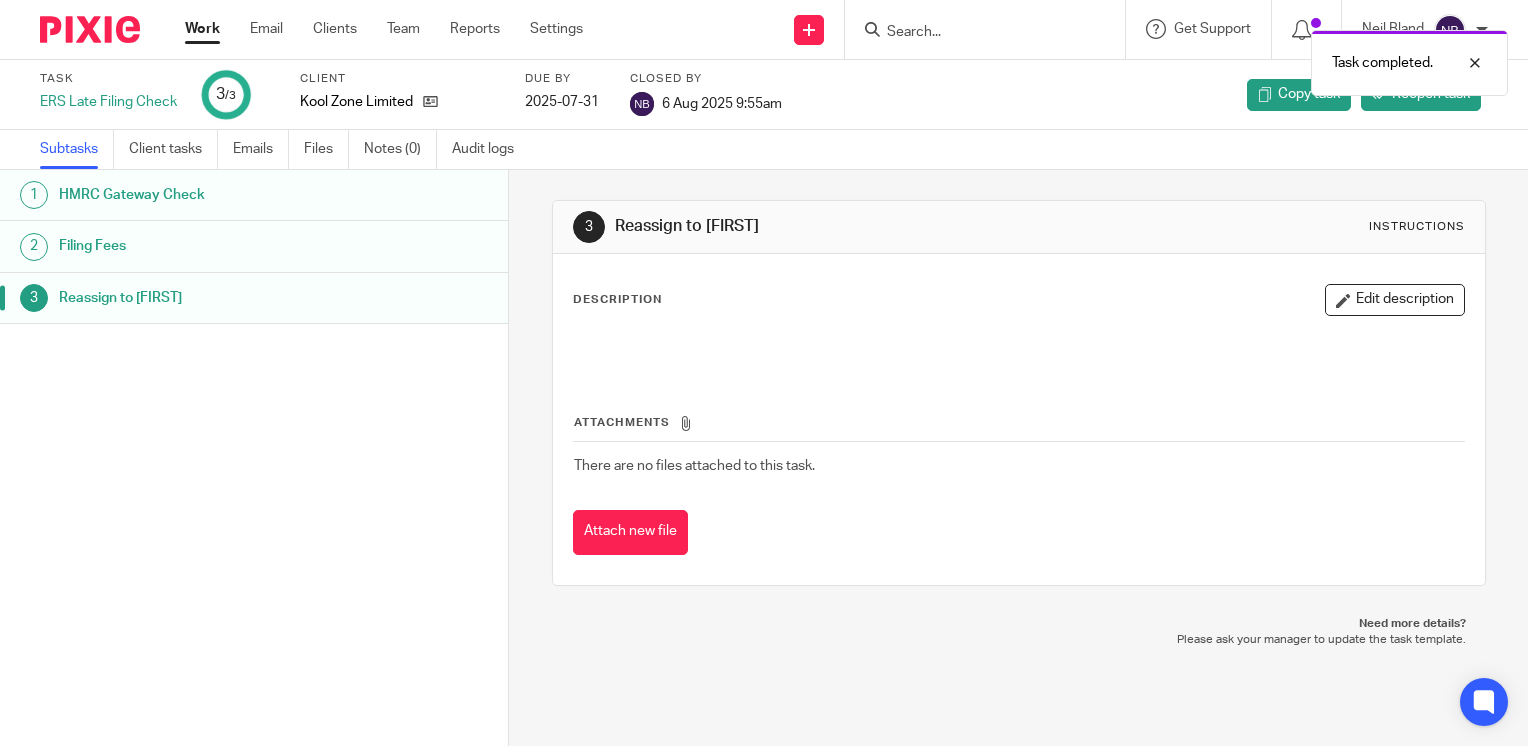 click on "Work" at bounding box center [202, 29] 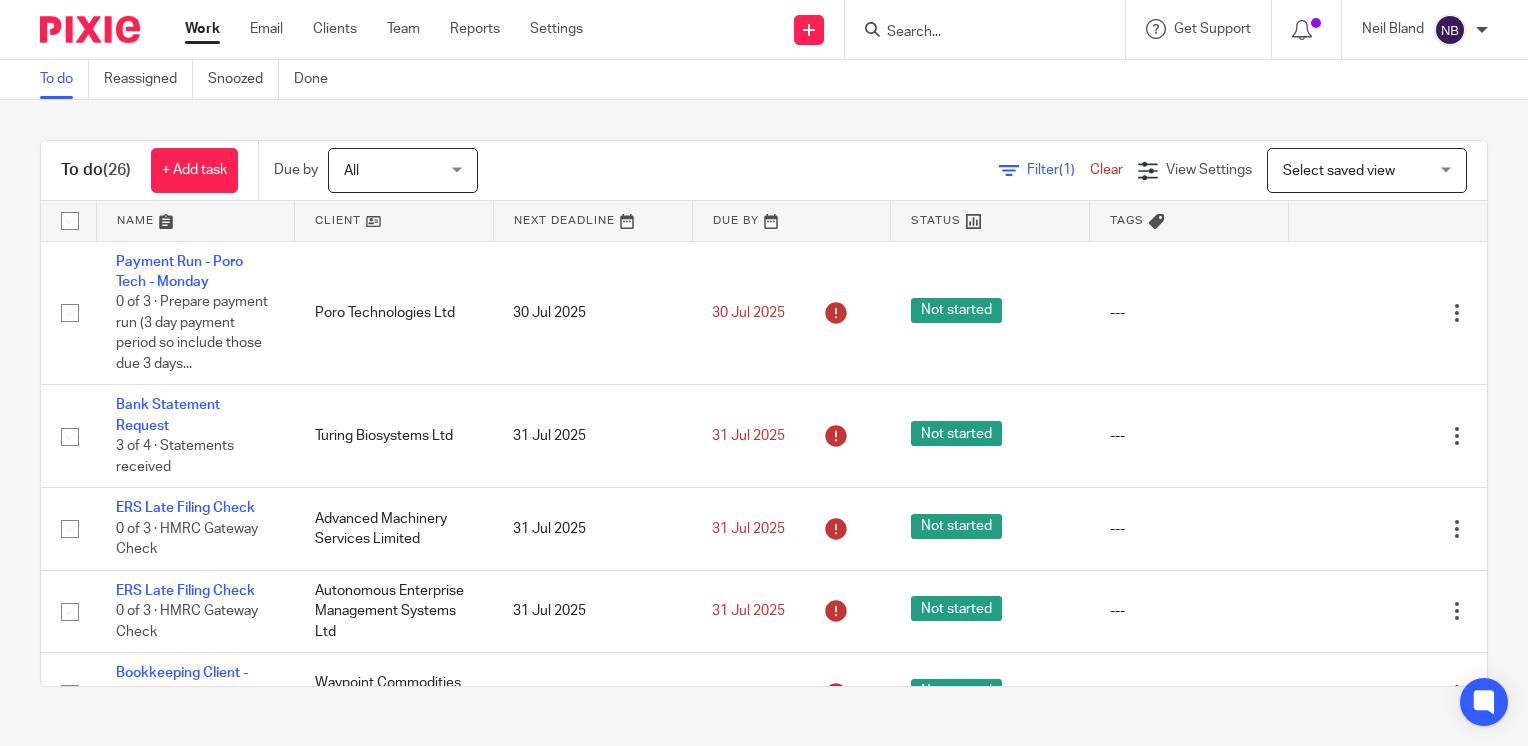 scroll, scrollTop: 0, scrollLeft: 0, axis: both 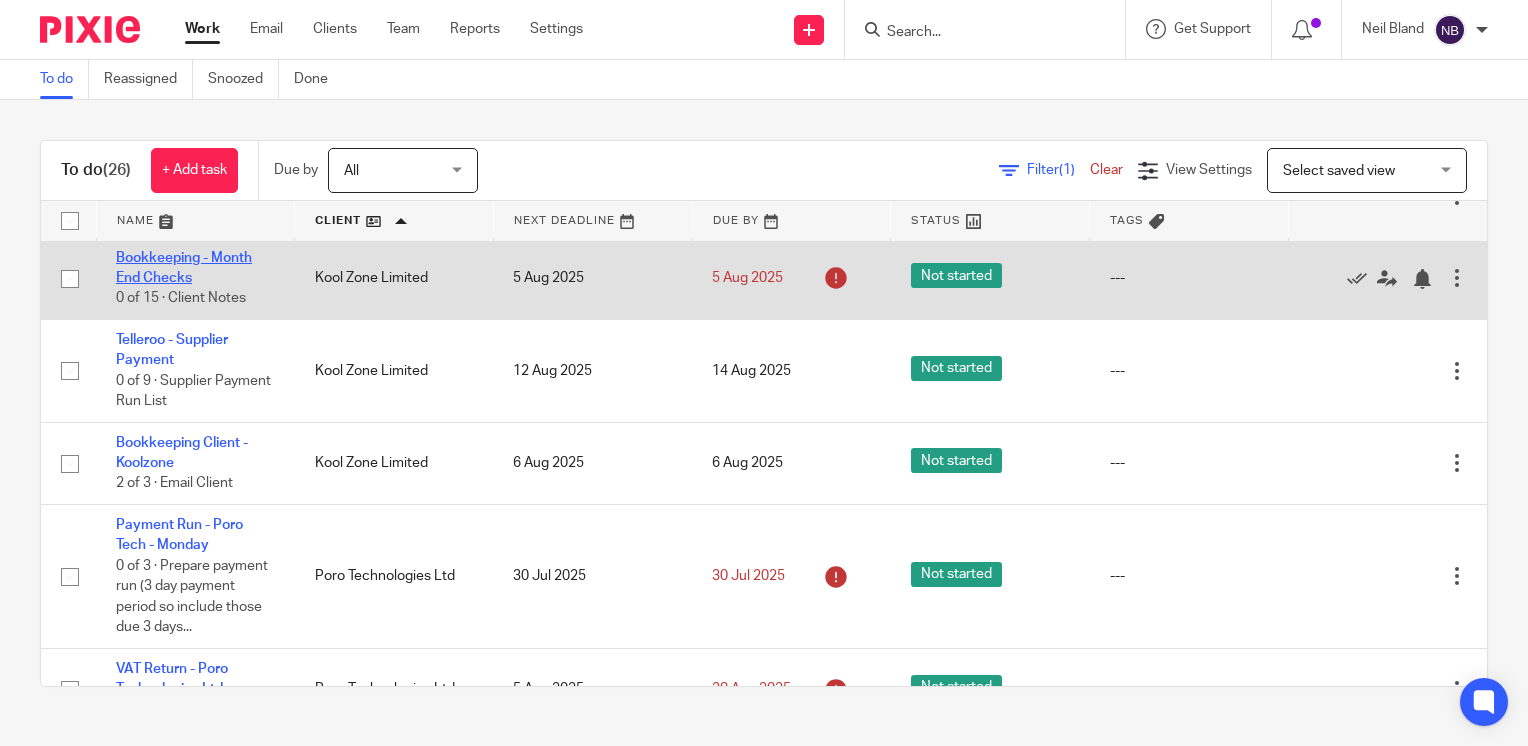 click on "Bookkeeping - Month End Checks" at bounding box center (184, 268) 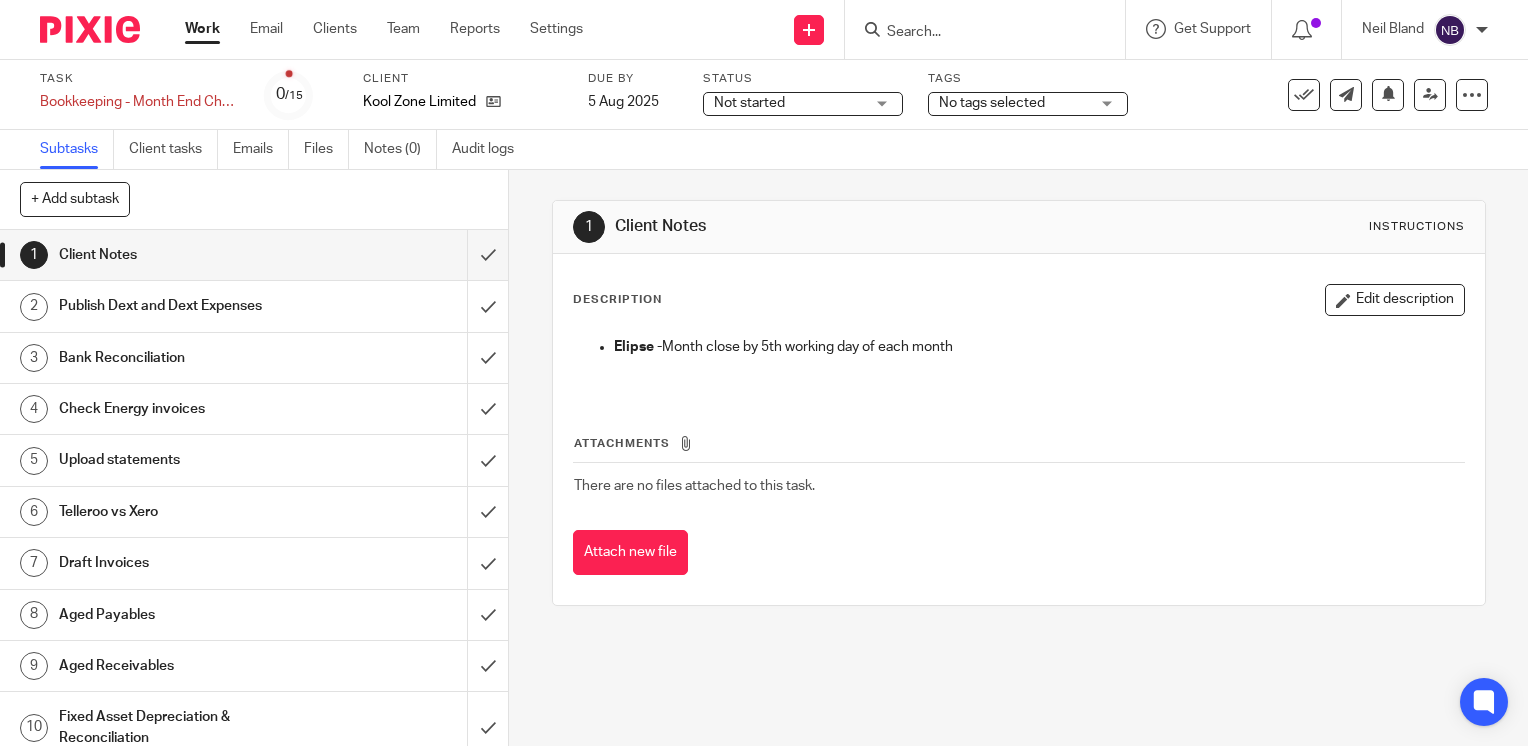 scroll, scrollTop: 0, scrollLeft: 0, axis: both 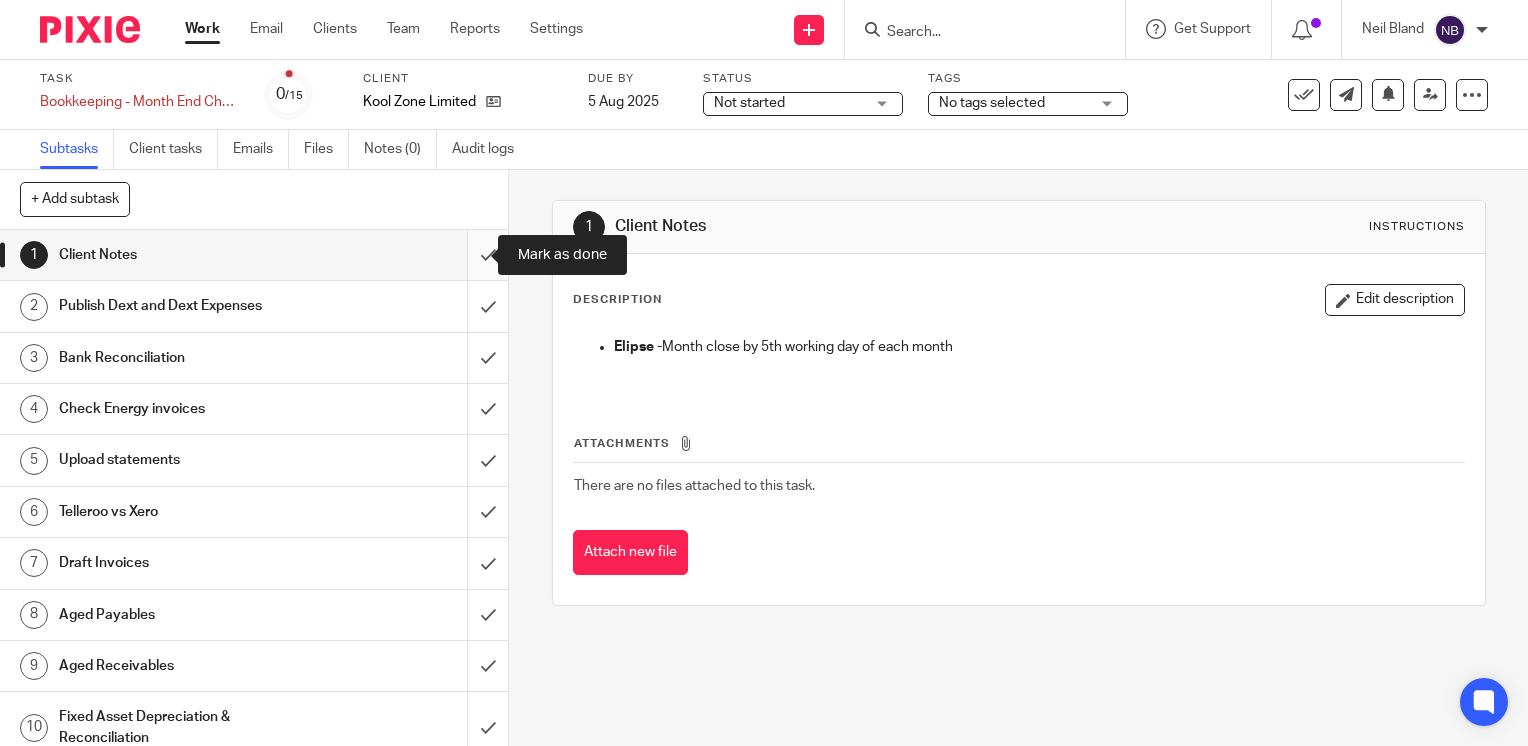 click at bounding box center [254, 255] 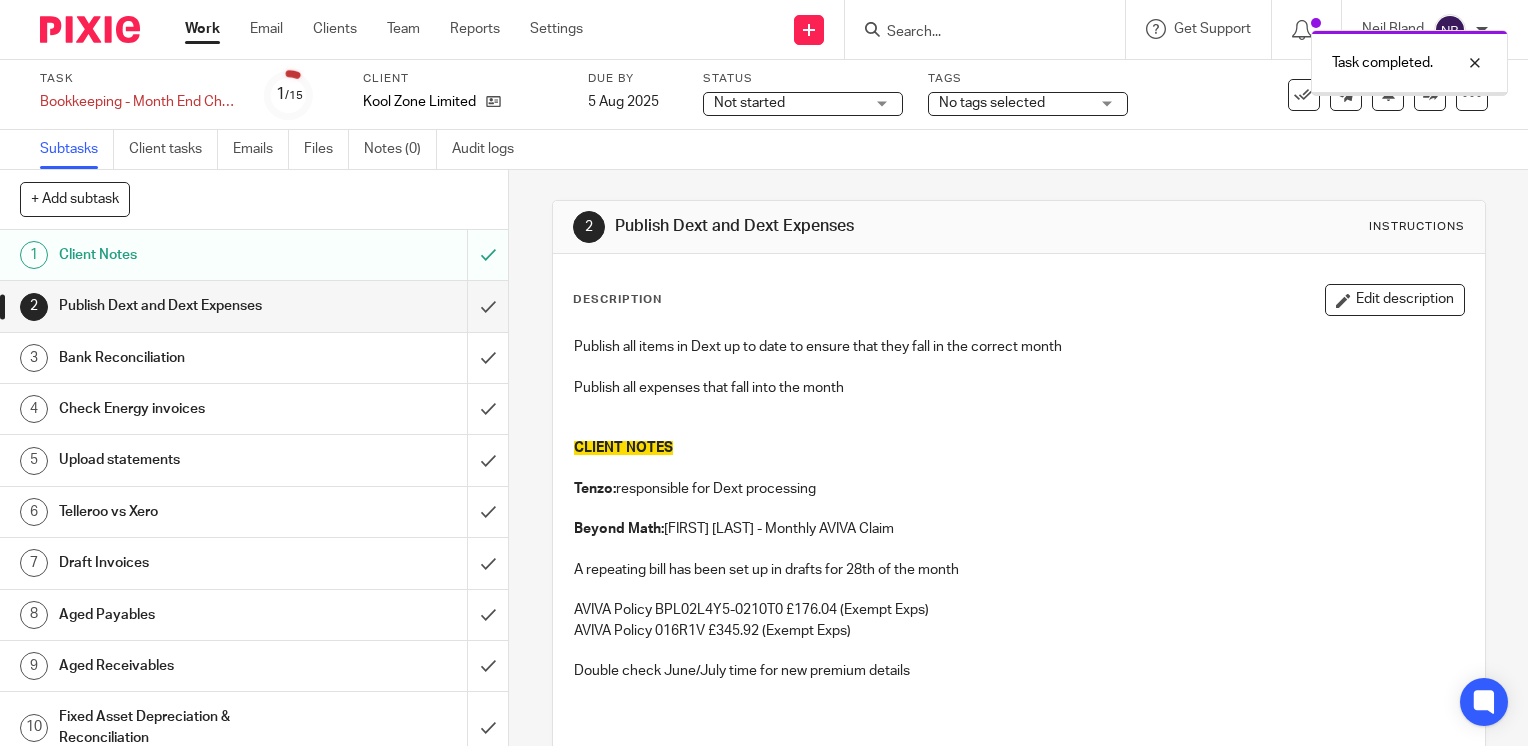 scroll, scrollTop: 0, scrollLeft: 0, axis: both 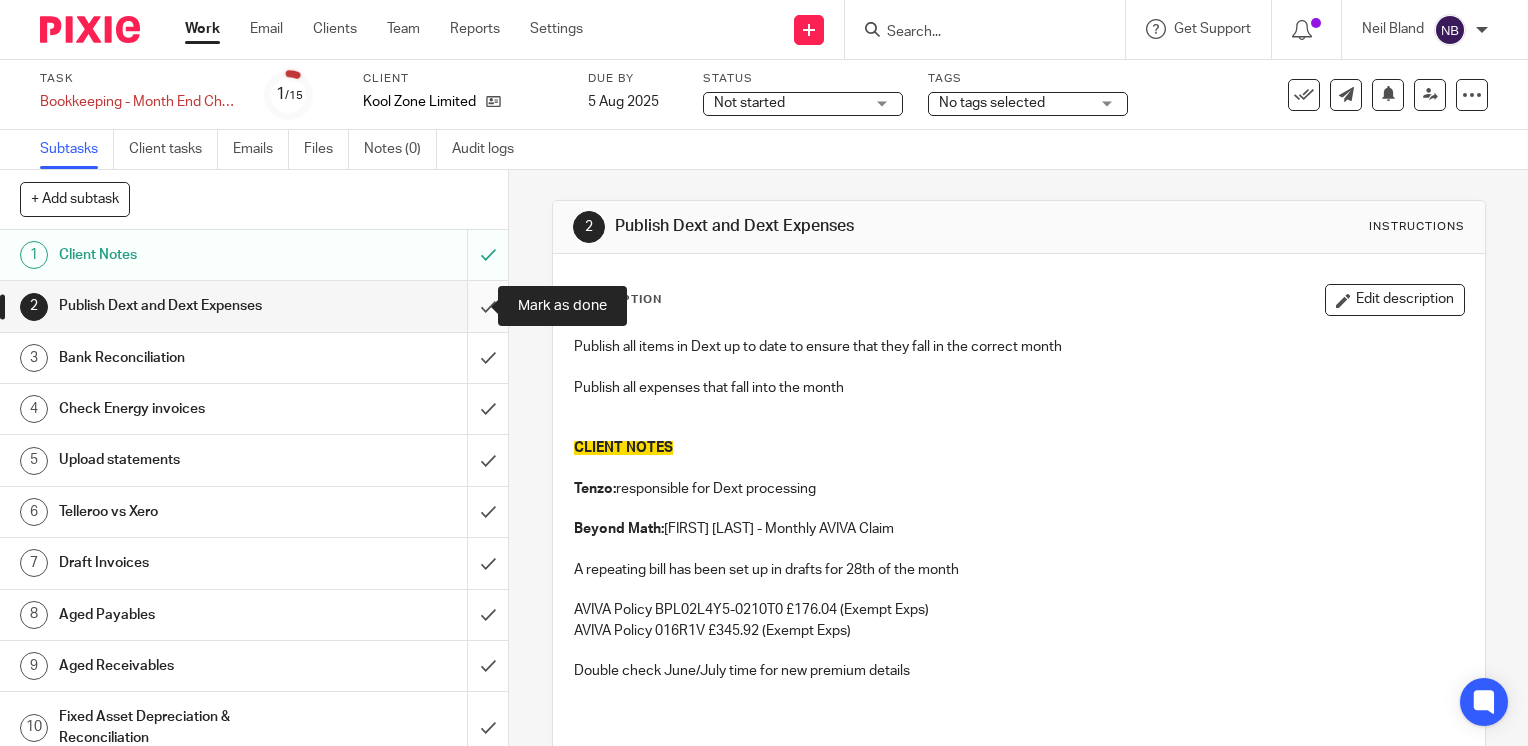 click at bounding box center [254, 306] 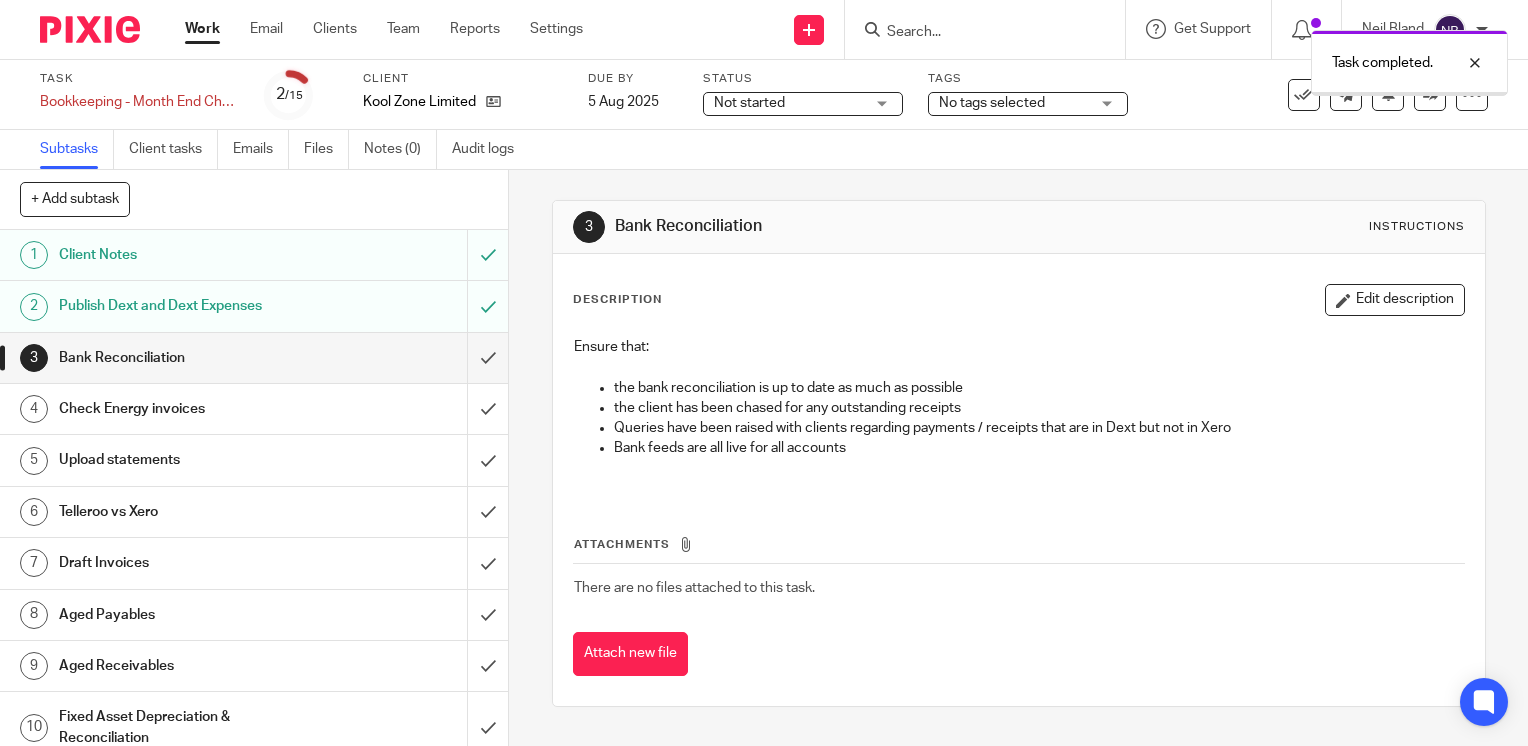 scroll, scrollTop: 0, scrollLeft: 0, axis: both 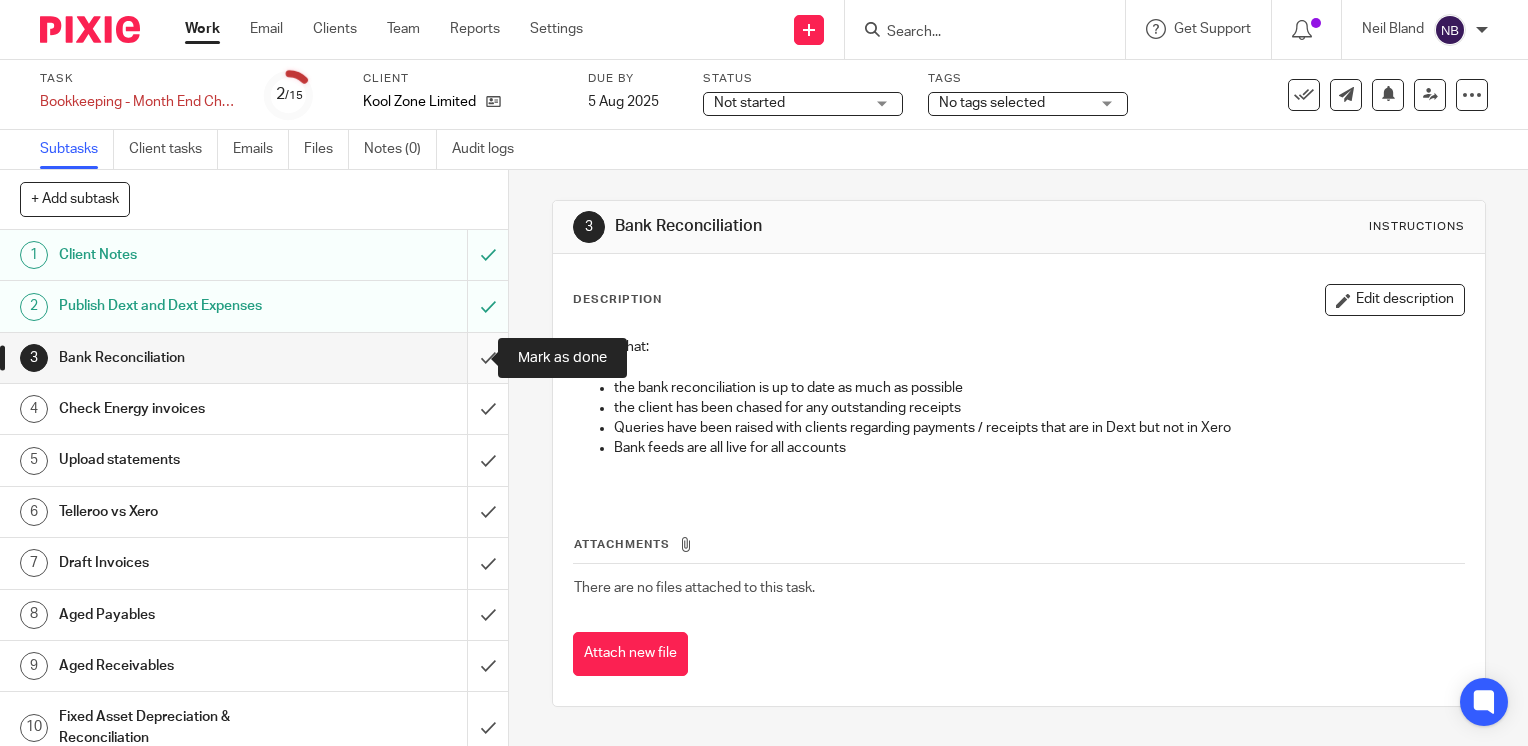 click at bounding box center [254, 358] 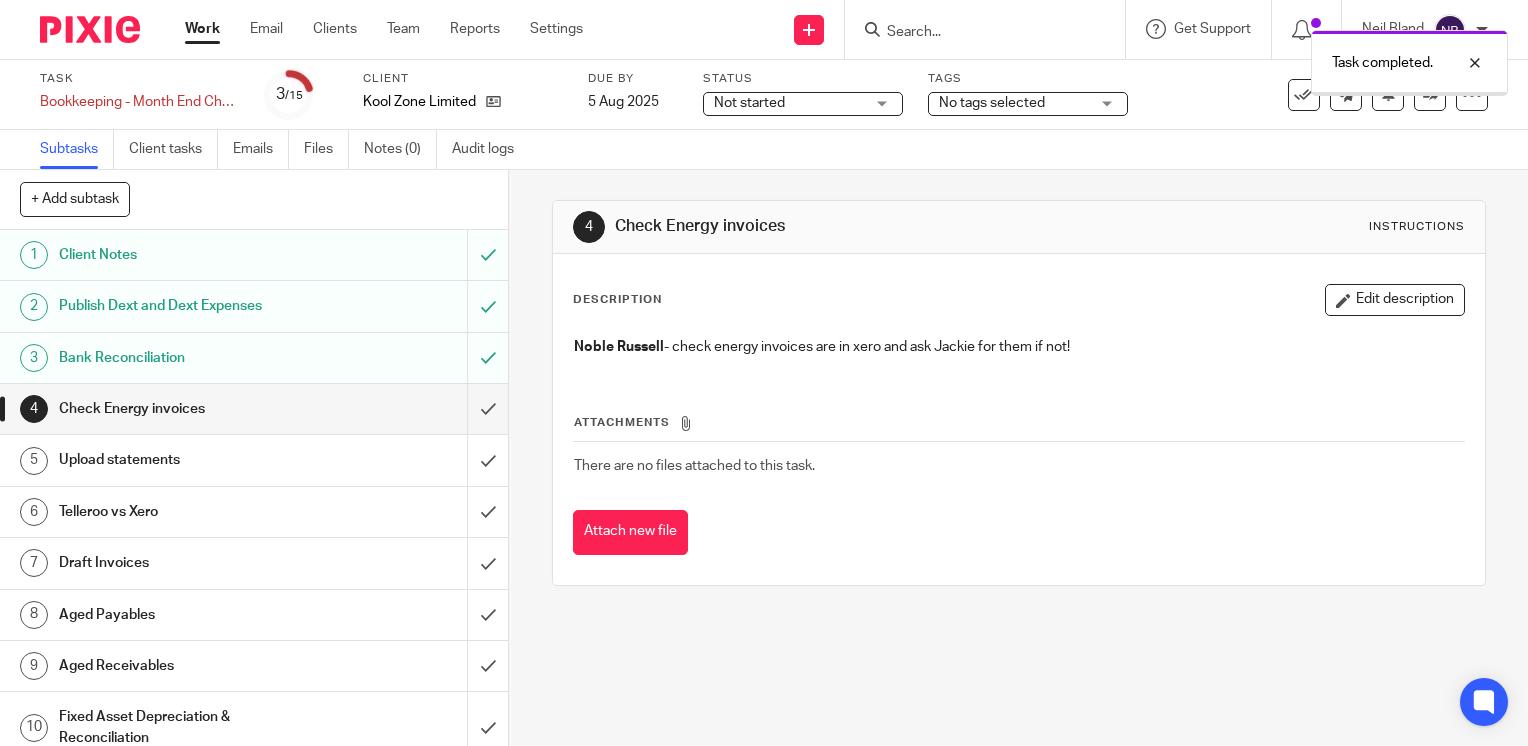 scroll, scrollTop: 0, scrollLeft: 0, axis: both 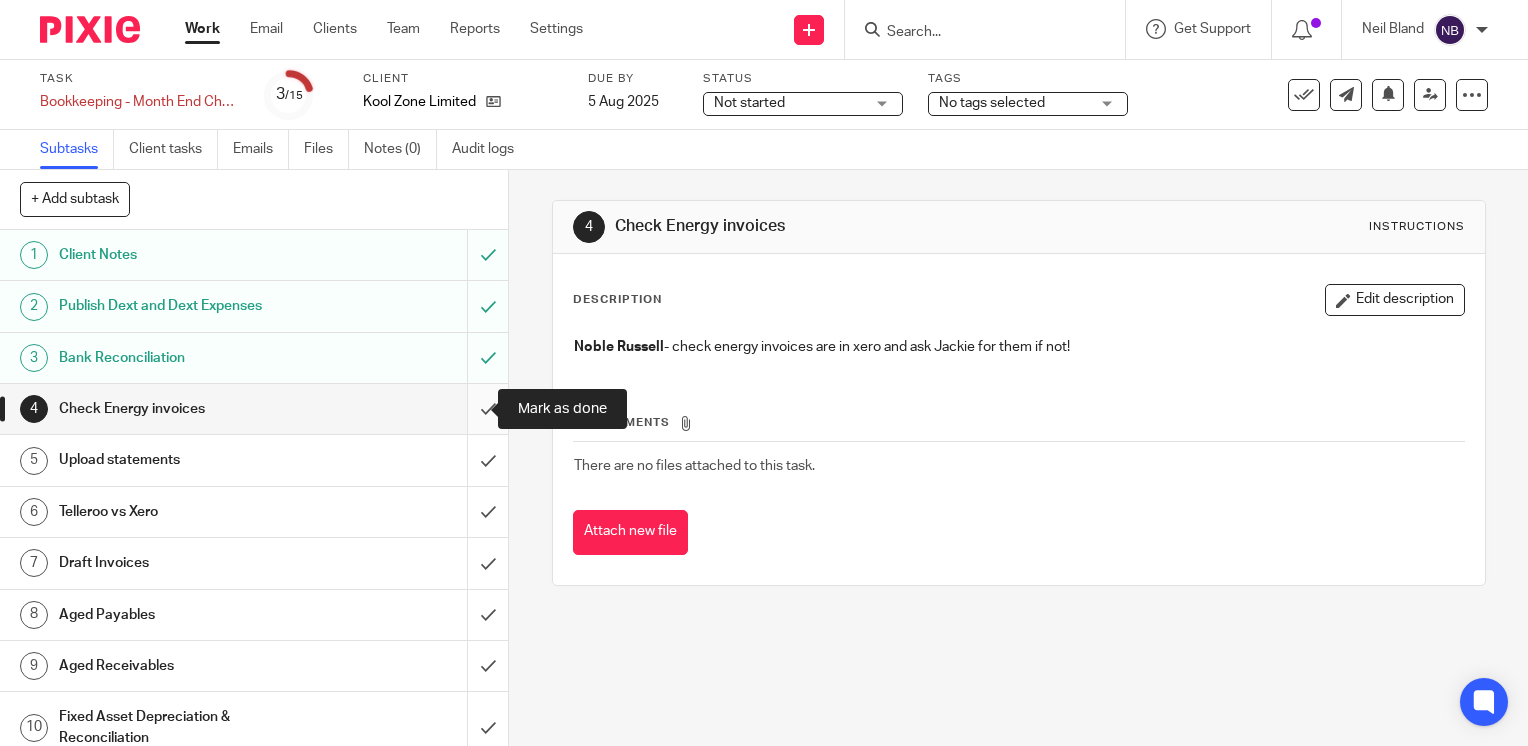 click at bounding box center (254, 409) 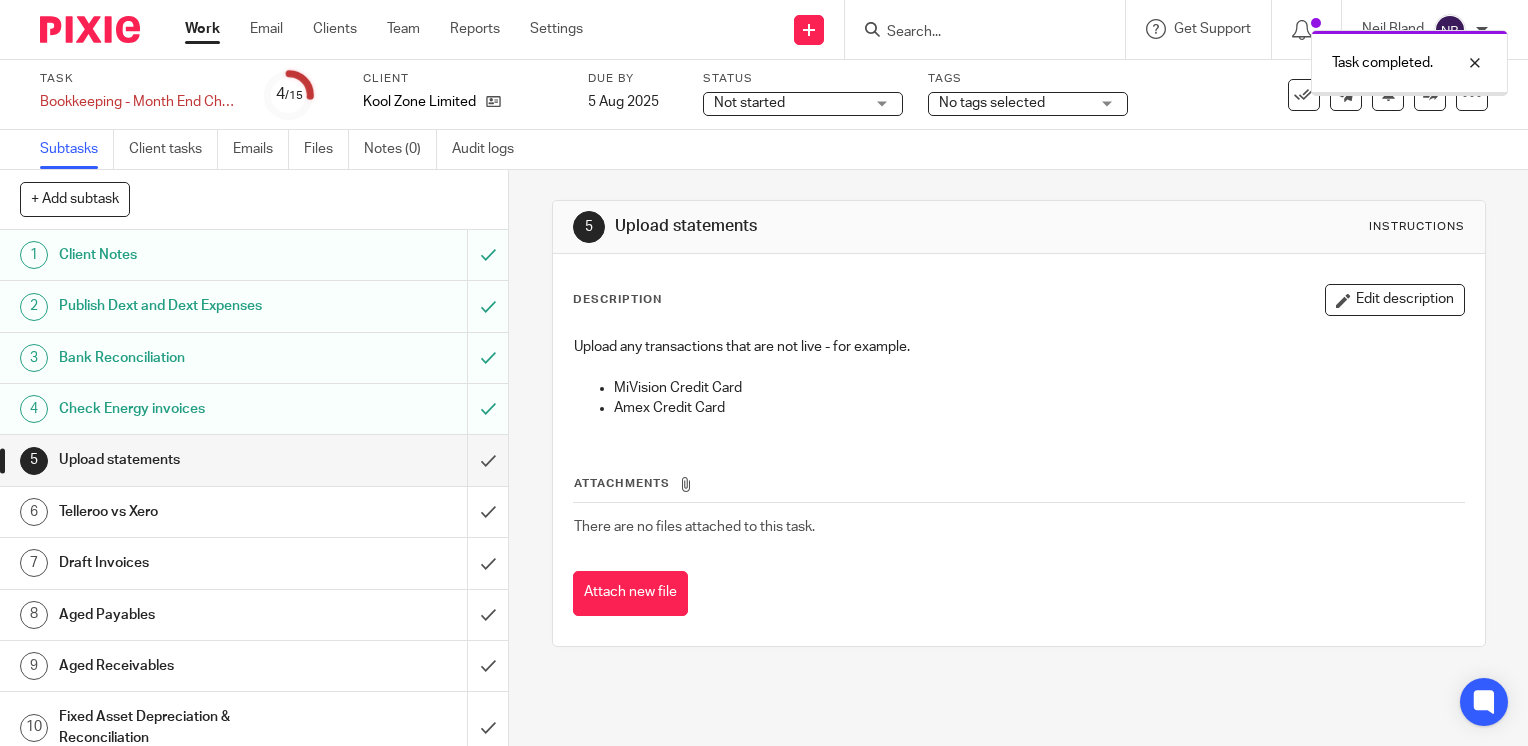 scroll, scrollTop: 0, scrollLeft: 0, axis: both 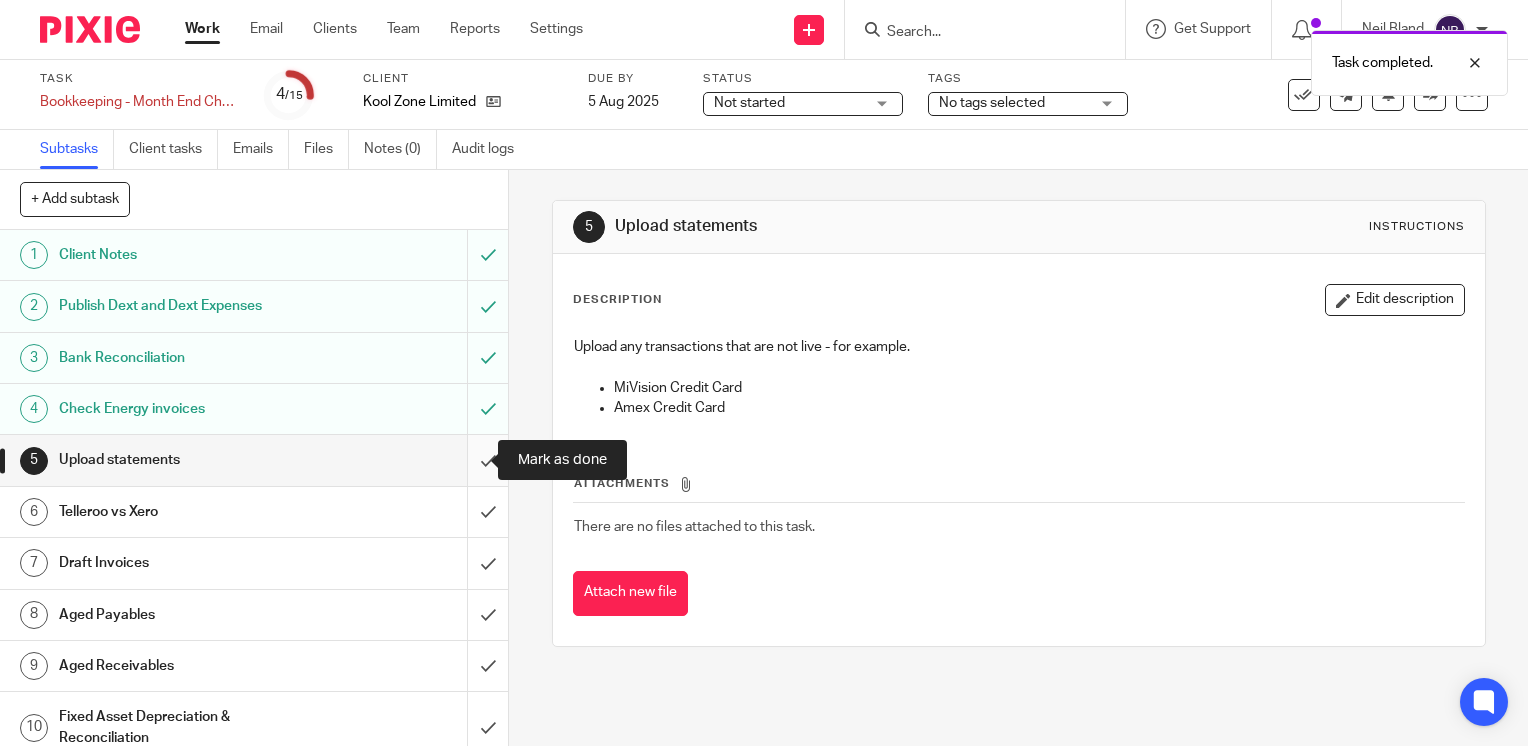 click at bounding box center (254, 460) 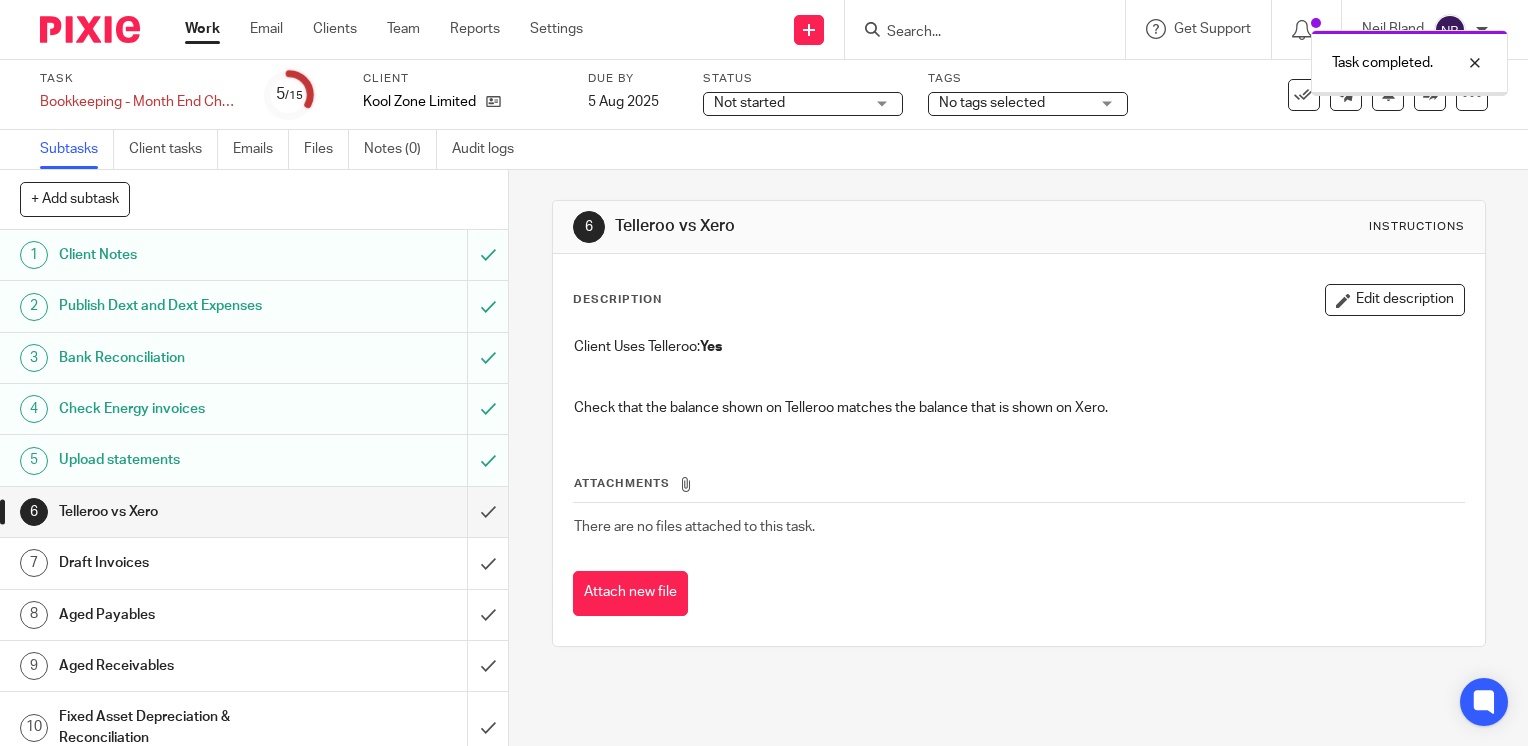 scroll, scrollTop: 0, scrollLeft: 0, axis: both 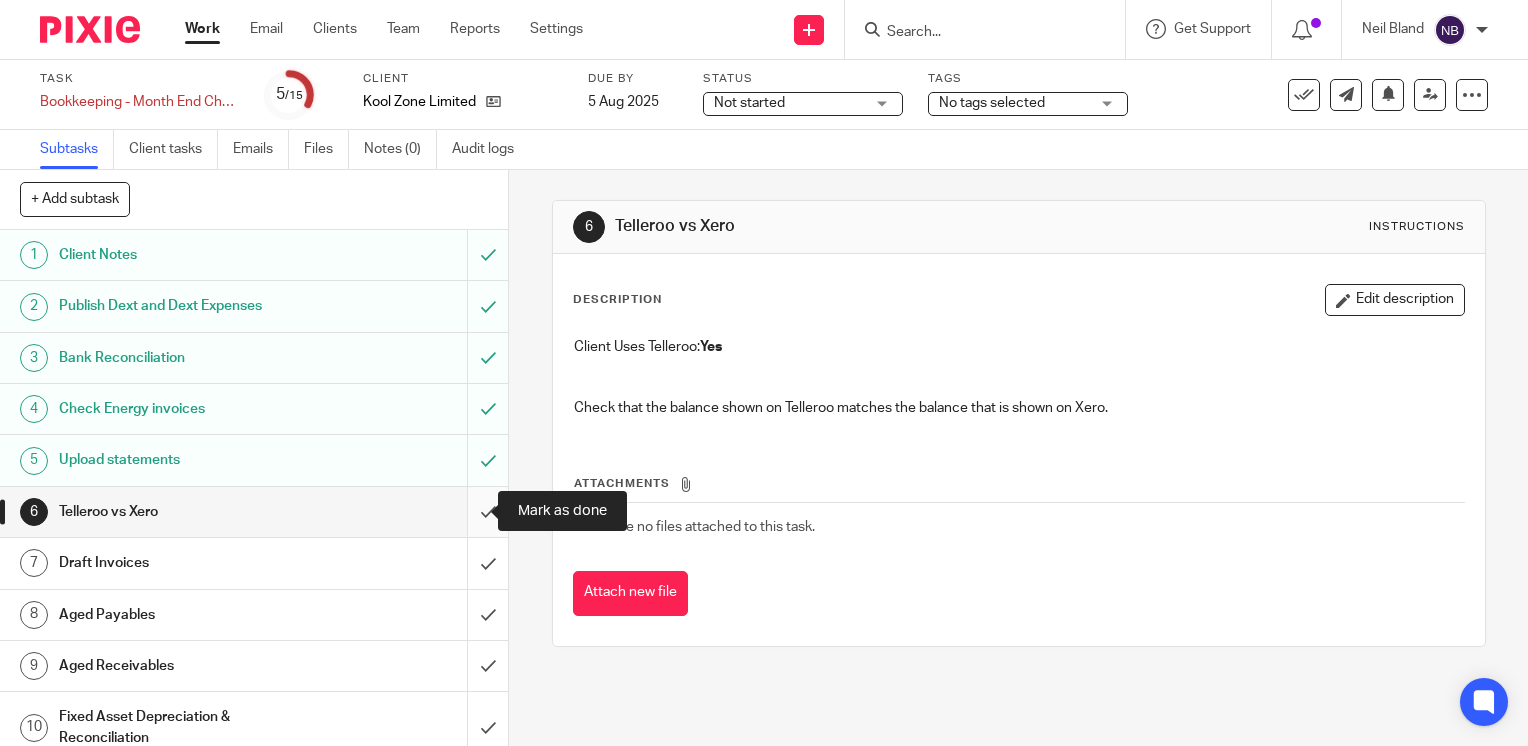 click at bounding box center (254, 512) 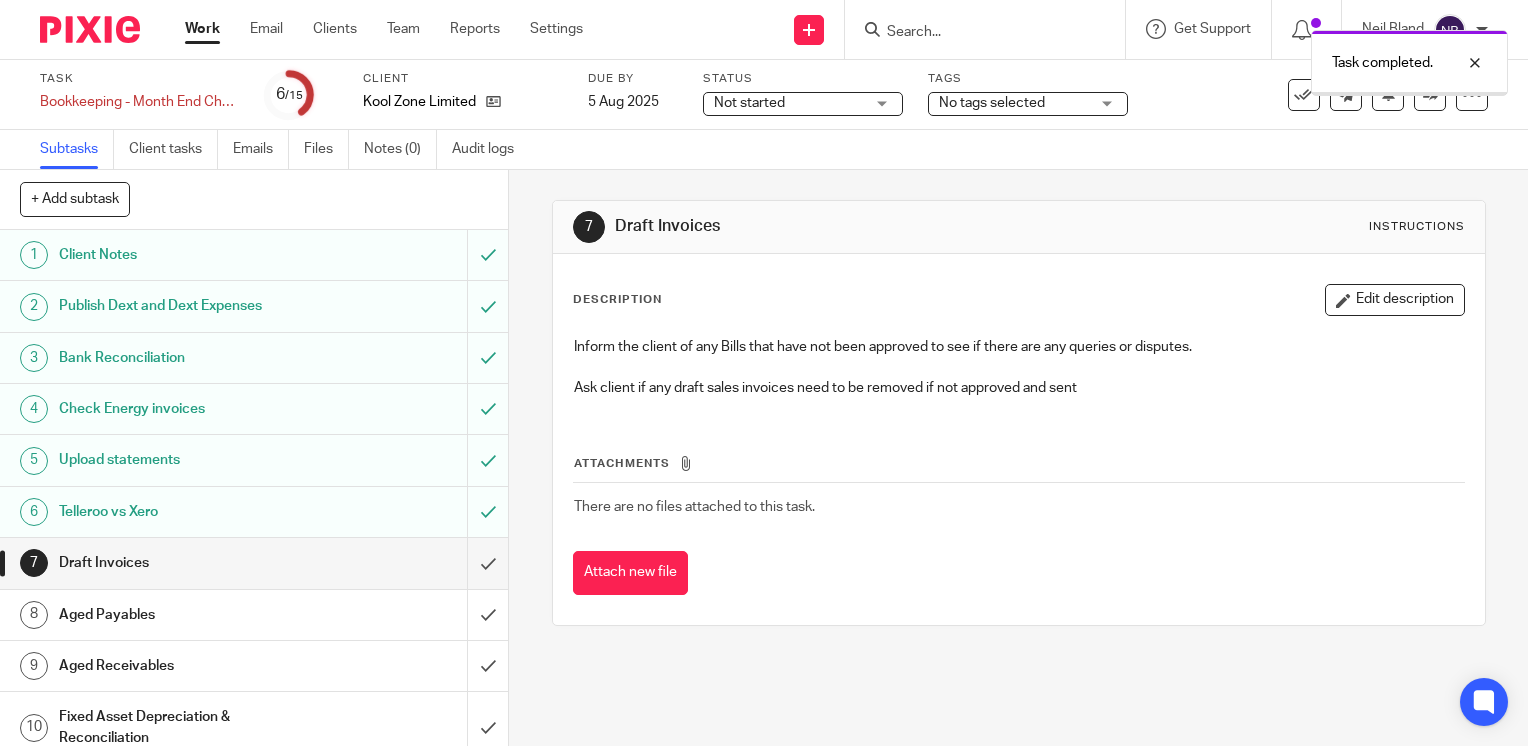 scroll, scrollTop: 0, scrollLeft: 0, axis: both 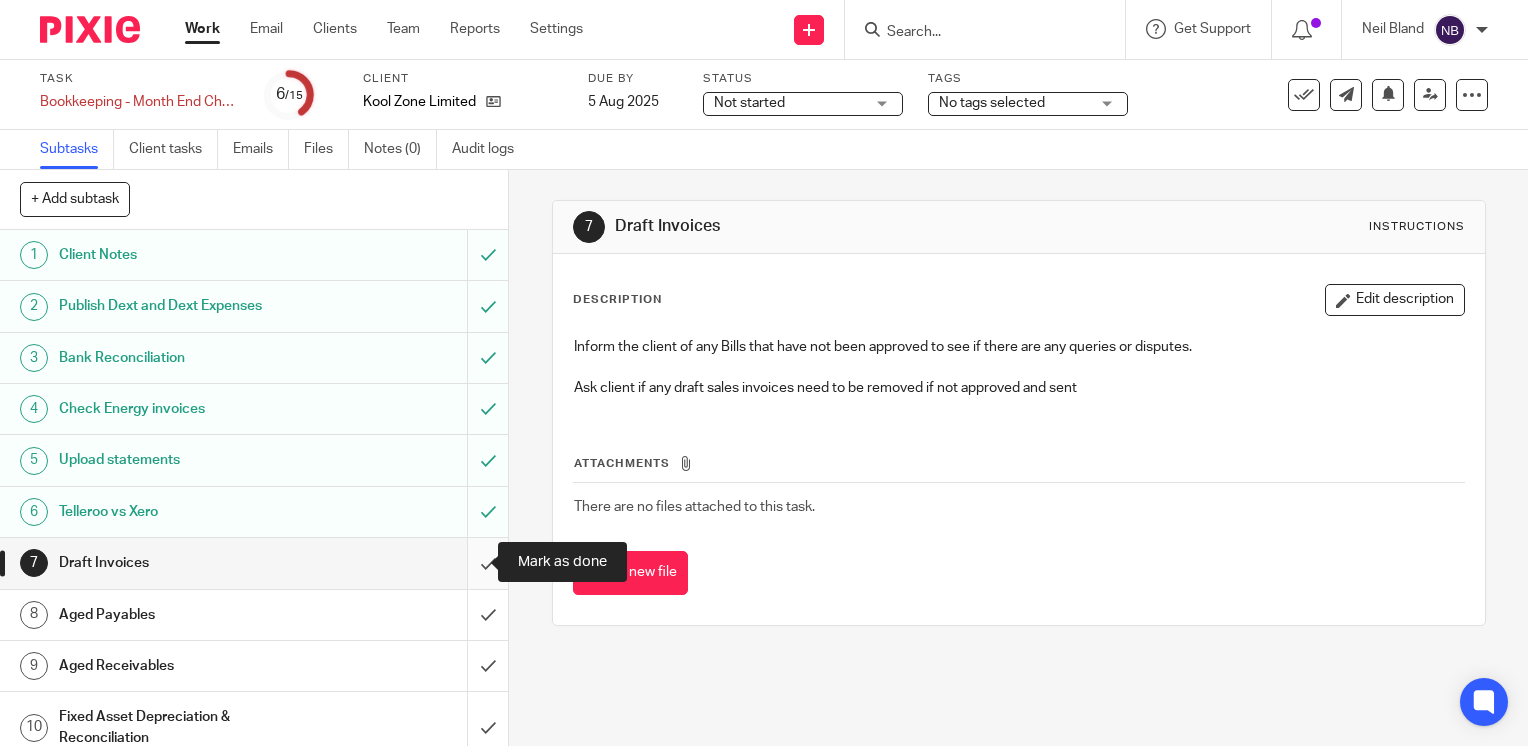 click at bounding box center [254, 563] 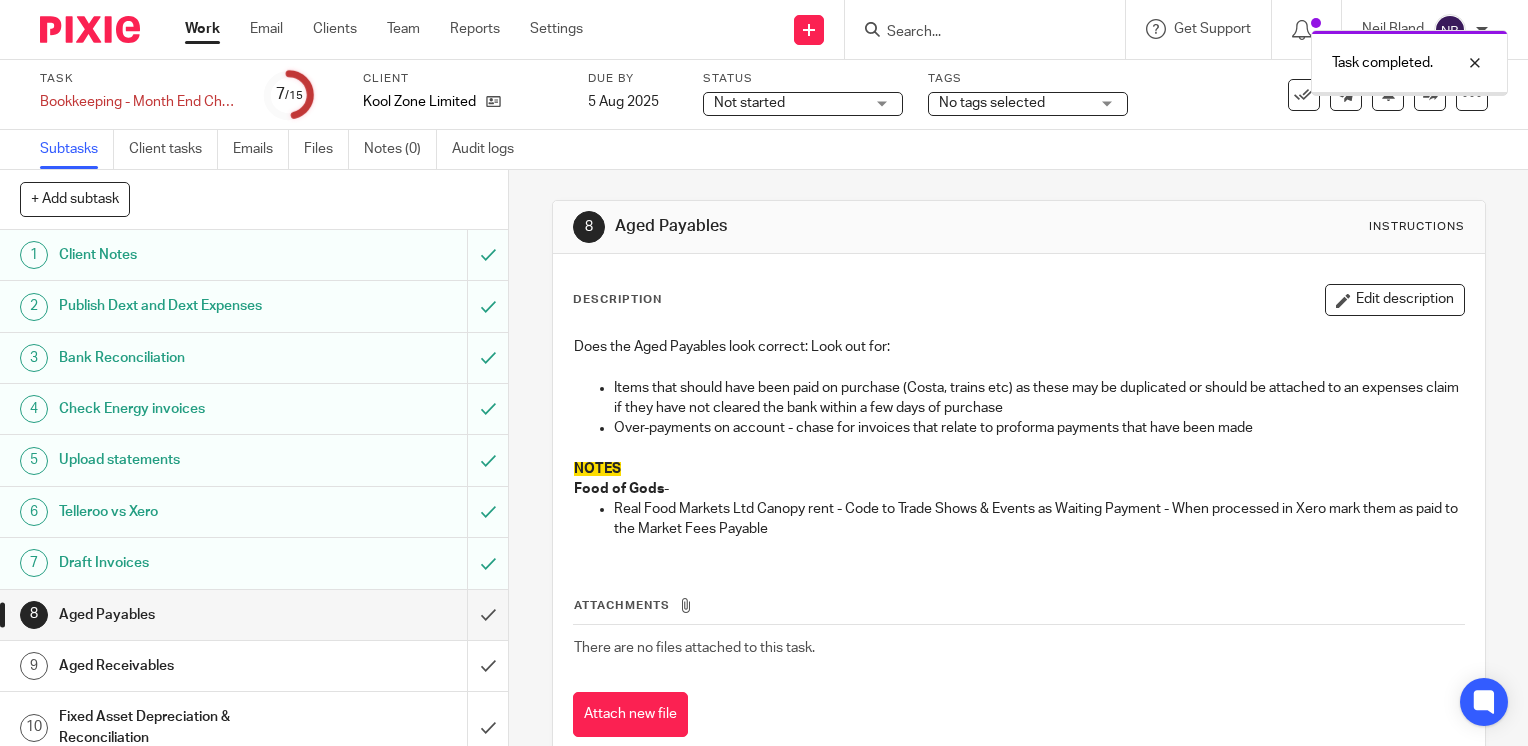 scroll, scrollTop: 0, scrollLeft: 0, axis: both 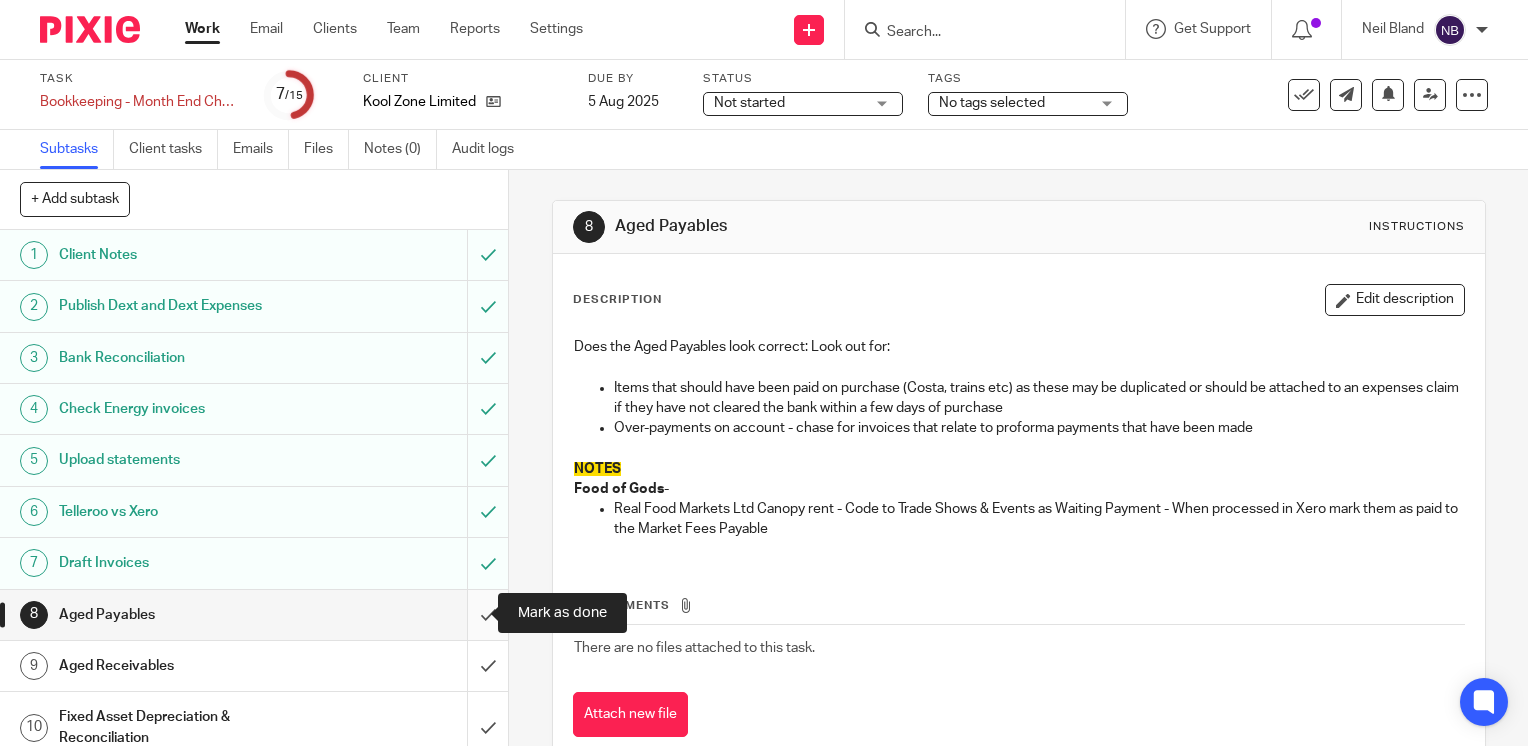 click at bounding box center (254, 615) 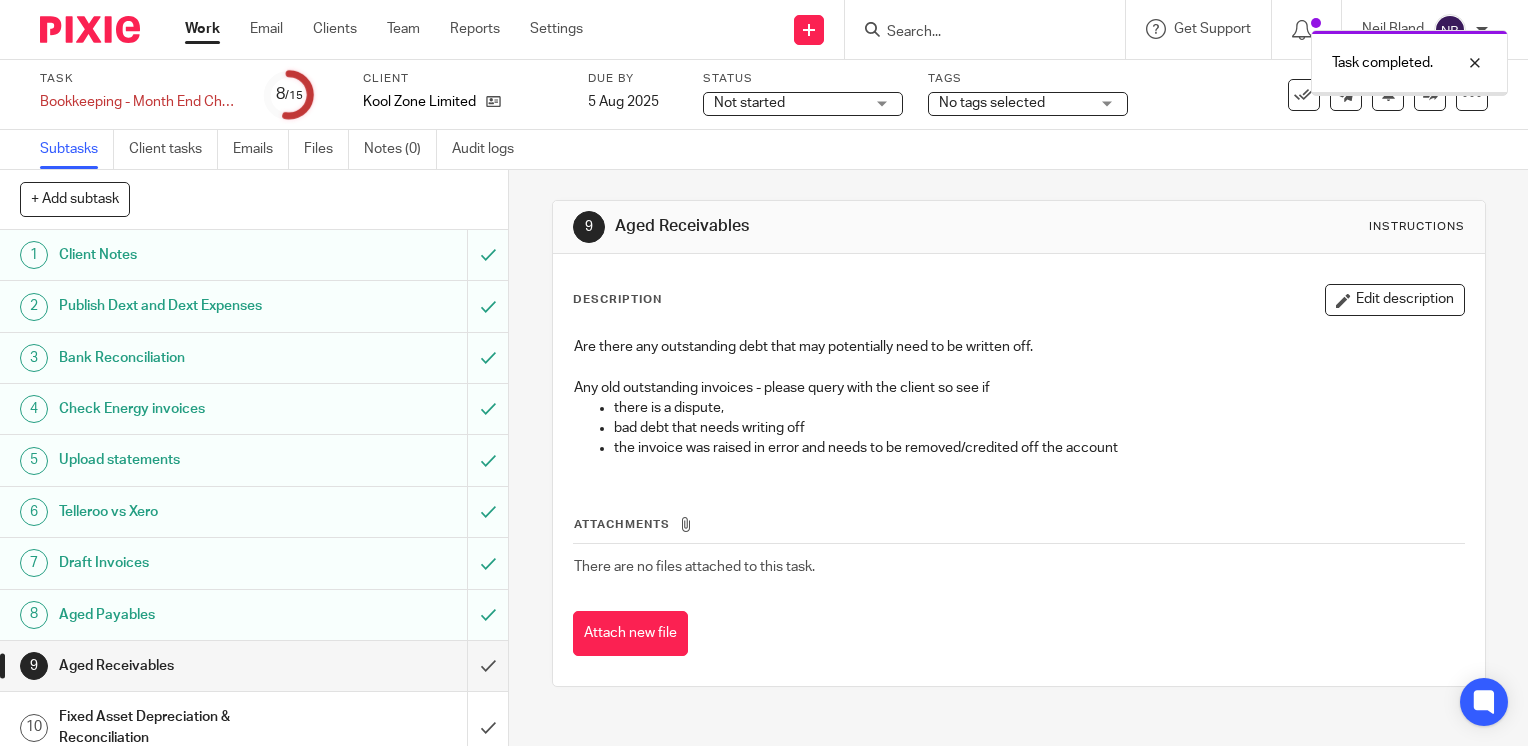 scroll, scrollTop: 0, scrollLeft: 0, axis: both 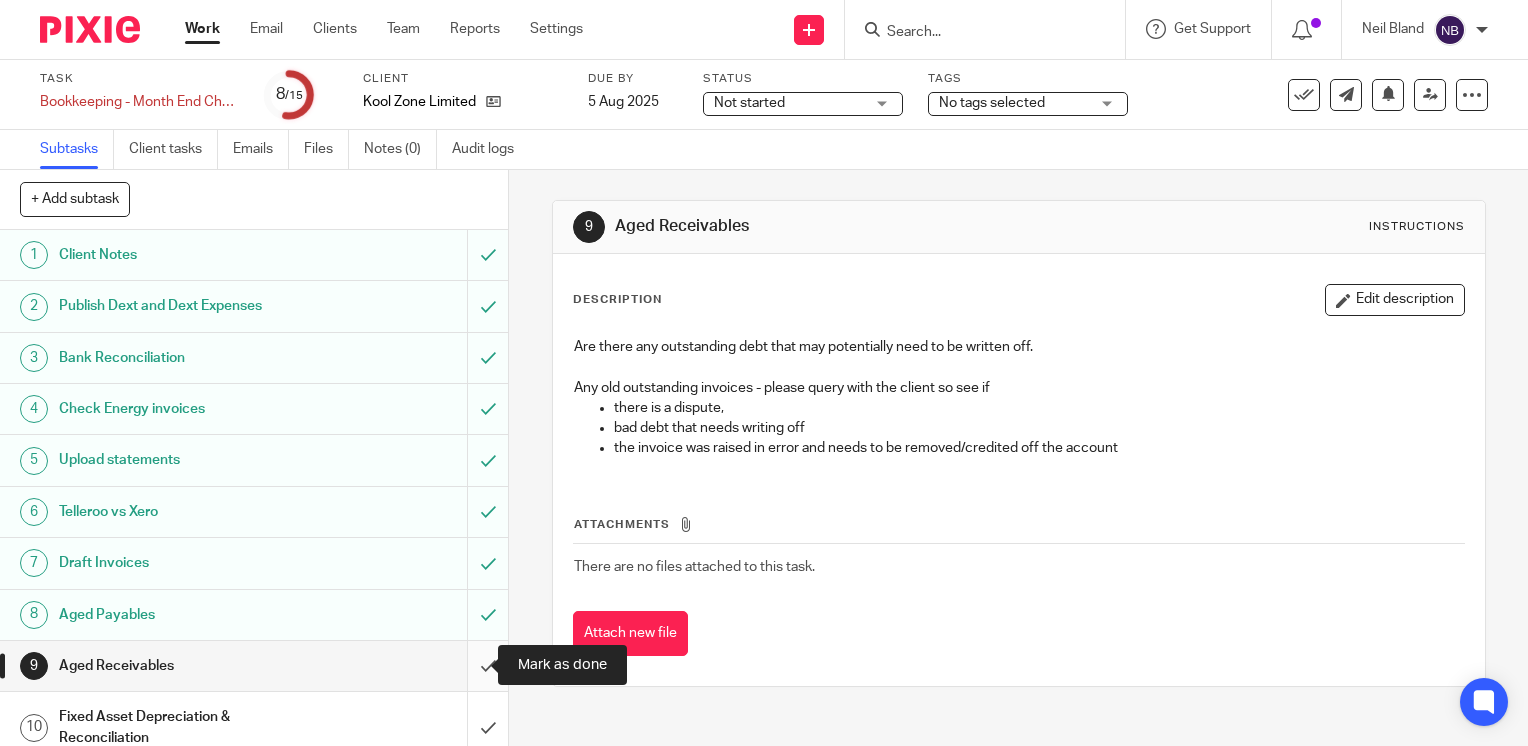 click at bounding box center [254, 666] 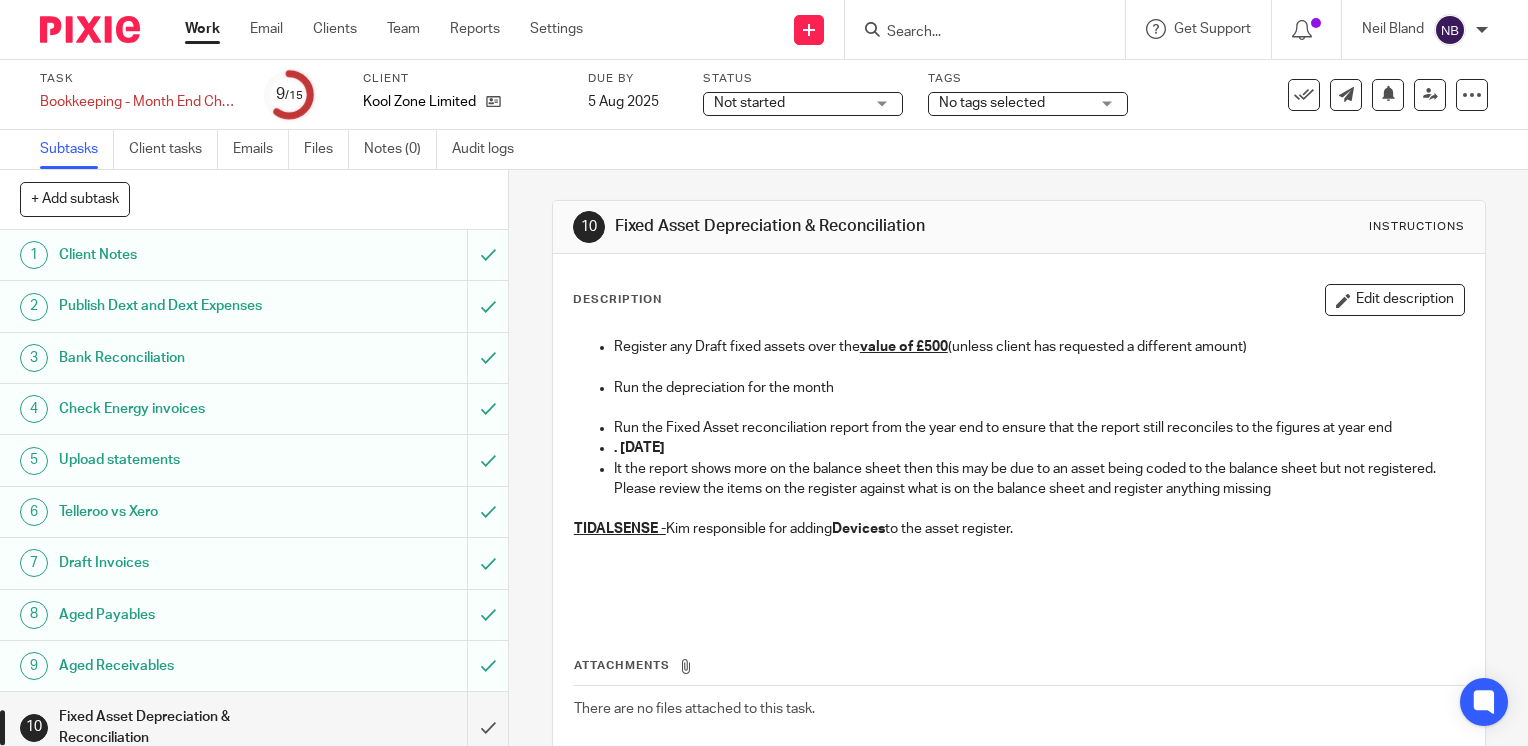 scroll, scrollTop: 0, scrollLeft: 0, axis: both 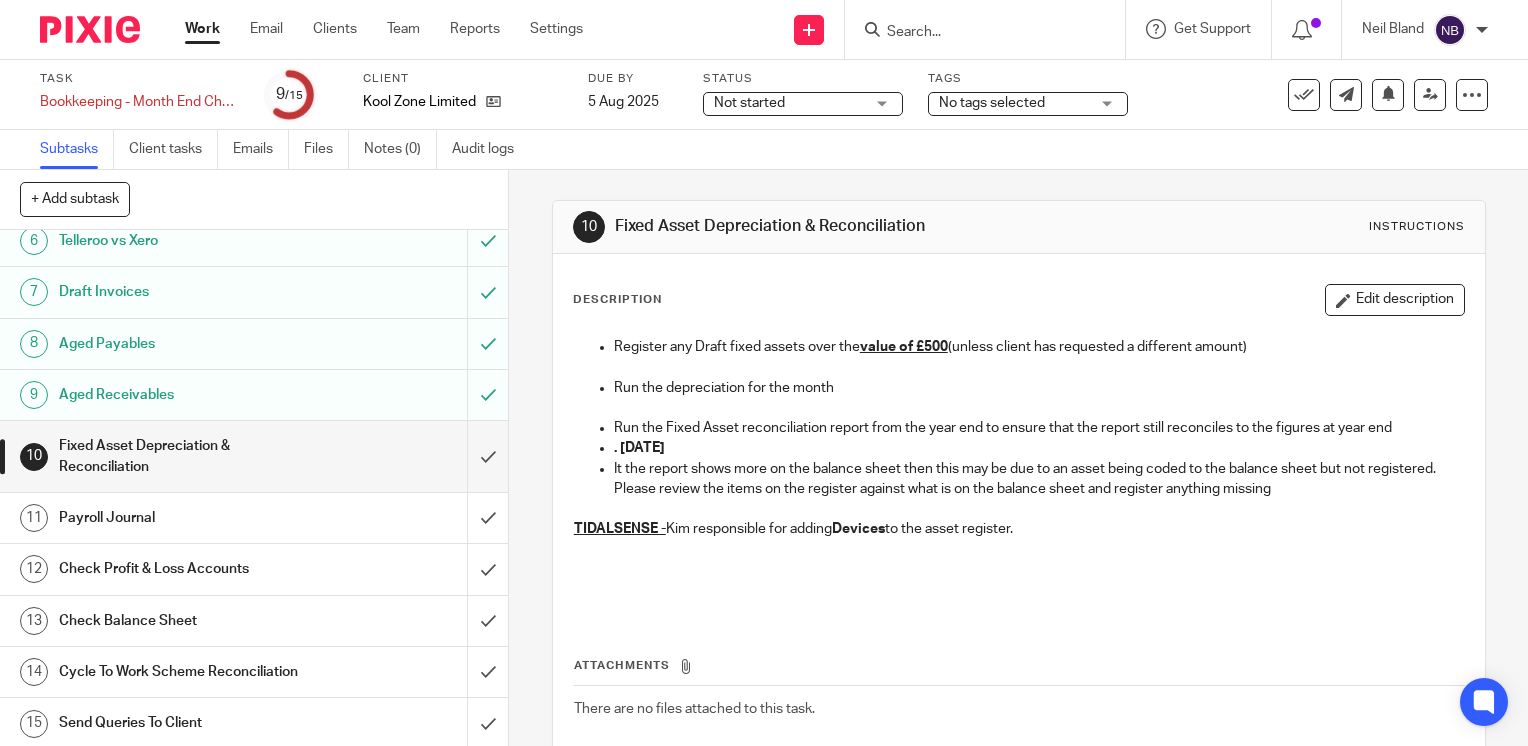click on "Payroll Journal" at bounding box center (253, 518) 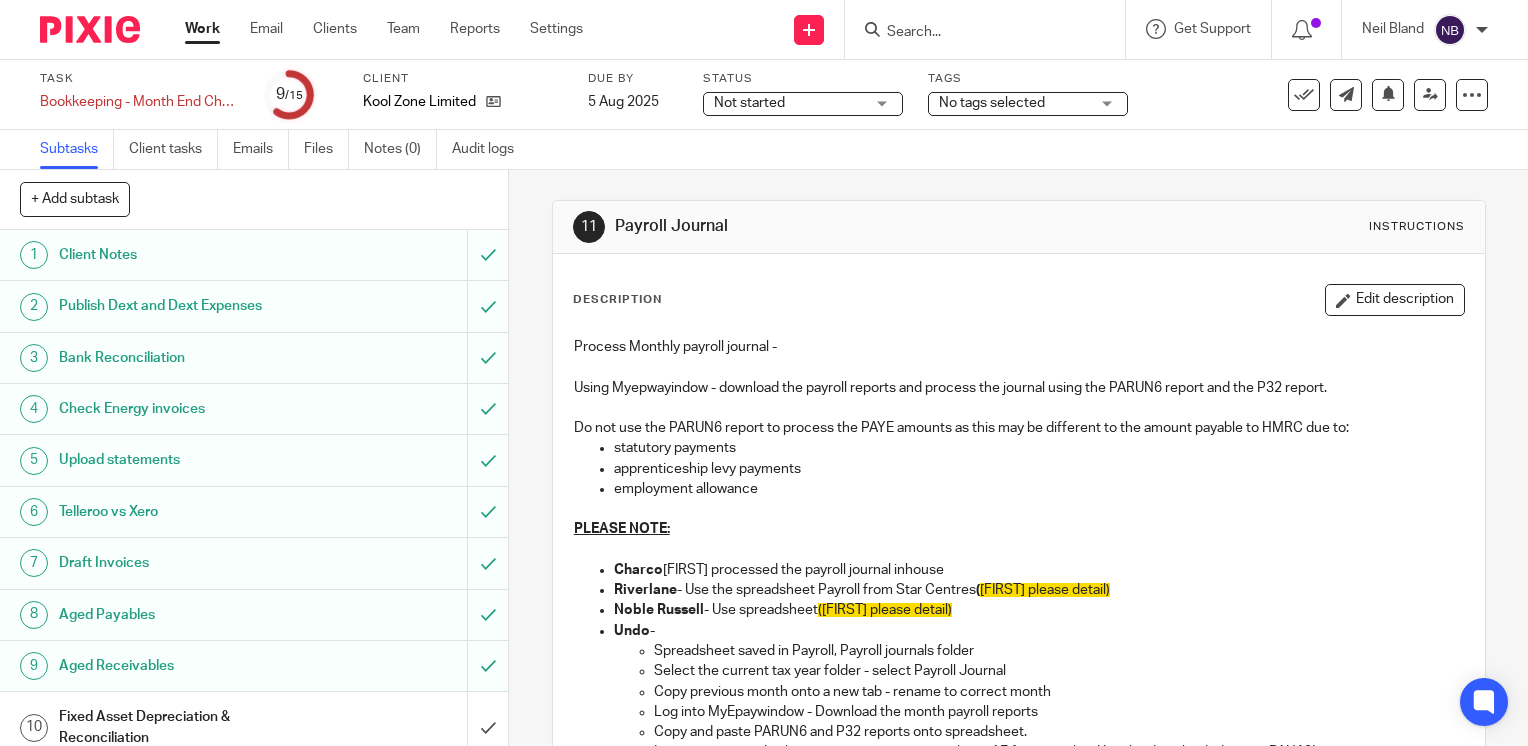 scroll, scrollTop: 0, scrollLeft: 0, axis: both 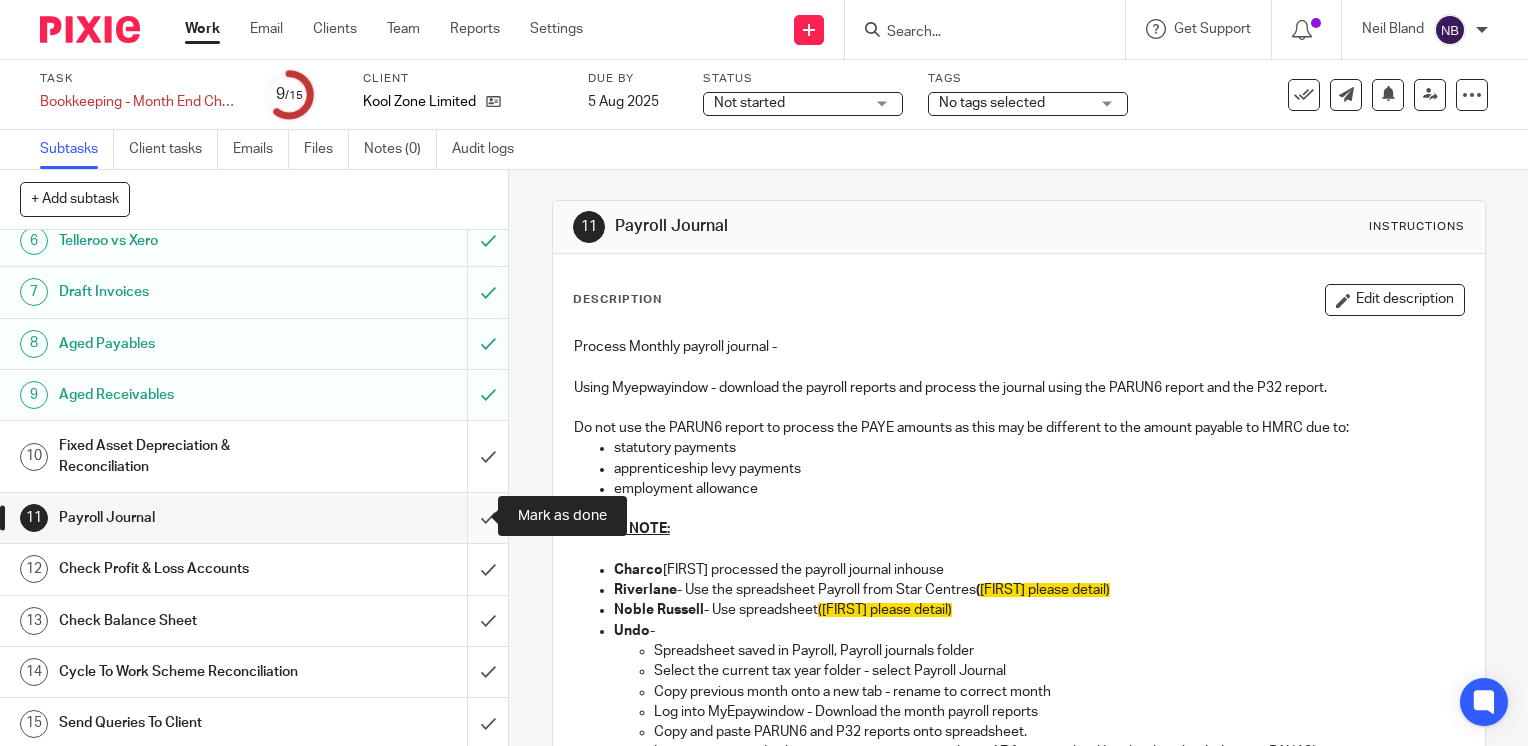 click at bounding box center (254, 518) 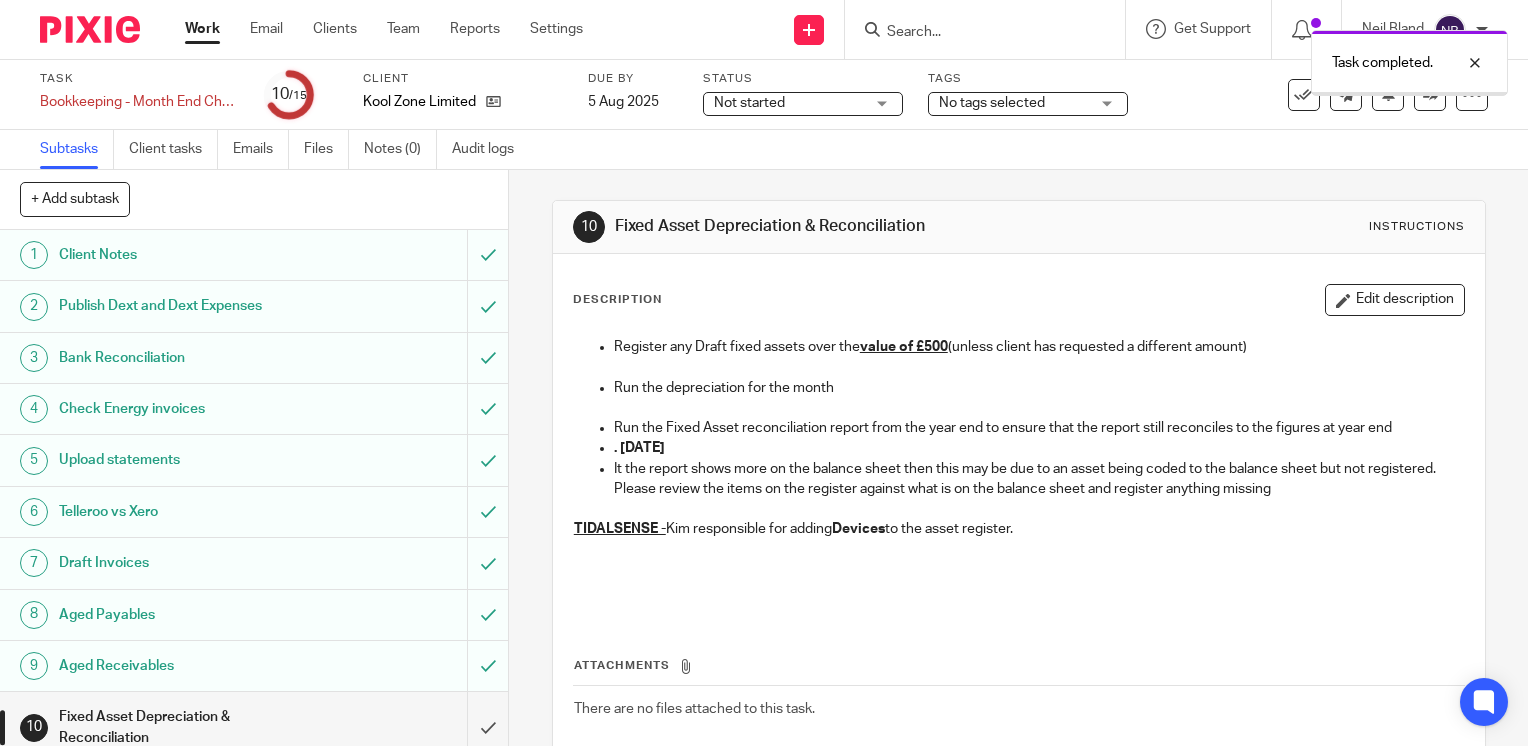 scroll, scrollTop: 0, scrollLeft: 0, axis: both 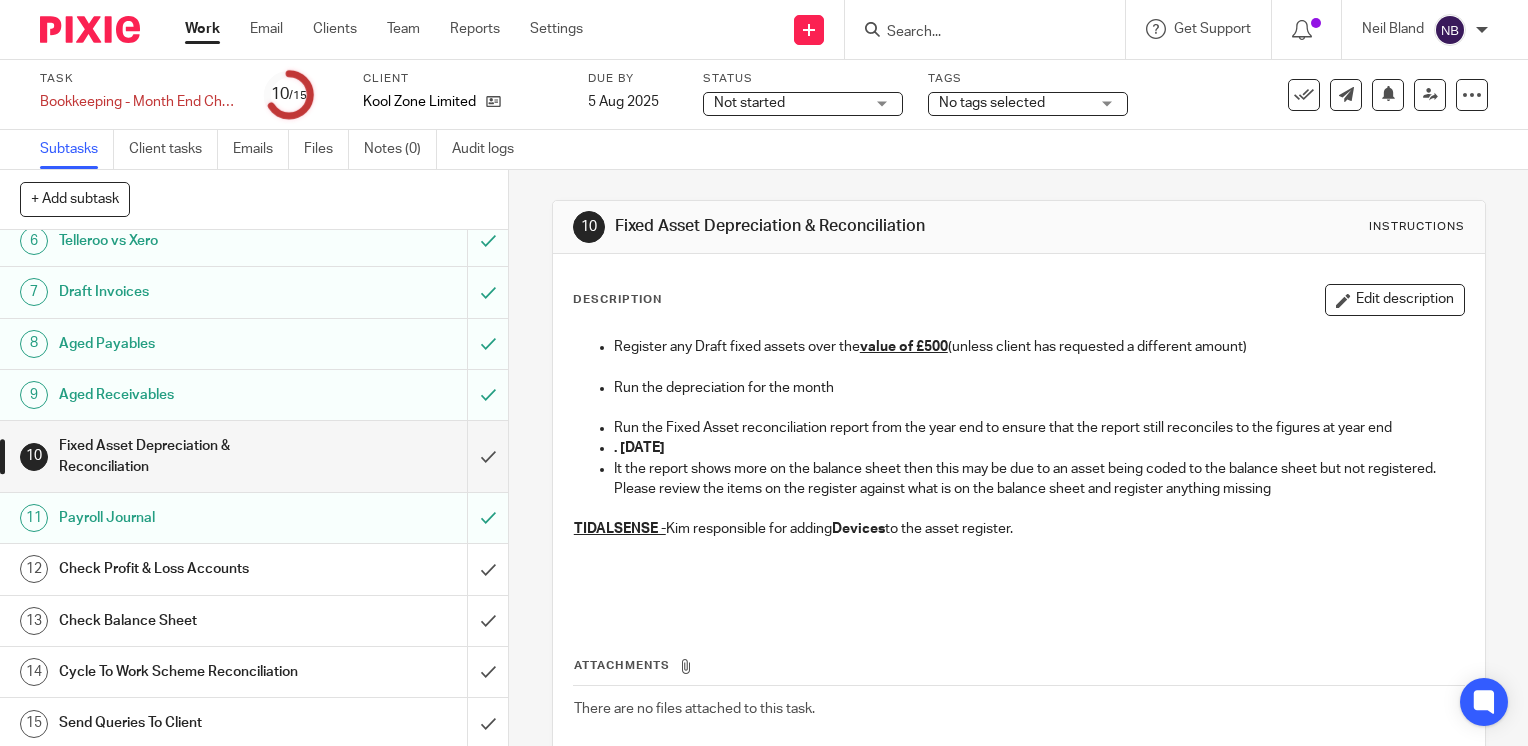 click on "12
Check Profit & Loss Accounts" at bounding box center [233, 569] 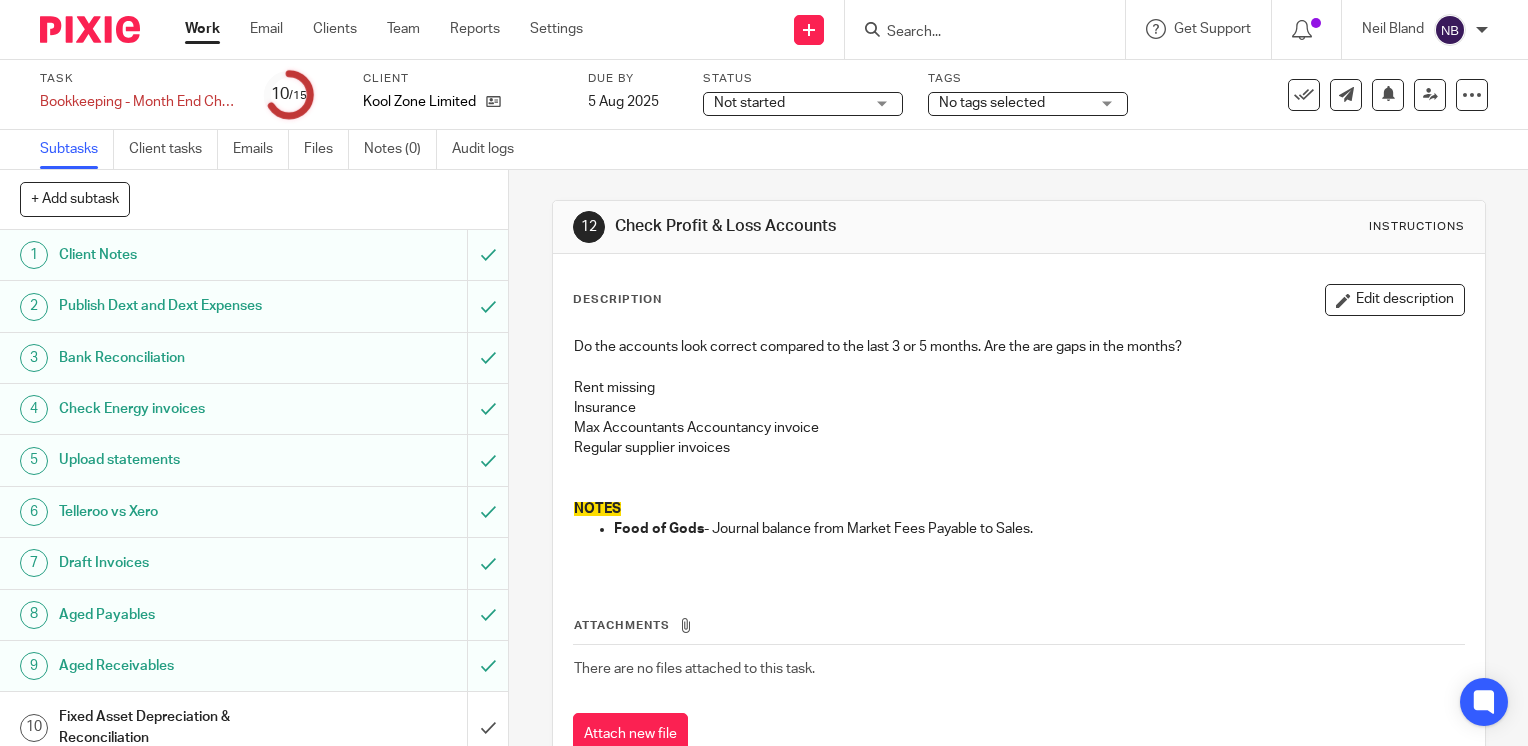scroll, scrollTop: 0, scrollLeft: 0, axis: both 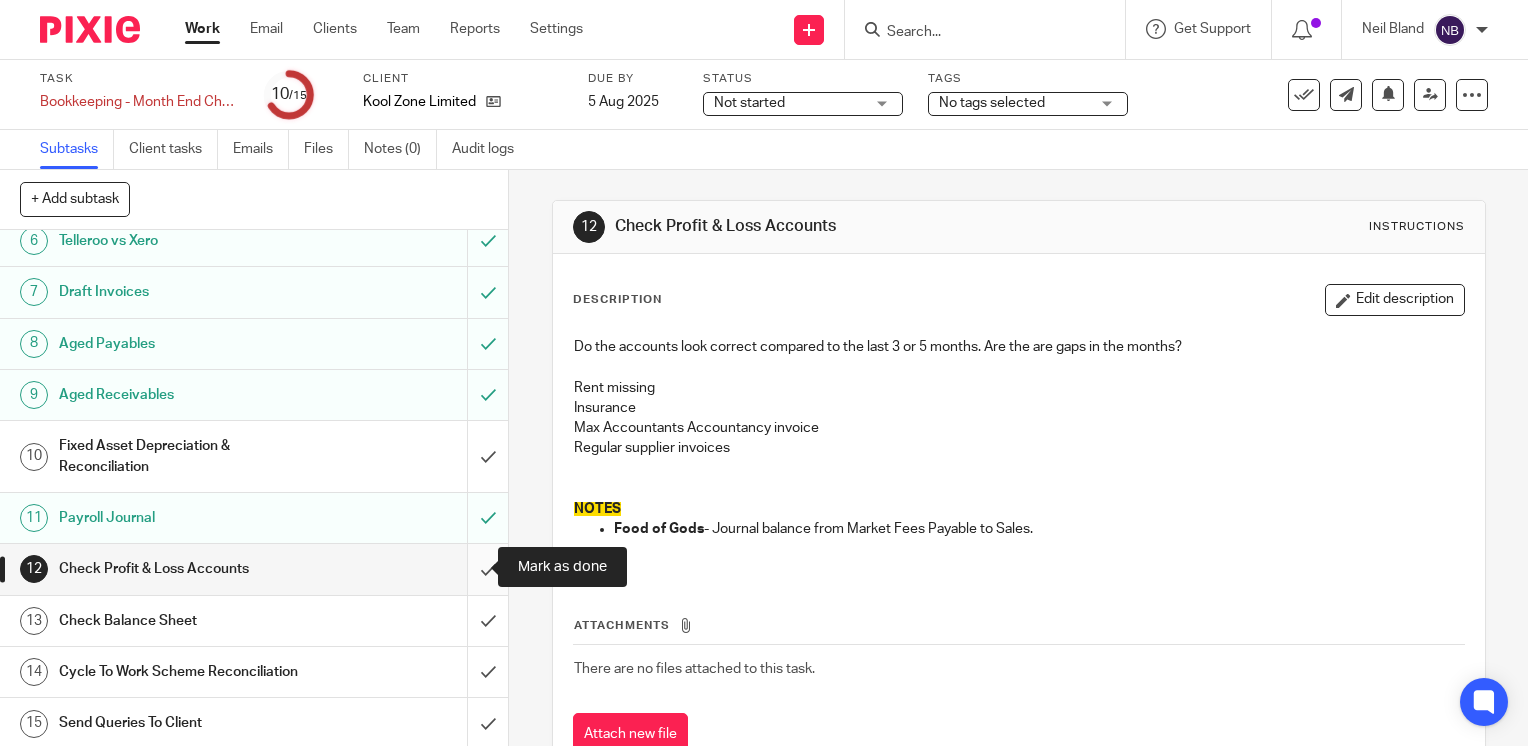 click at bounding box center (254, 569) 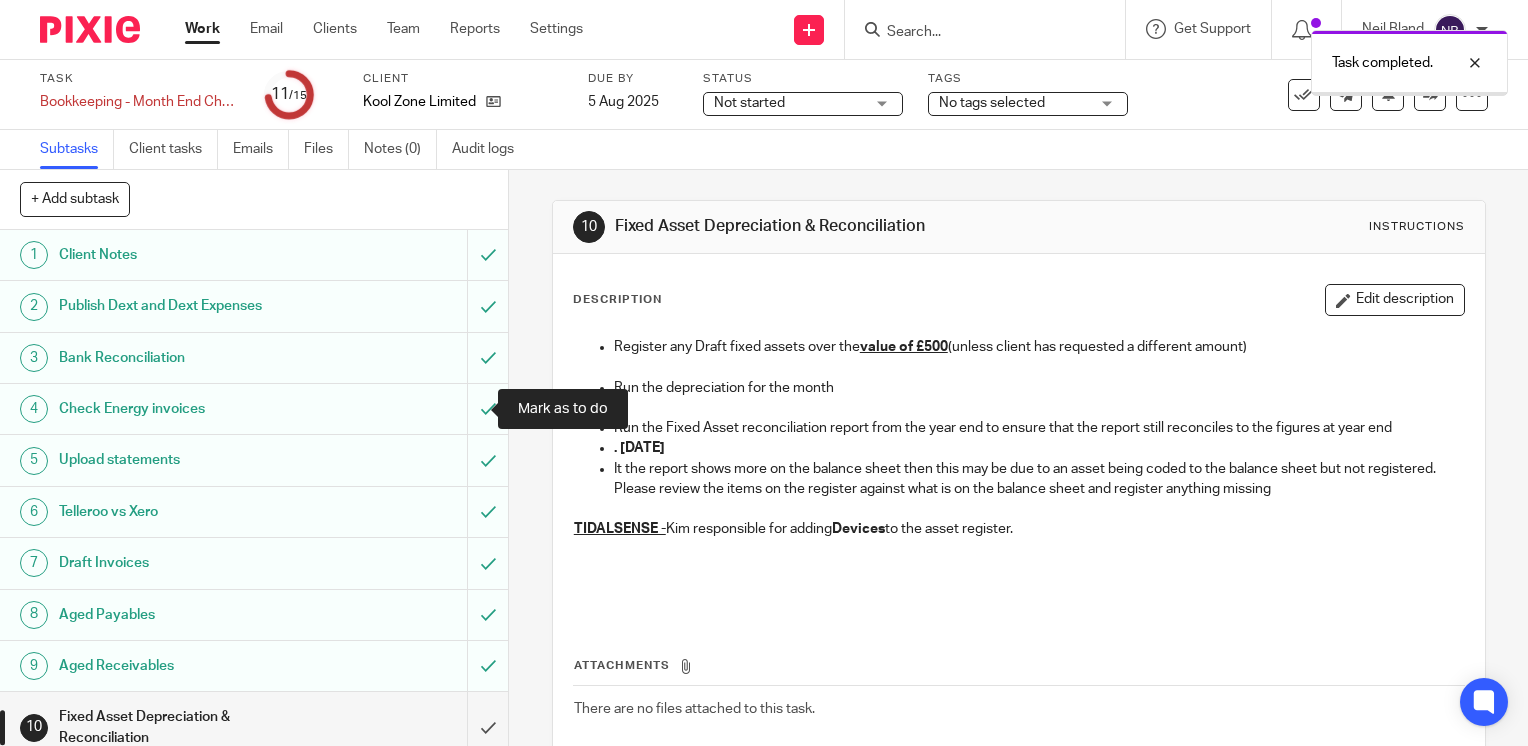 scroll, scrollTop: 0, scrollLeft: 0, axis: both 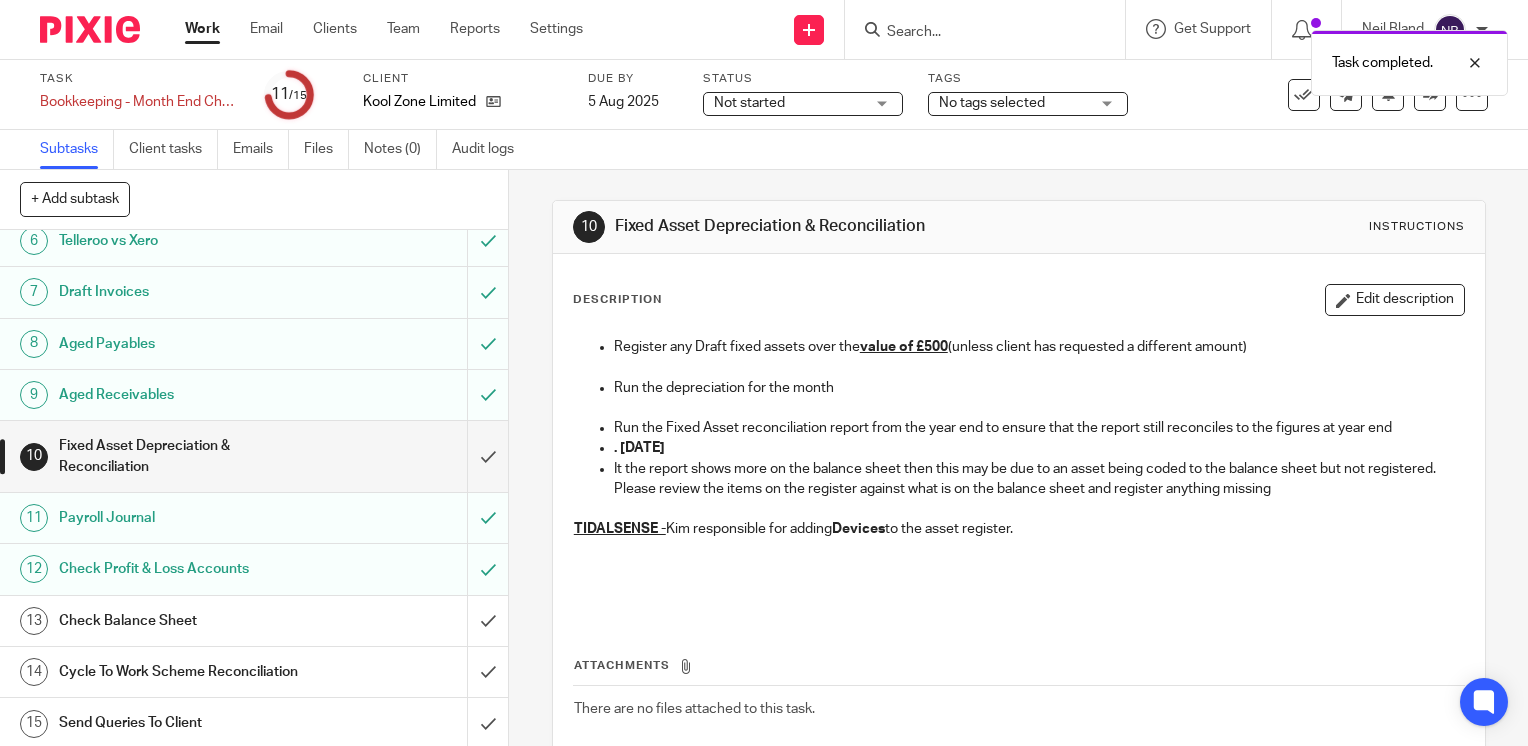 click on "Check Balance Sheet" at bounding box center (253, 621) 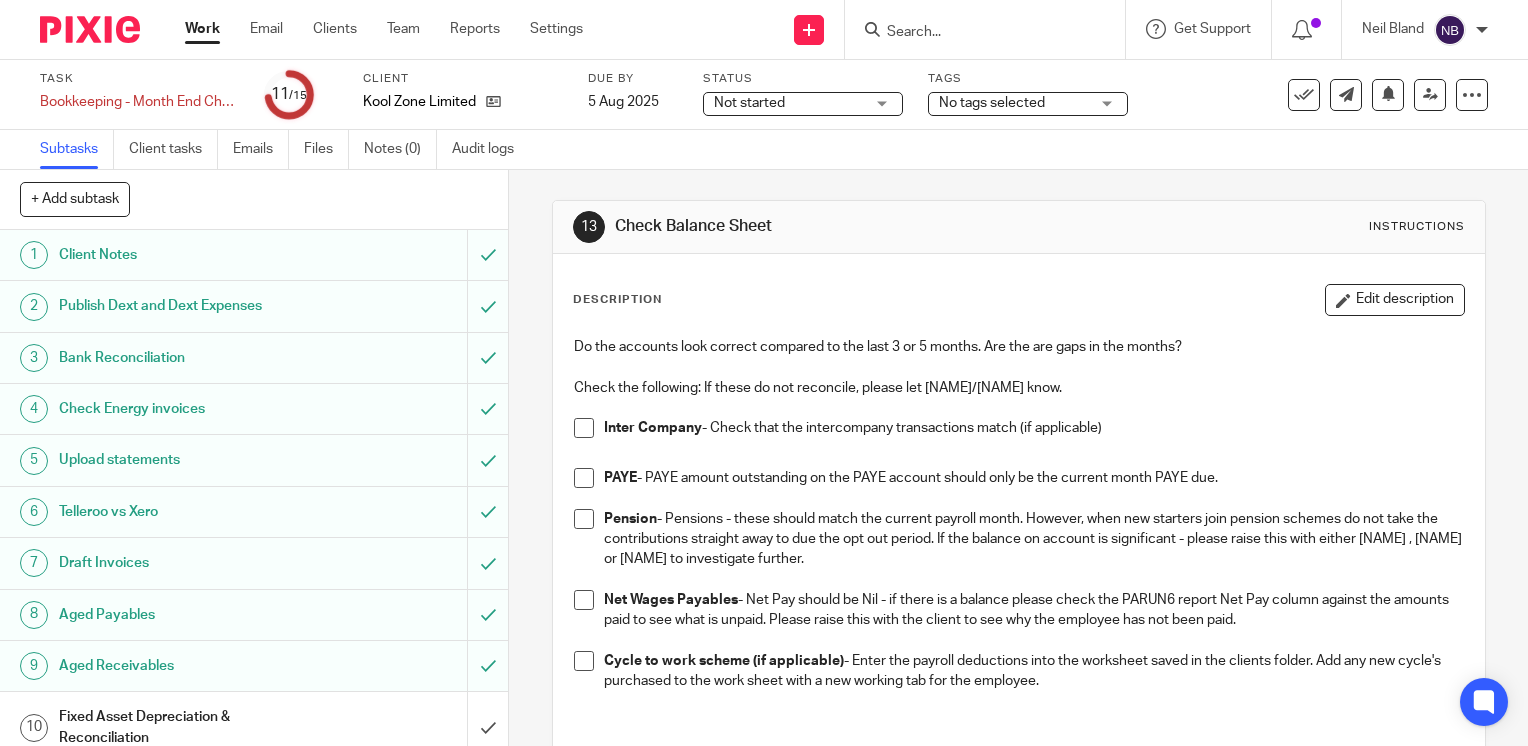 scroll, scrollTop: 0, scrollLeft: 0, axis: both 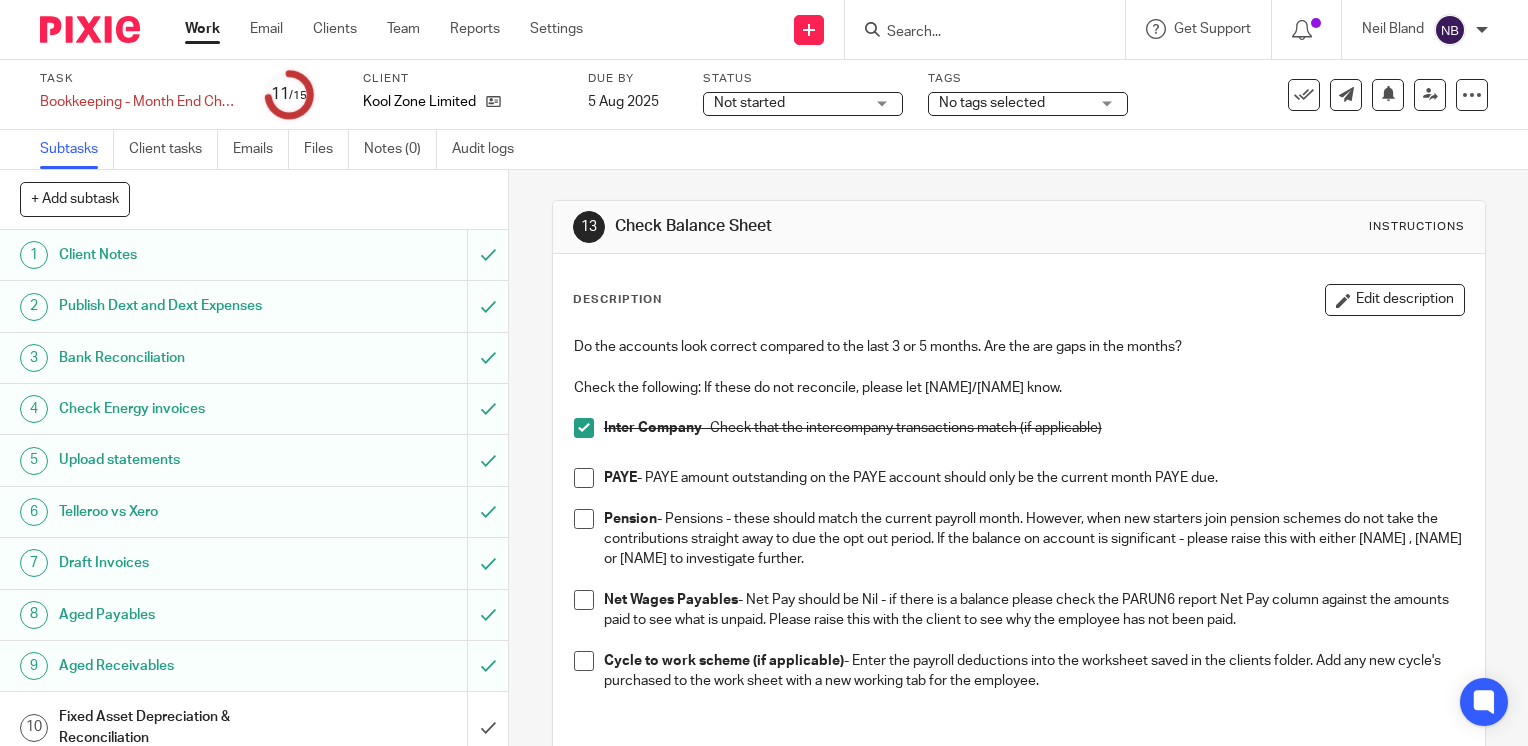 click at bounding box center [584, 478] 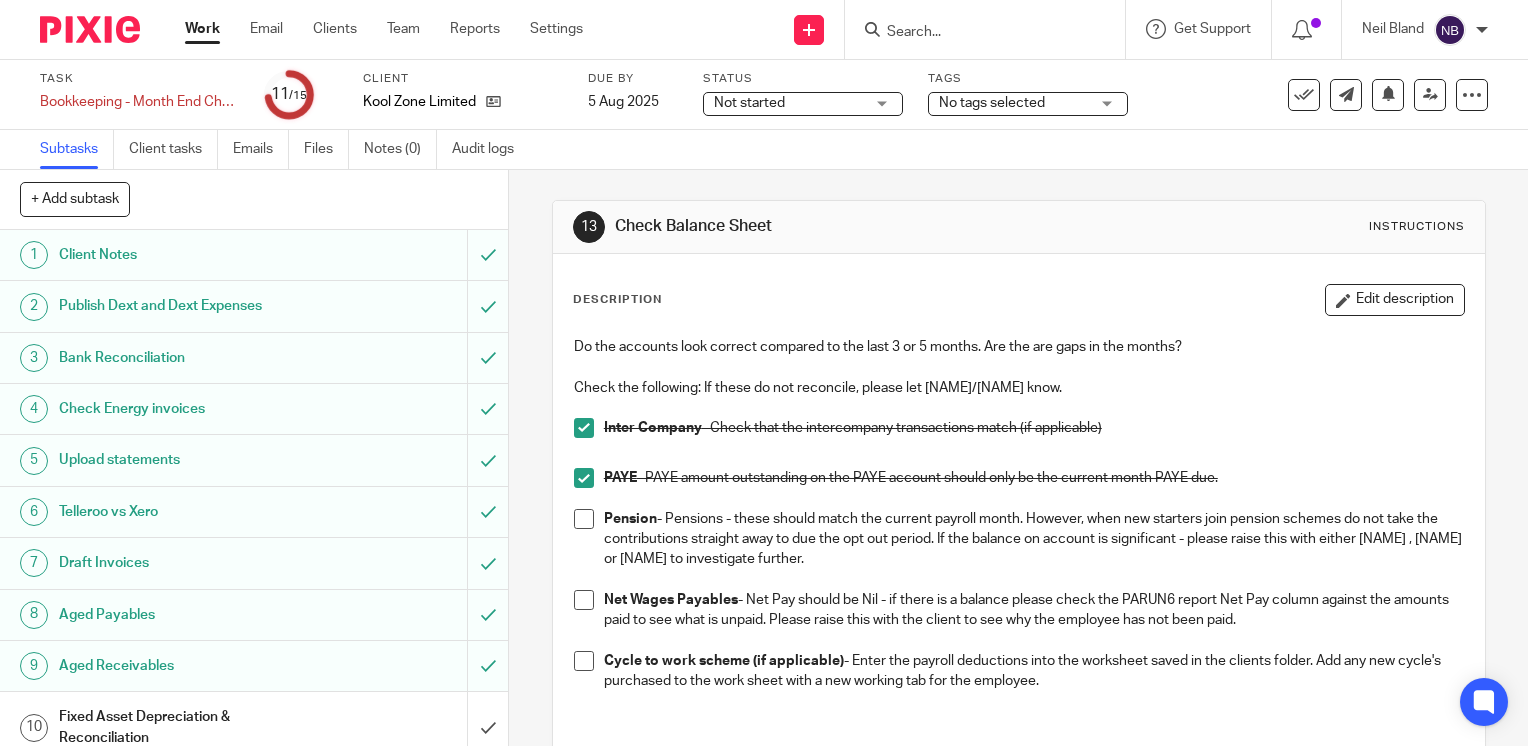 click at bounding box center (584, 519) 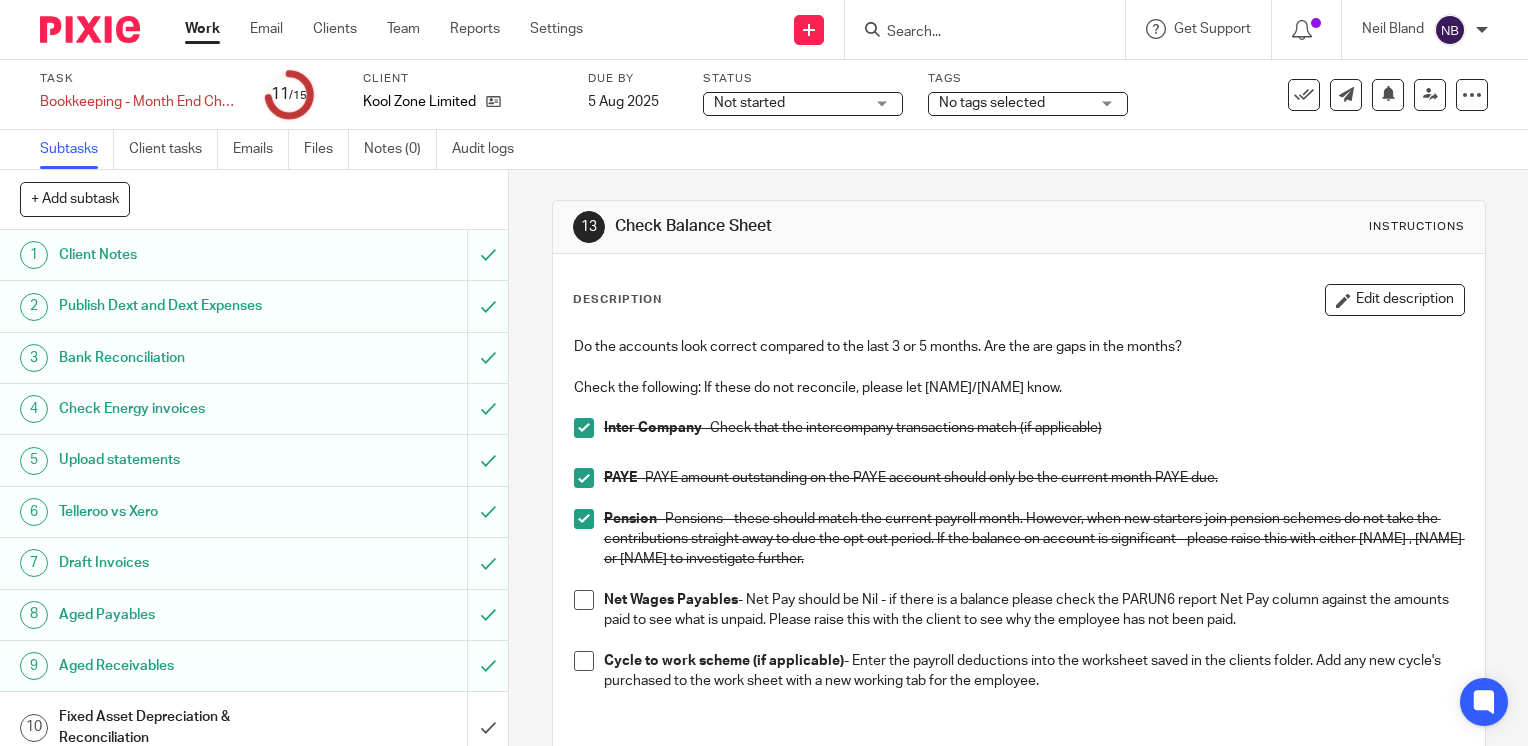 click at bounding box center [584, 600] 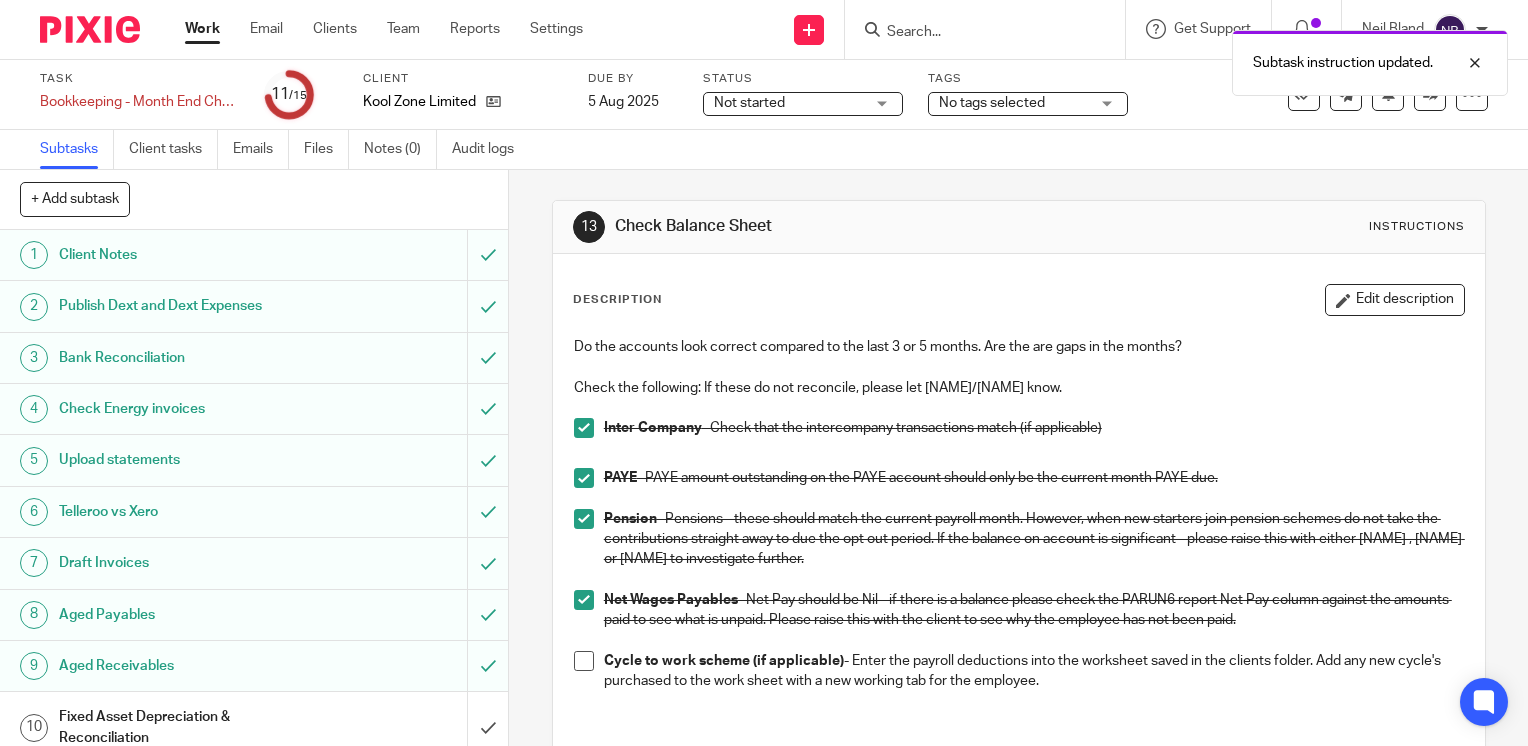click at bounding box center [584, 661] 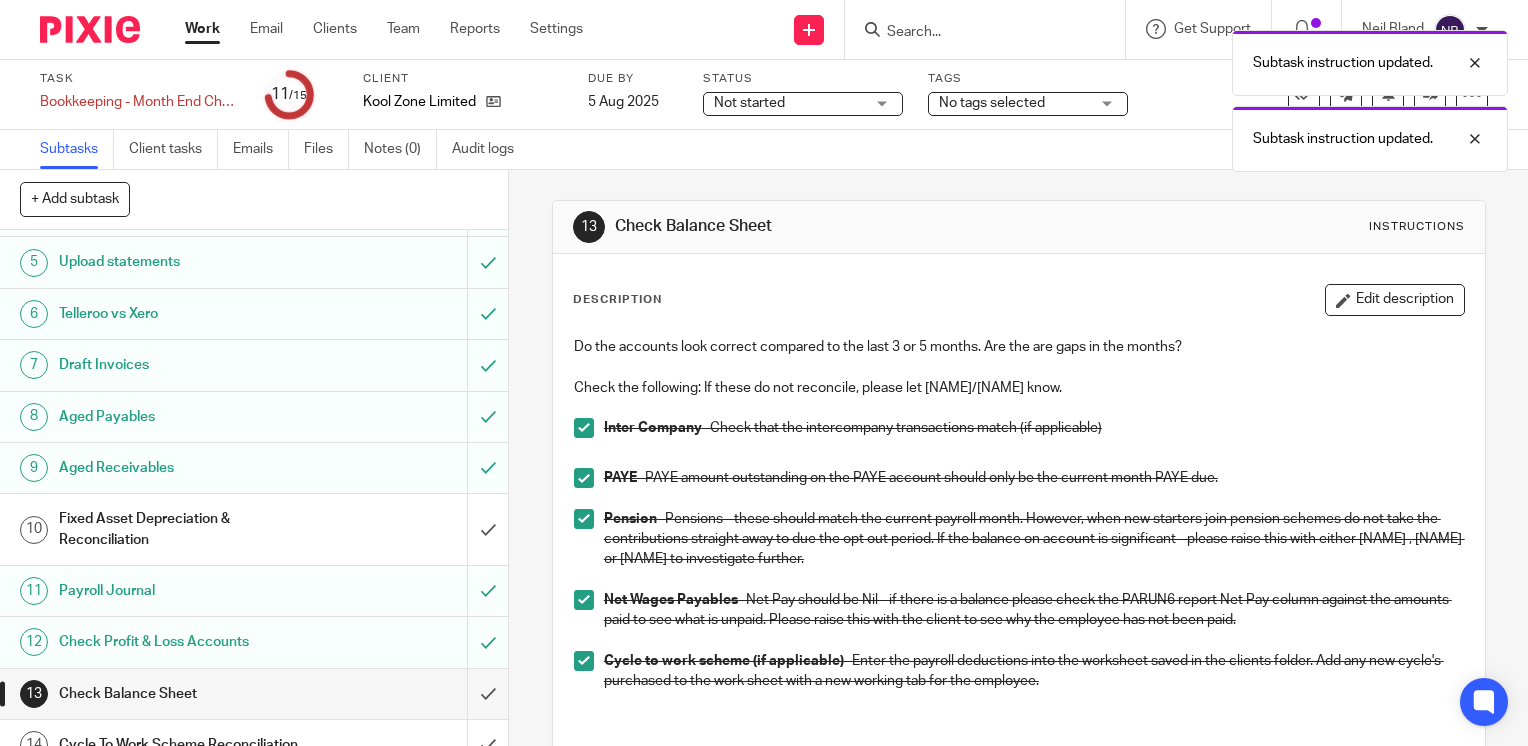 scroll, scrollTop: 271, scrollLeft: 0, axis: vertical 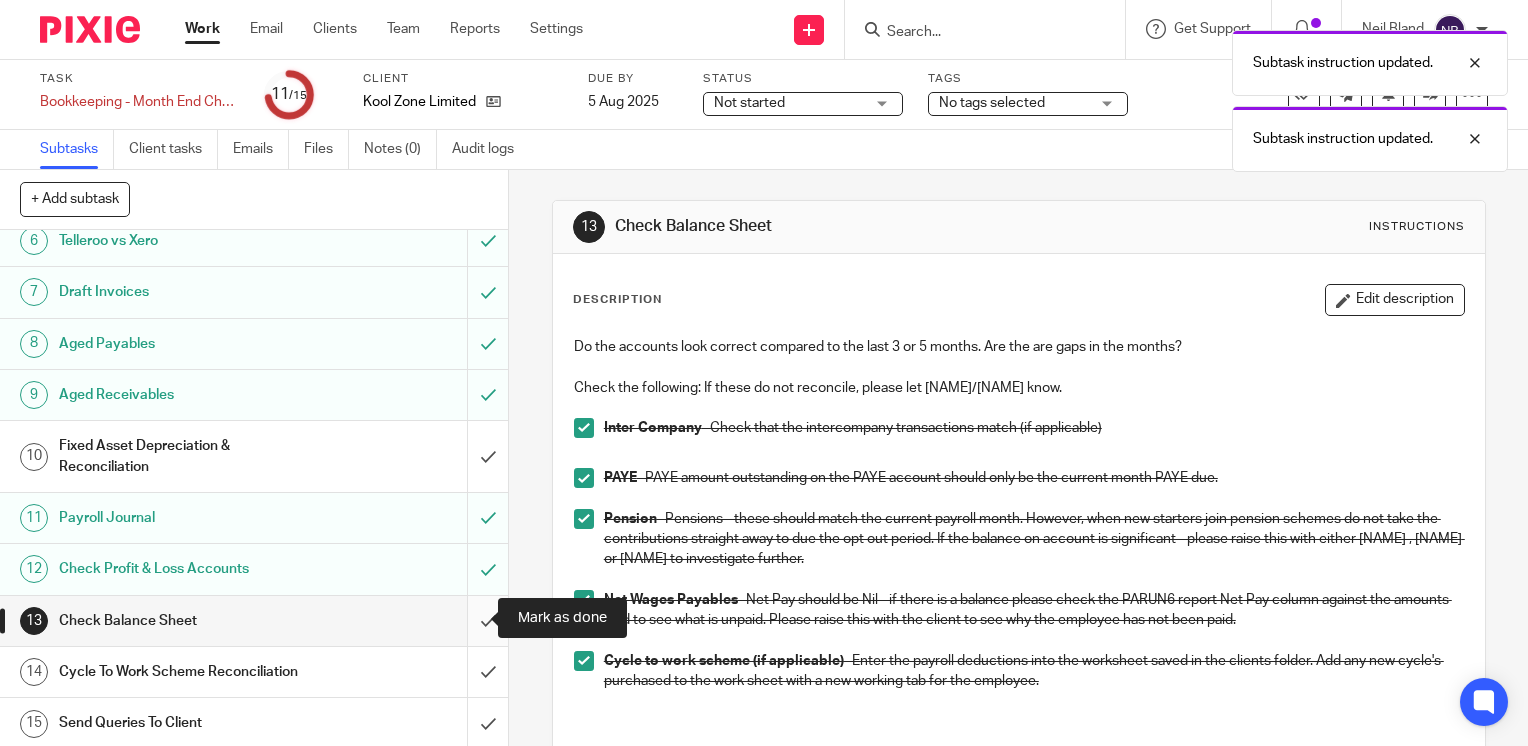 click at bounding box center [254, 621] 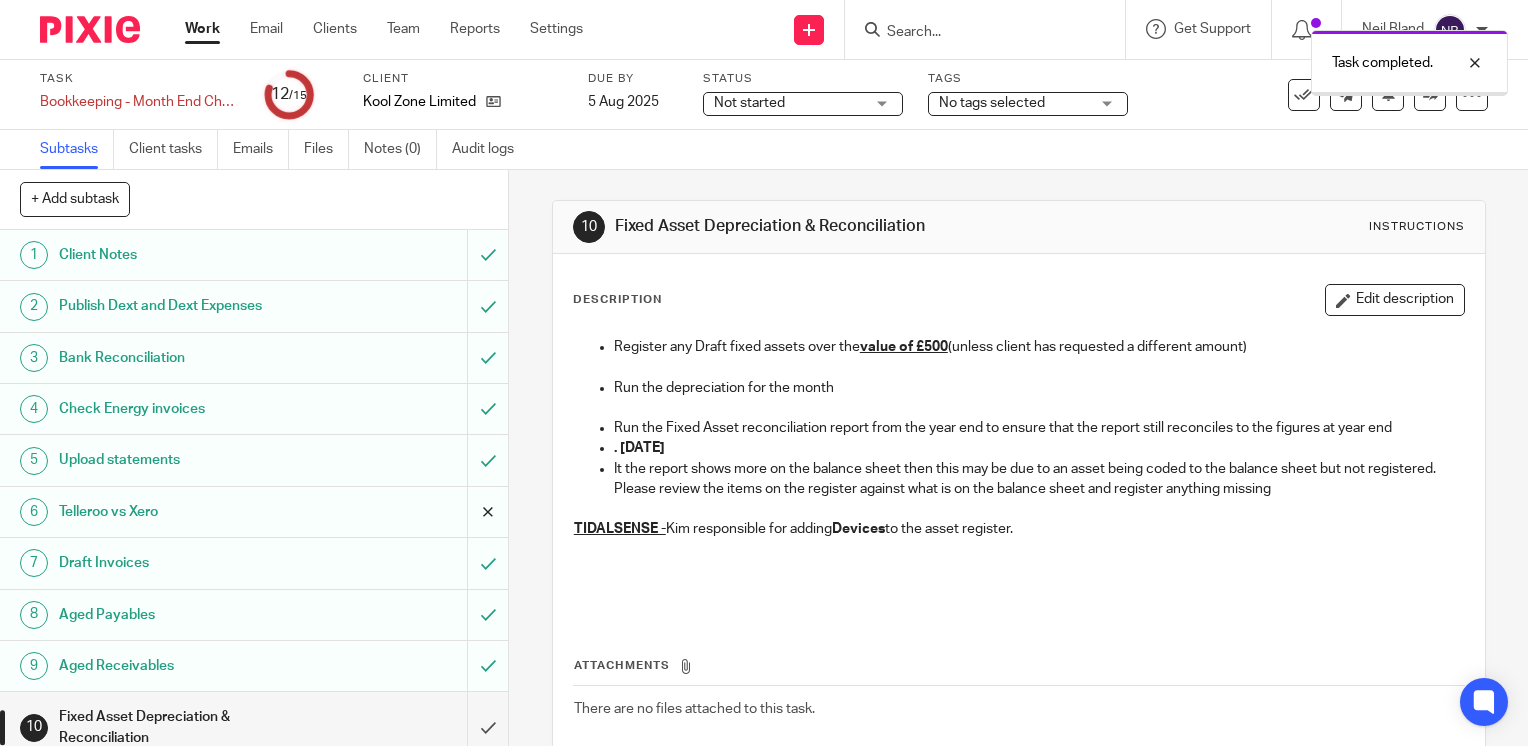 scroll, scrollTop: 0, scrollLeft: 0, axis: both 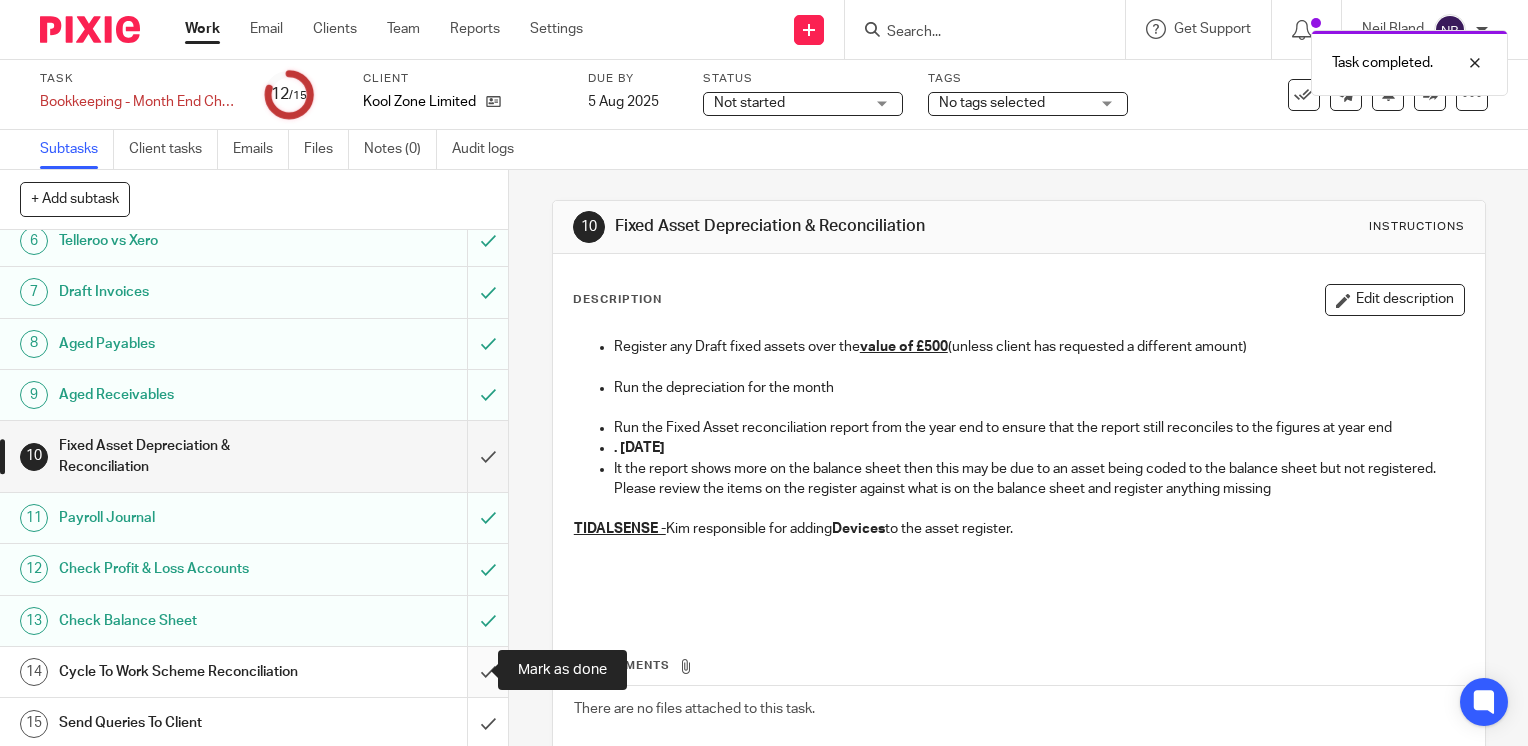 click at bounding box center (254, 672) 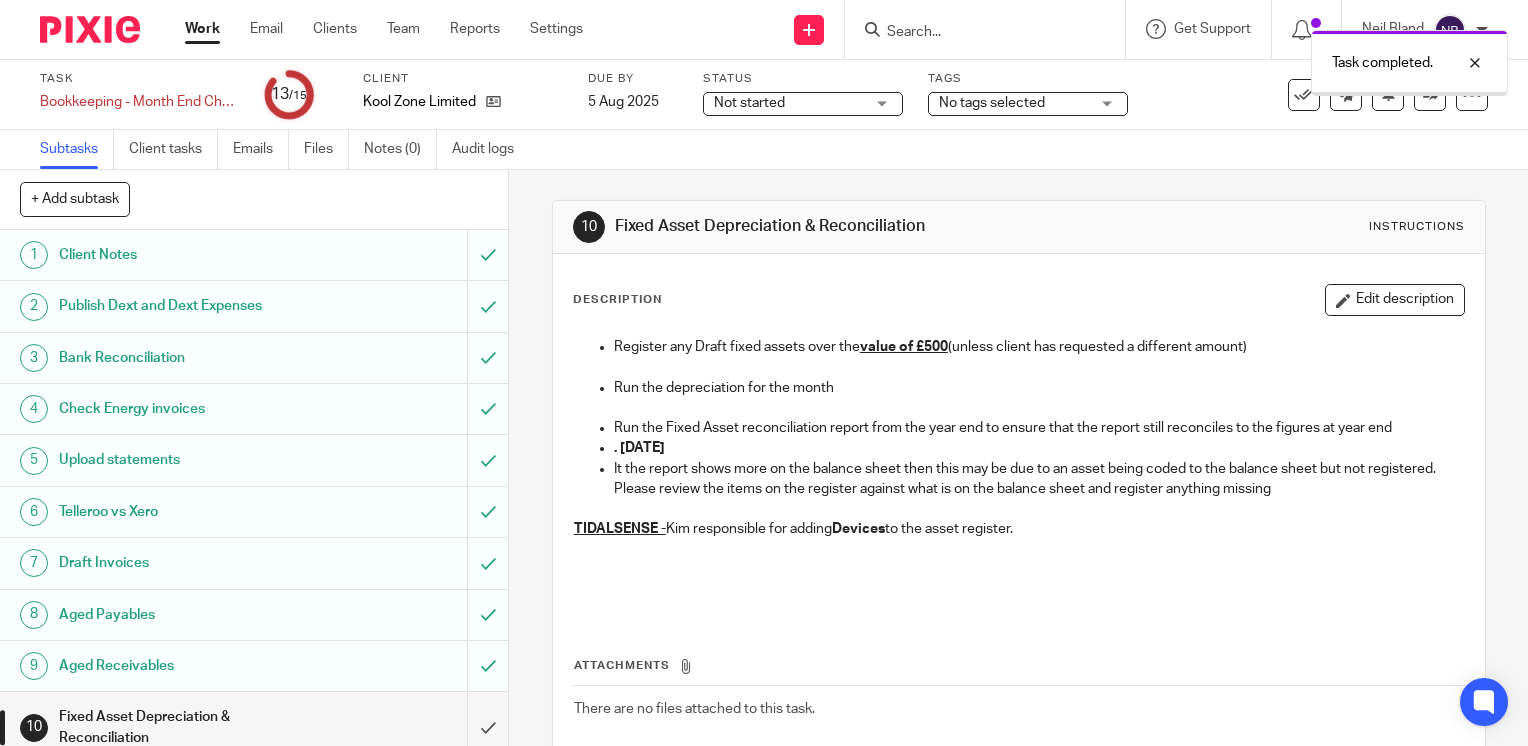 scroll, scrollTop: 0, scrollLeft: 0, axis: both 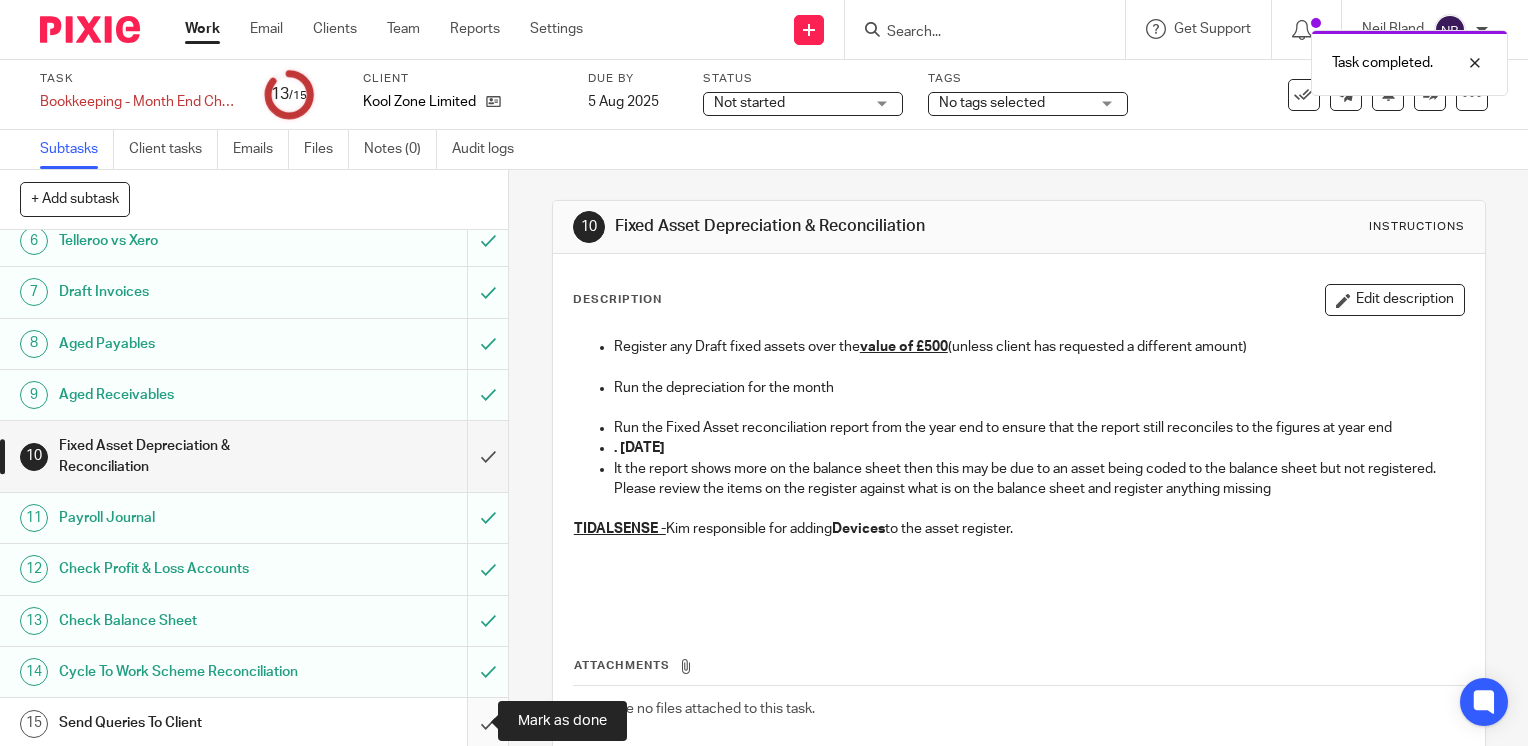 click at bounding box center [254, 723] 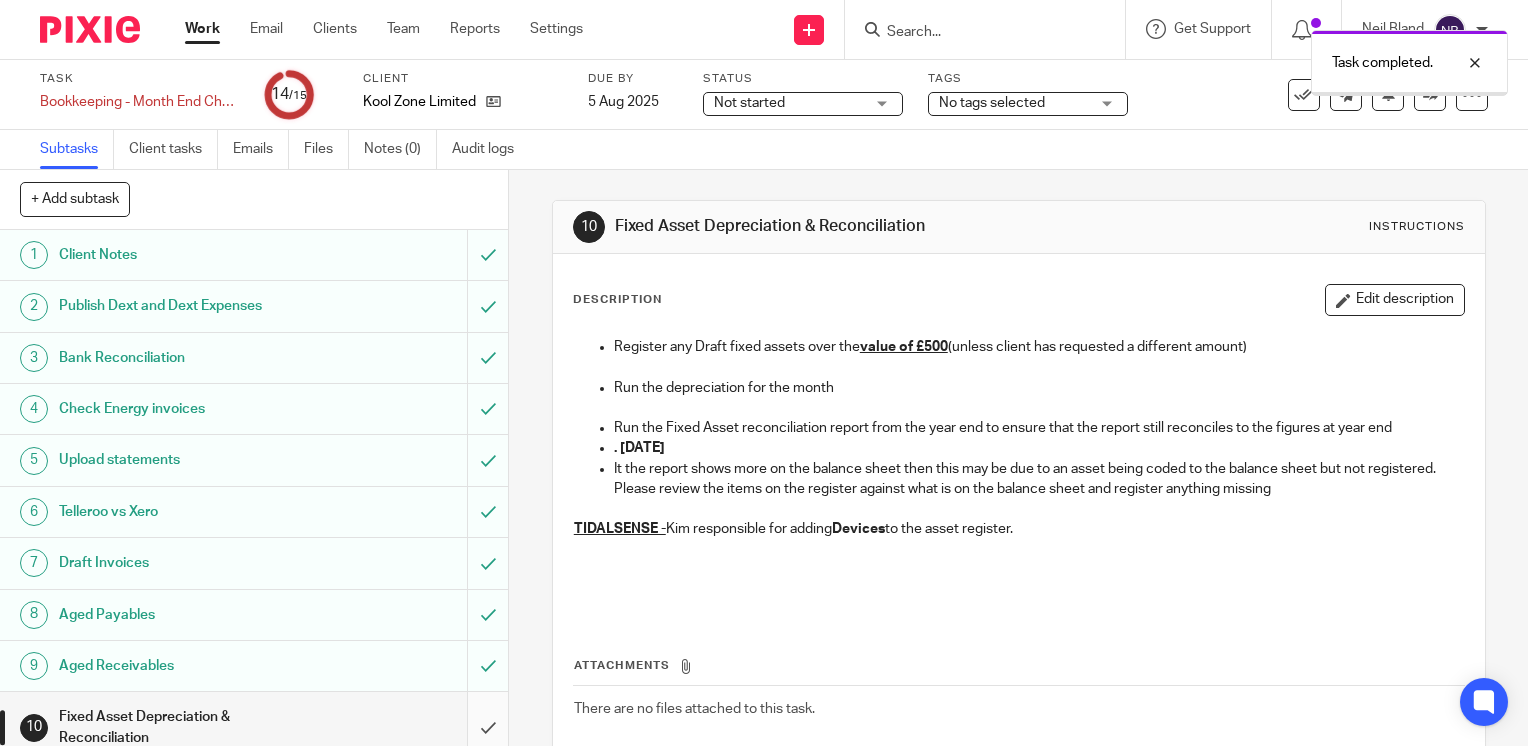 scroll, scrollTop: 0, scrollLeft: 0, axis: both 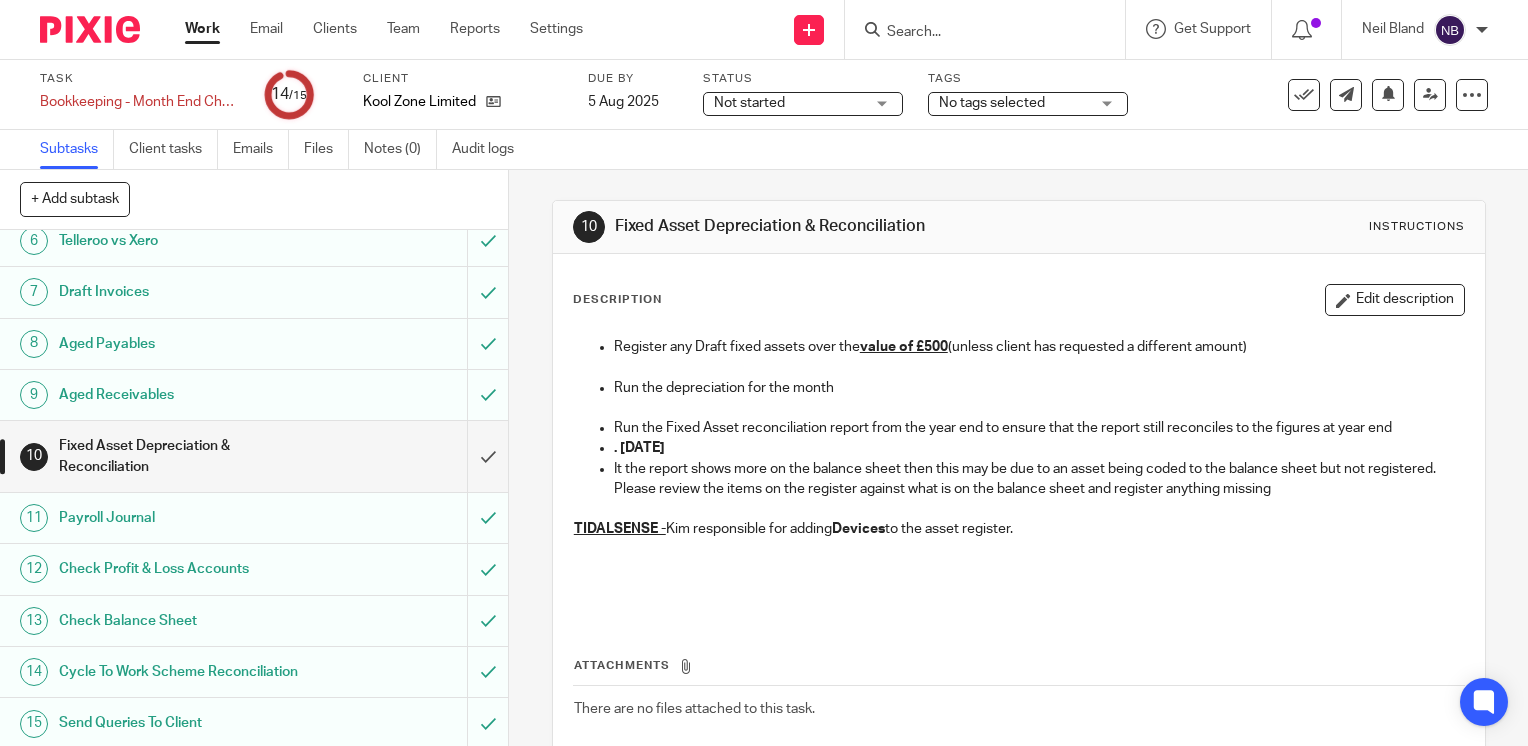 click on "Work" at bounding box center (202, 29) 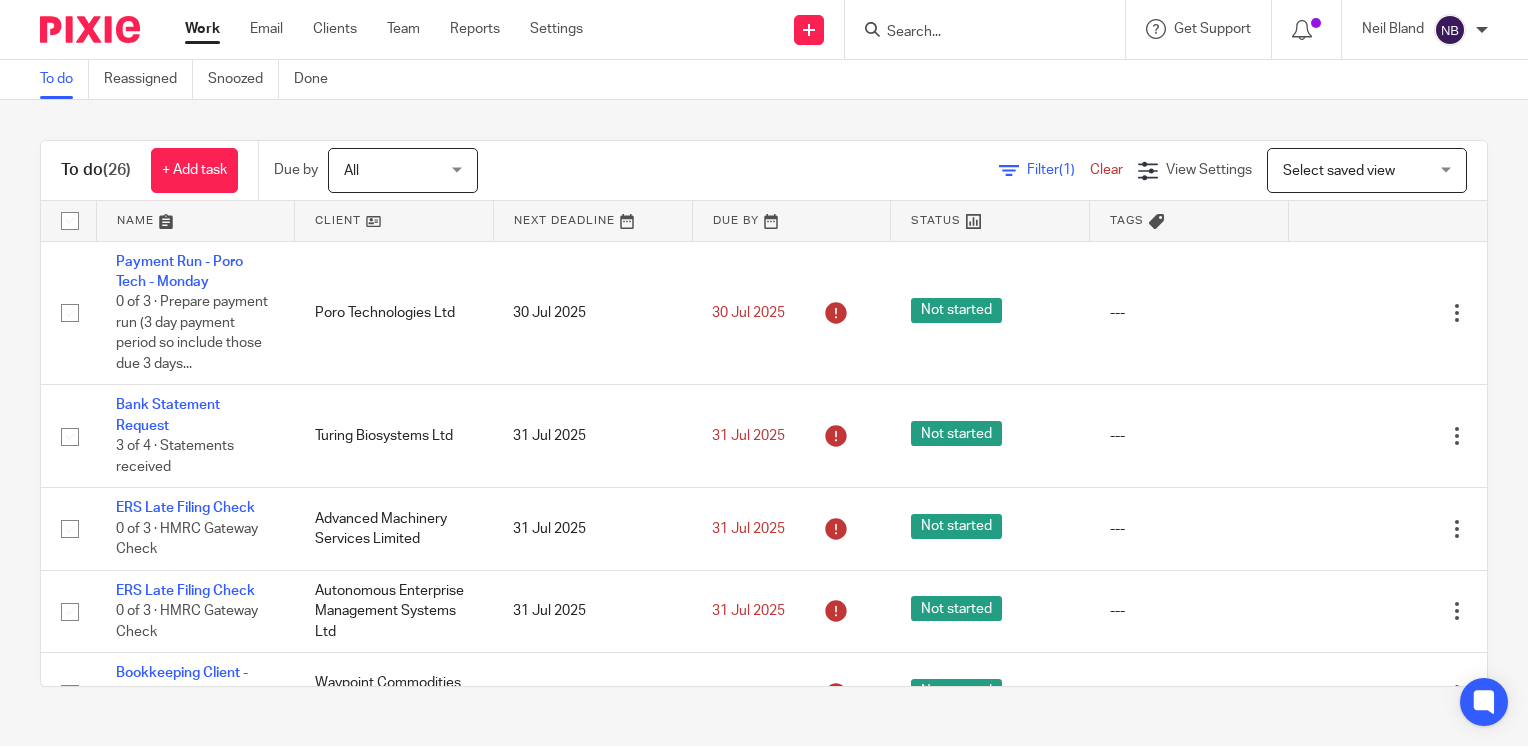 scroll, scrollTop: 0, scrollLeft: 0, axis: both 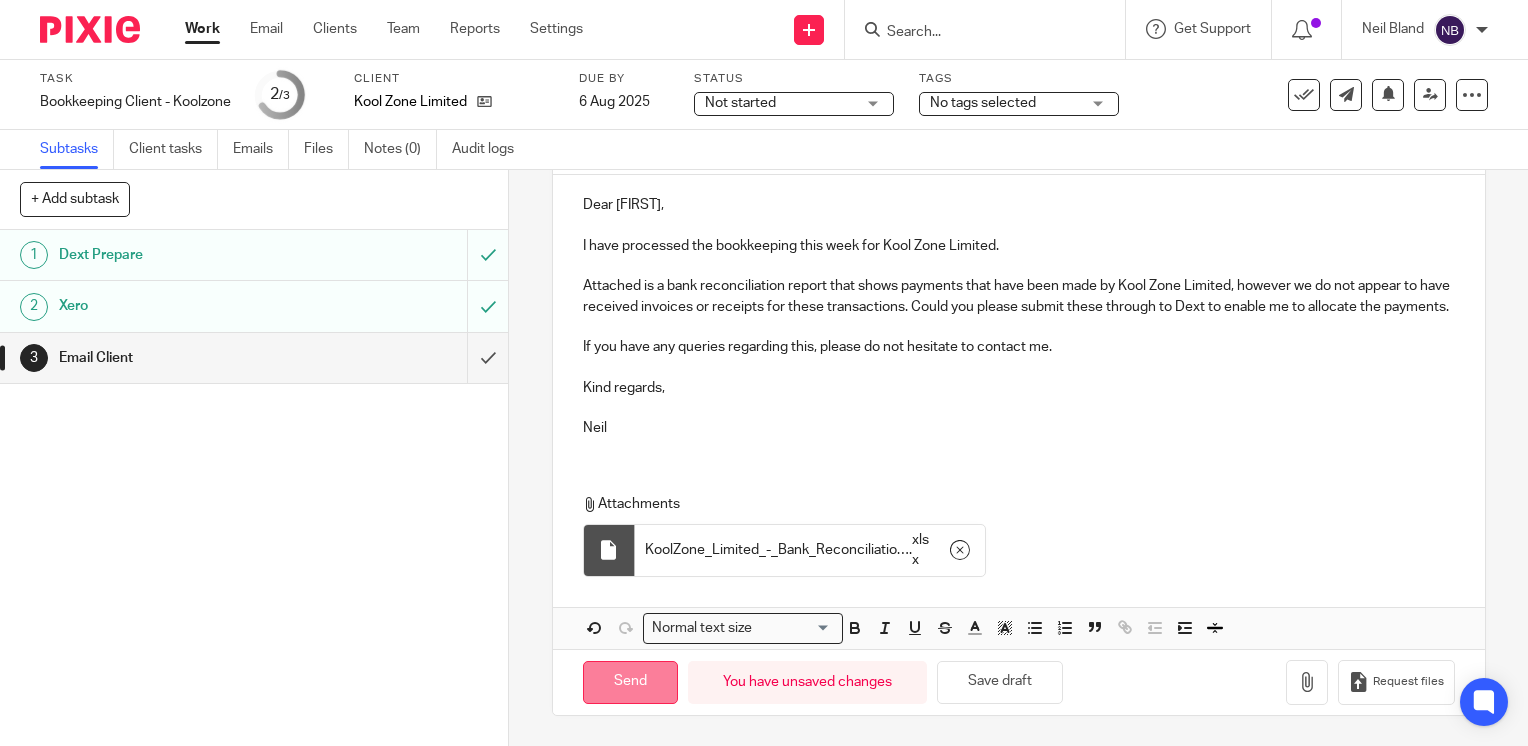 click on "Send" at bounding box center [630, 682] 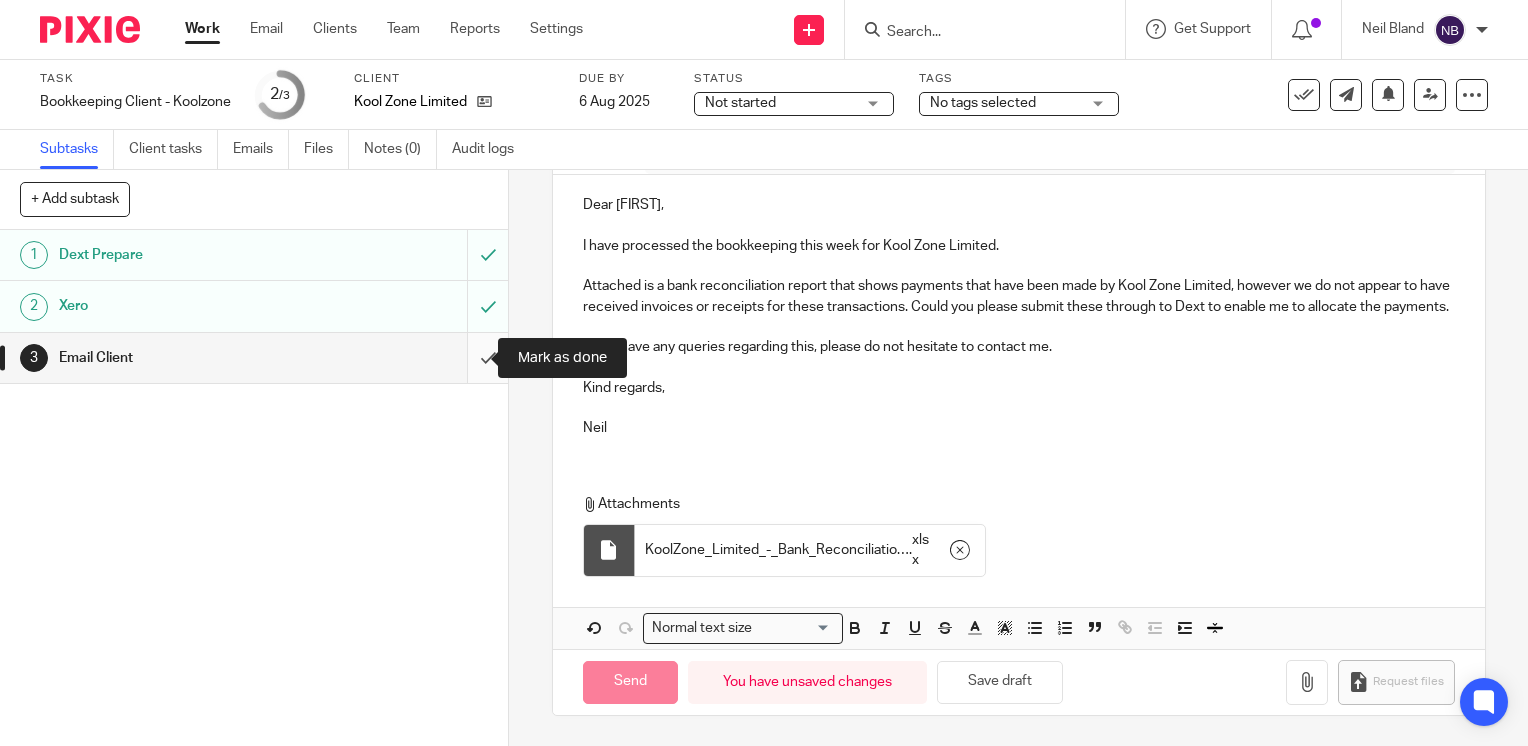 type on "Sent" 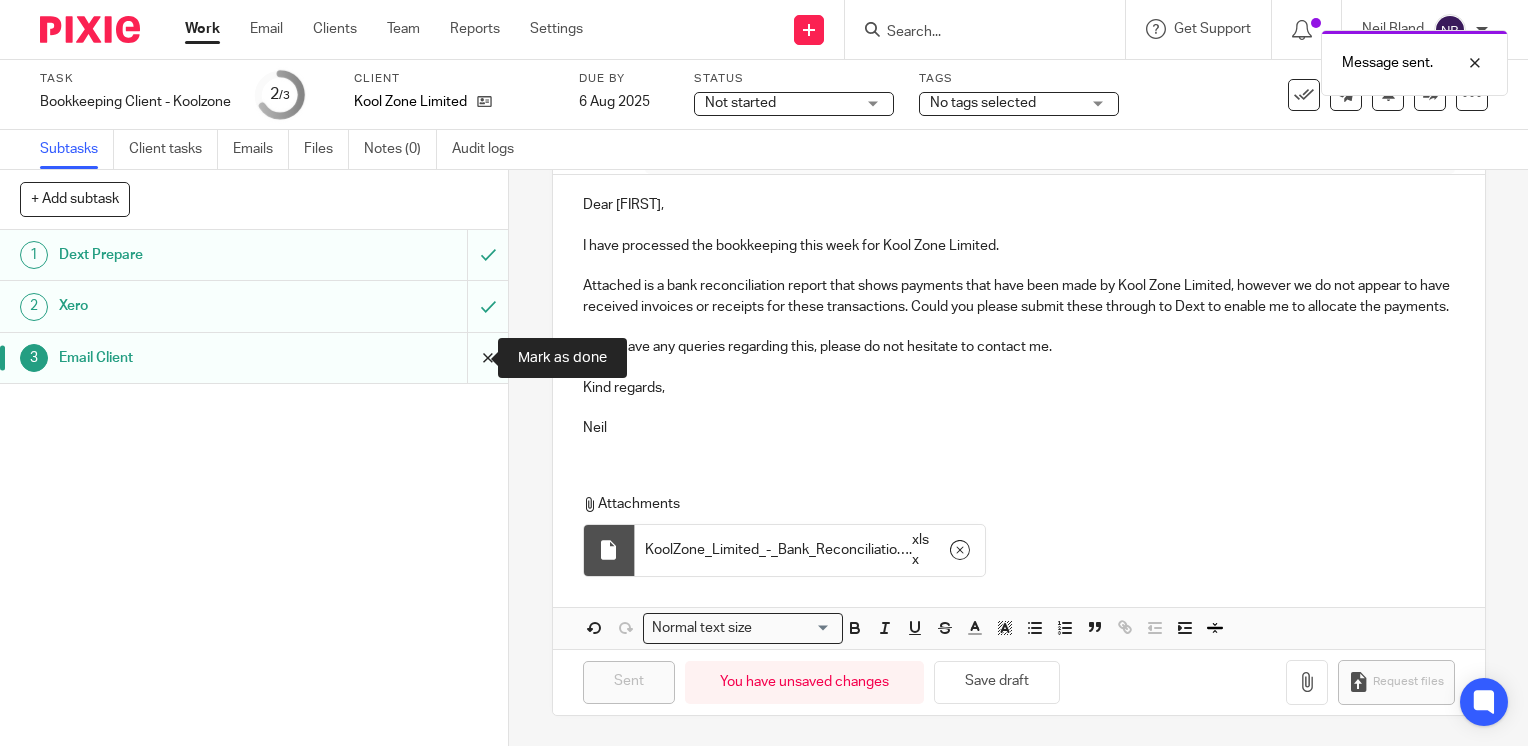 click at bounding box center (254, 358) 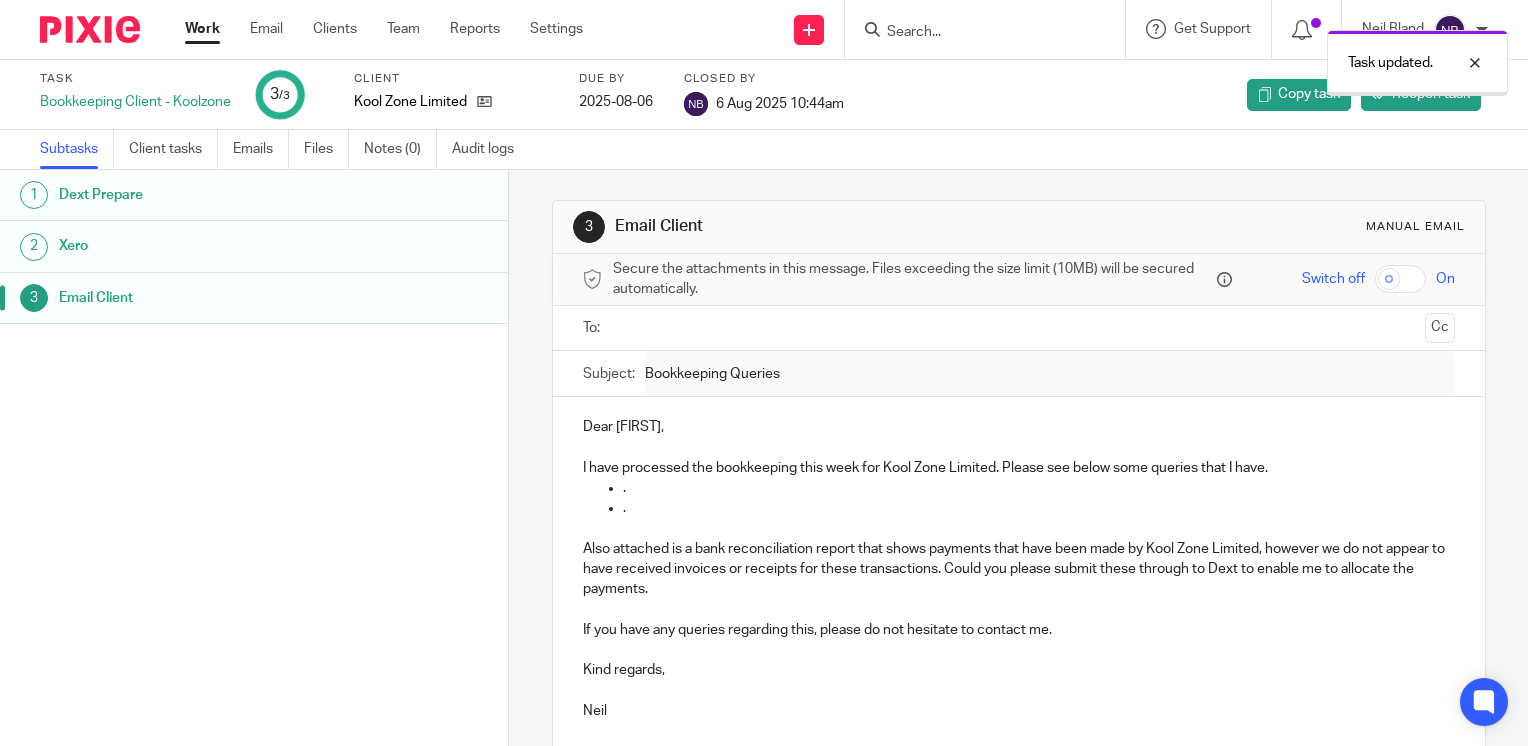 scroll, scrollTop: 0, scrollLeft: 0, axis: both 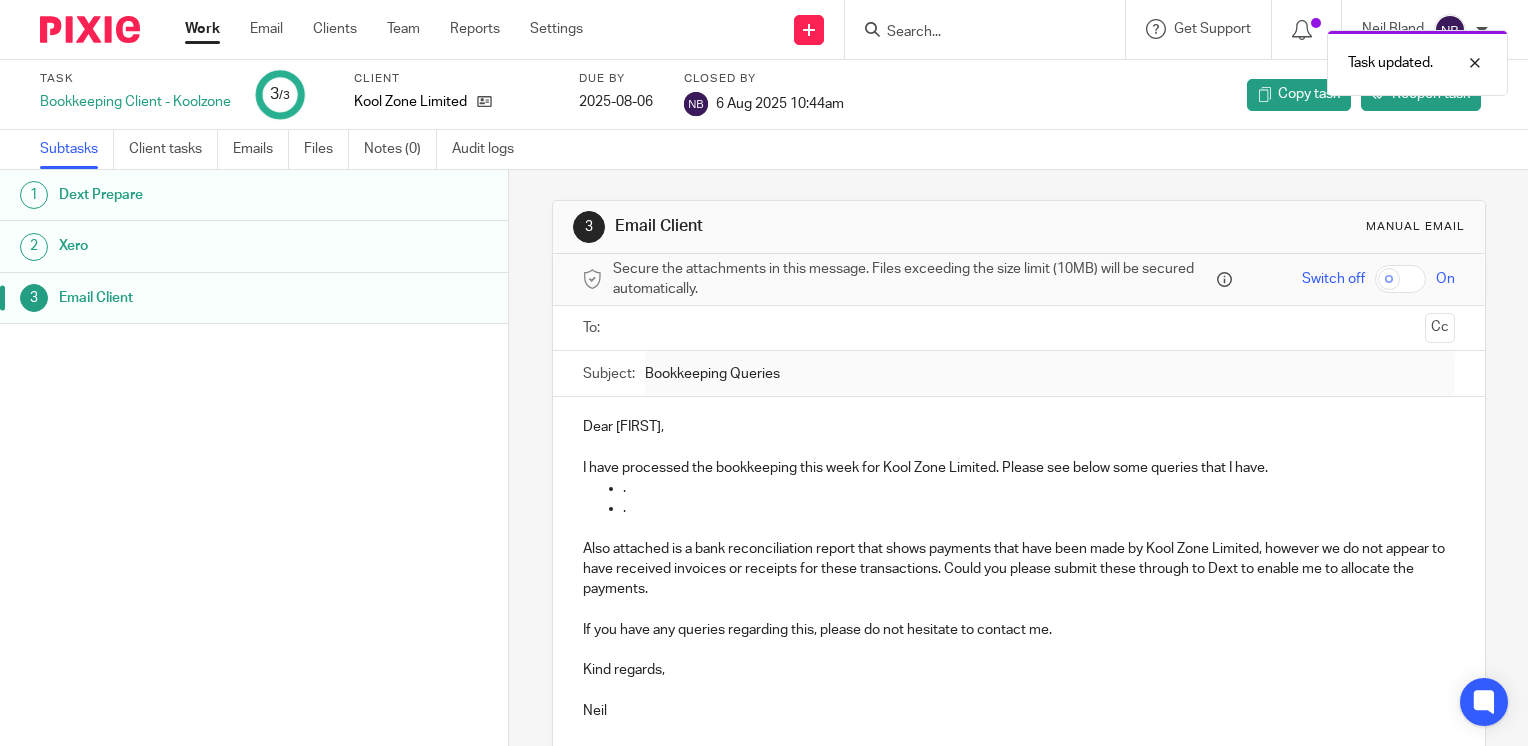 click on "Work" at bounding box center [202, 29] 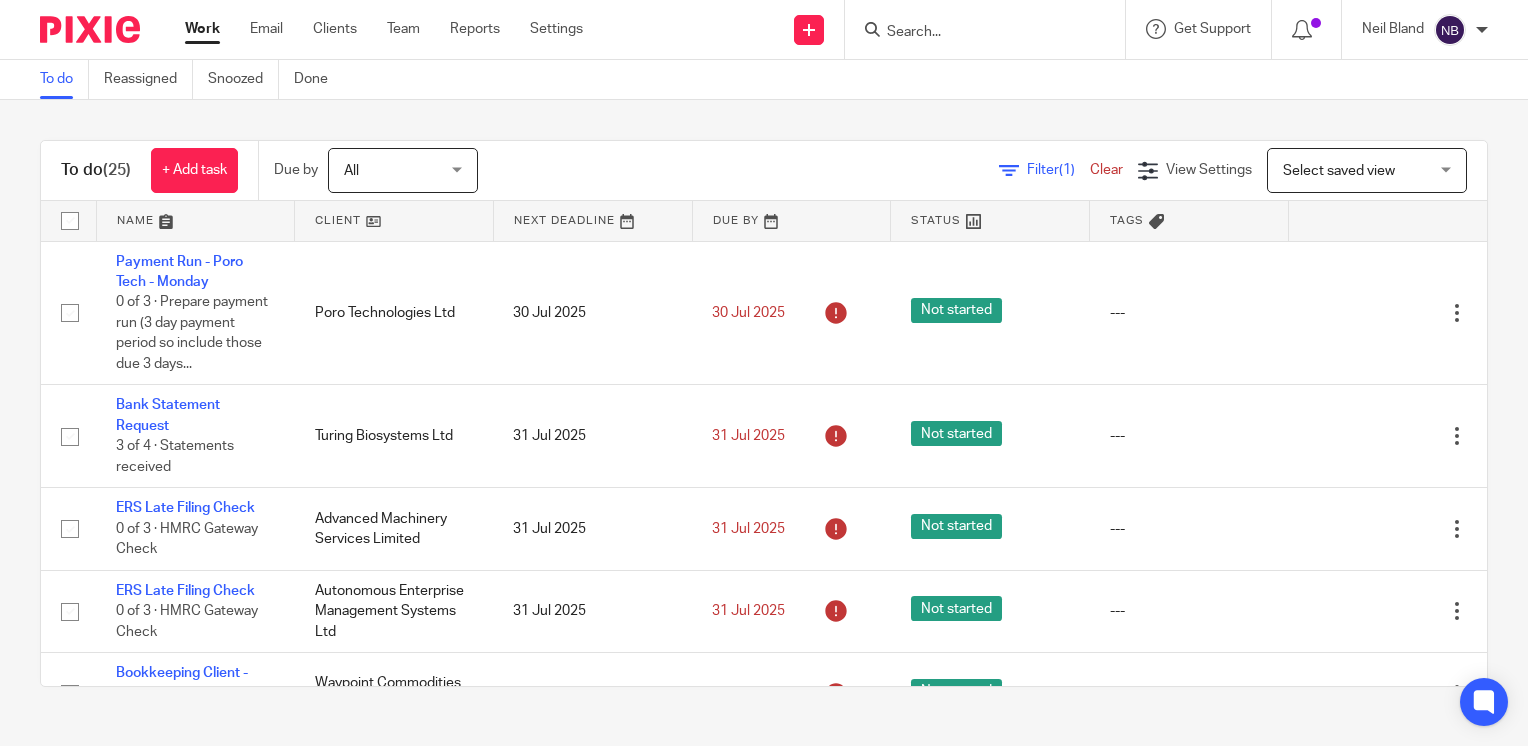 scroll, scrollTop: 0, scrollLeft: 0, axis: both 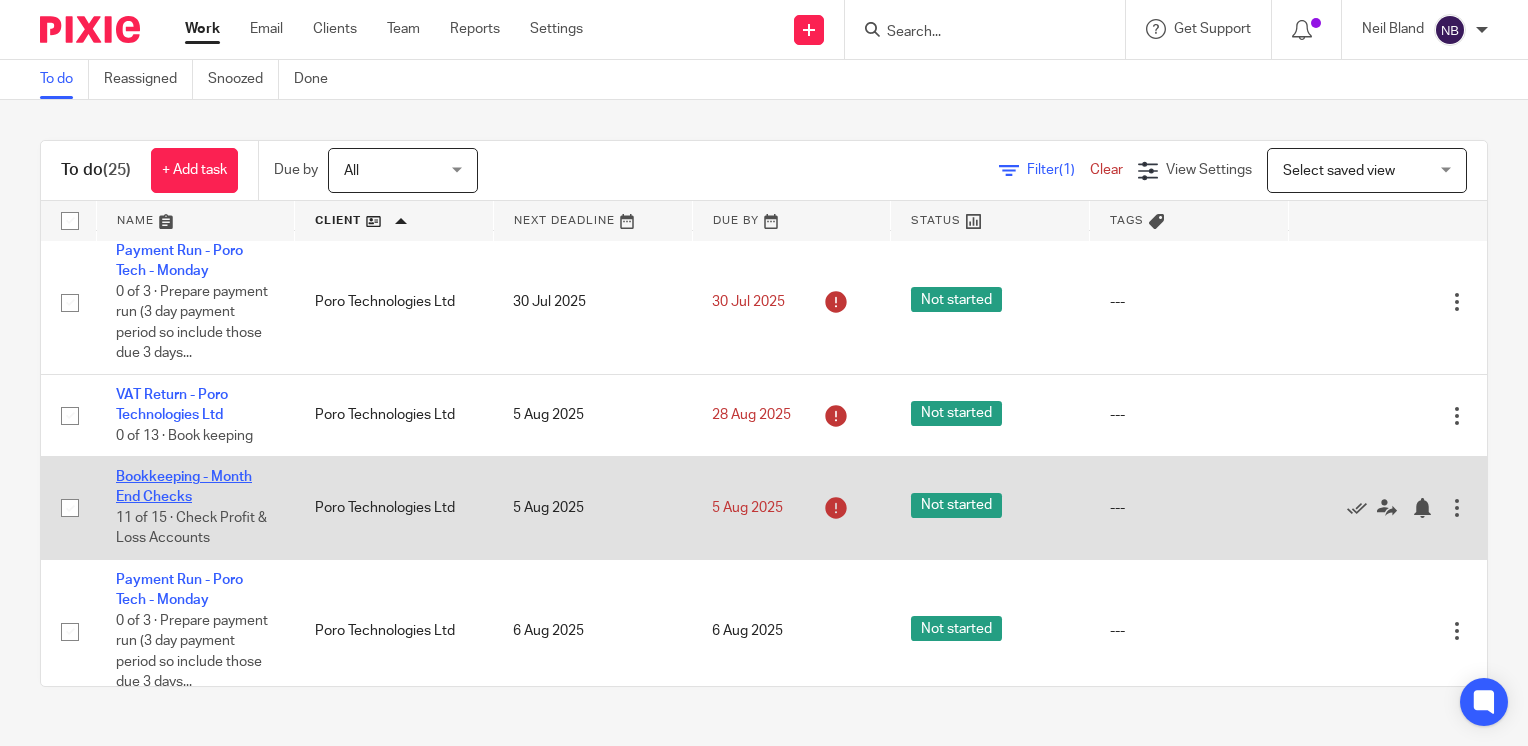 click on "Bookkeeping - Month End Checks" at bounding box center (184, 487) 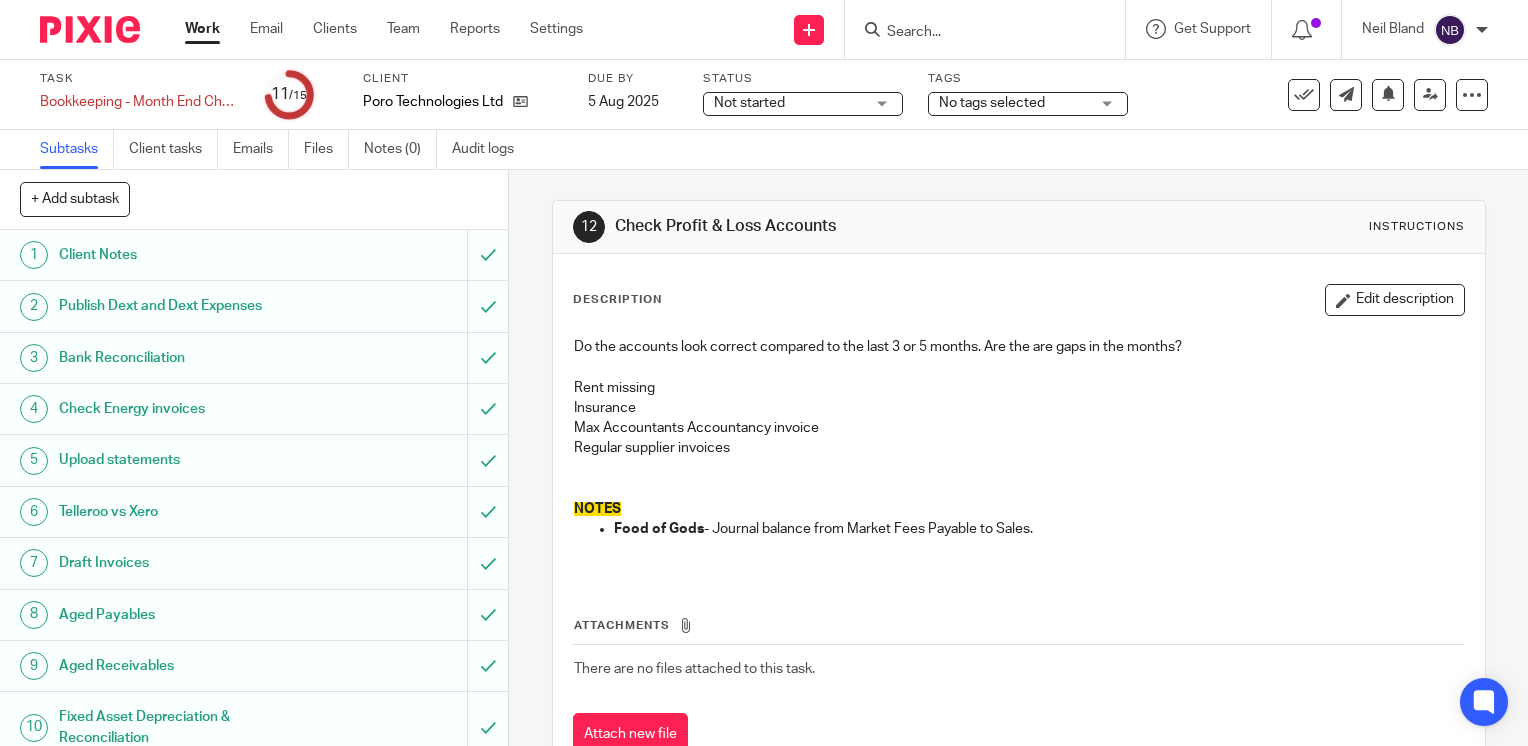 scroll, scrollTop: 0, scrollLeft: 0, axis: both 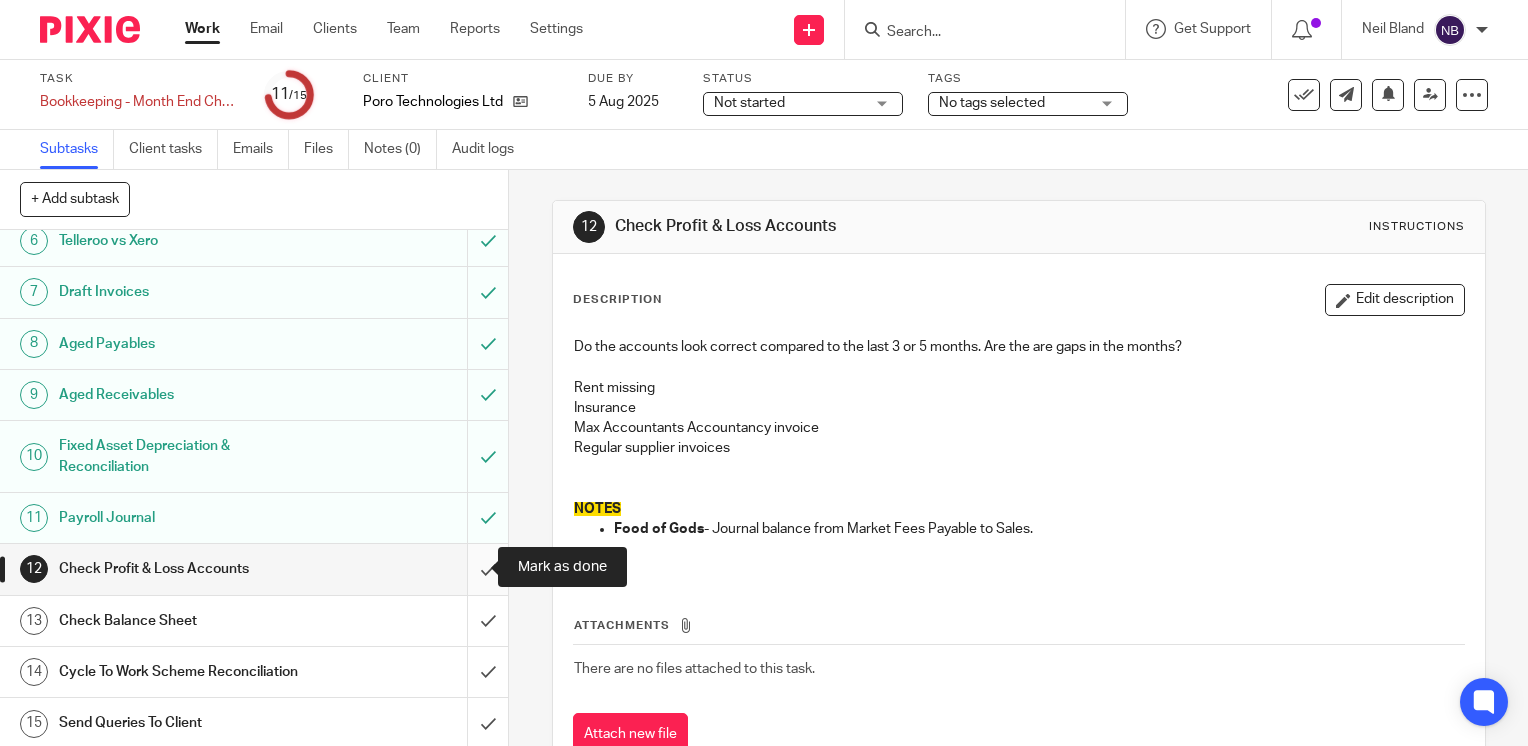 click at bounding box center (254, 569) 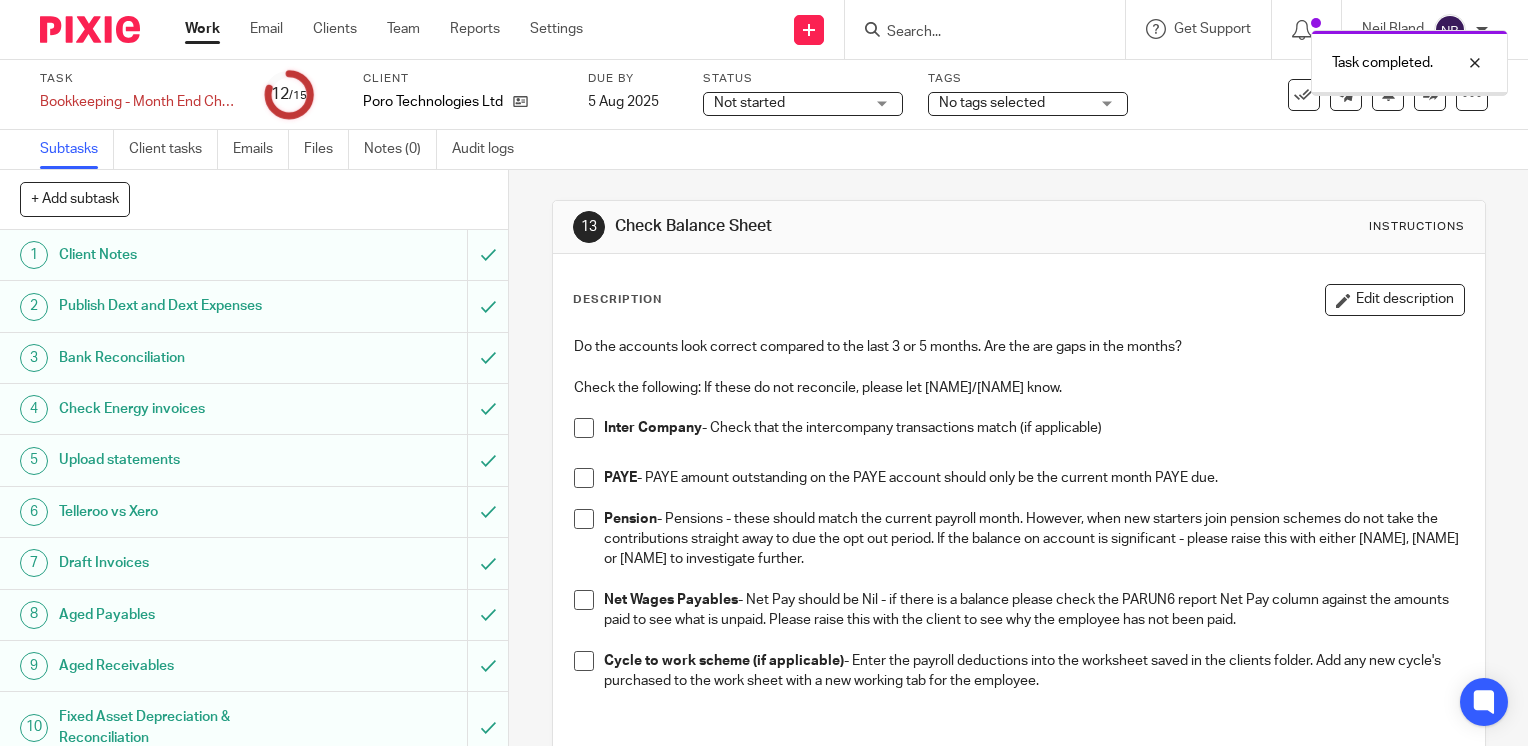 scroll, scrollTop: 0, scrollLeft: 0, axis: both 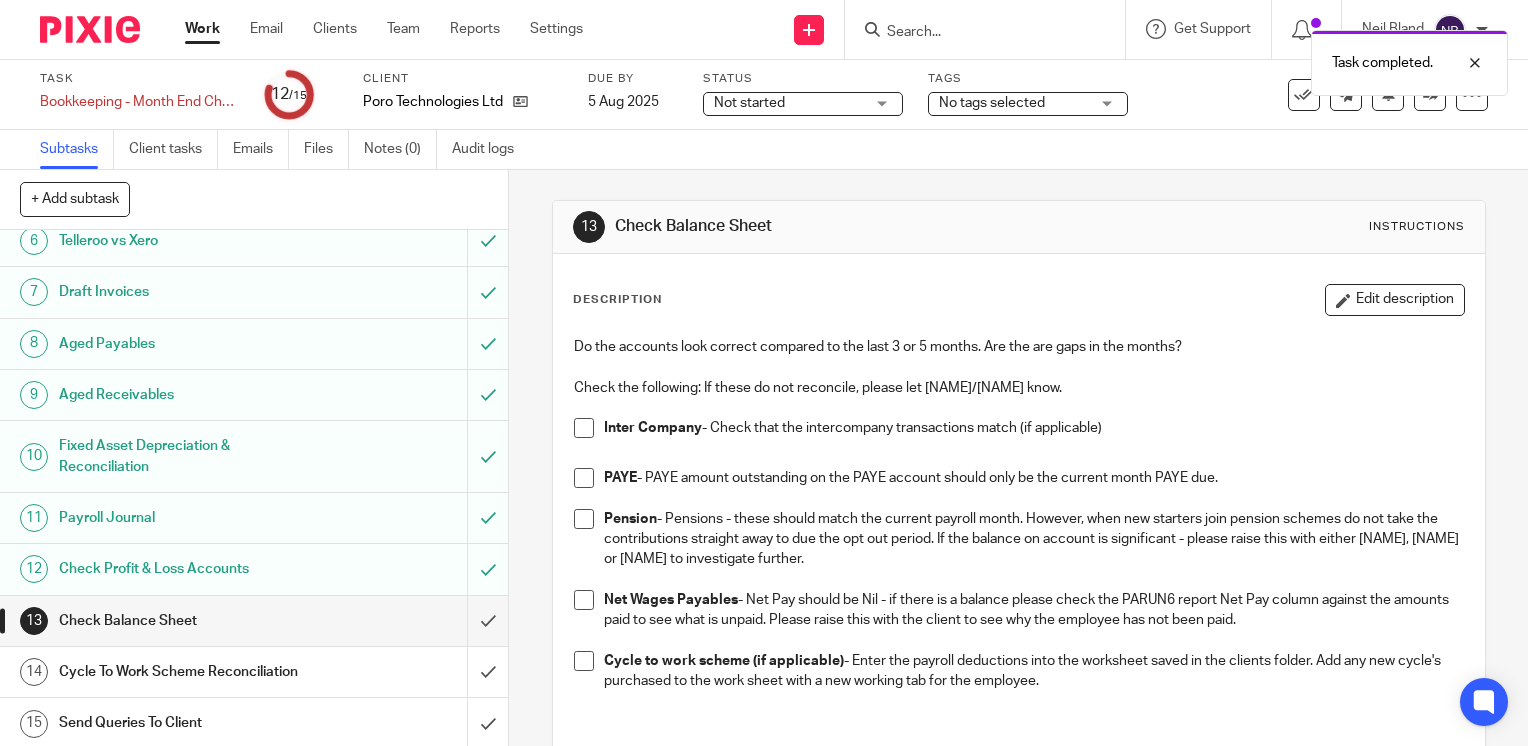 click at bounding box center [584, 428] 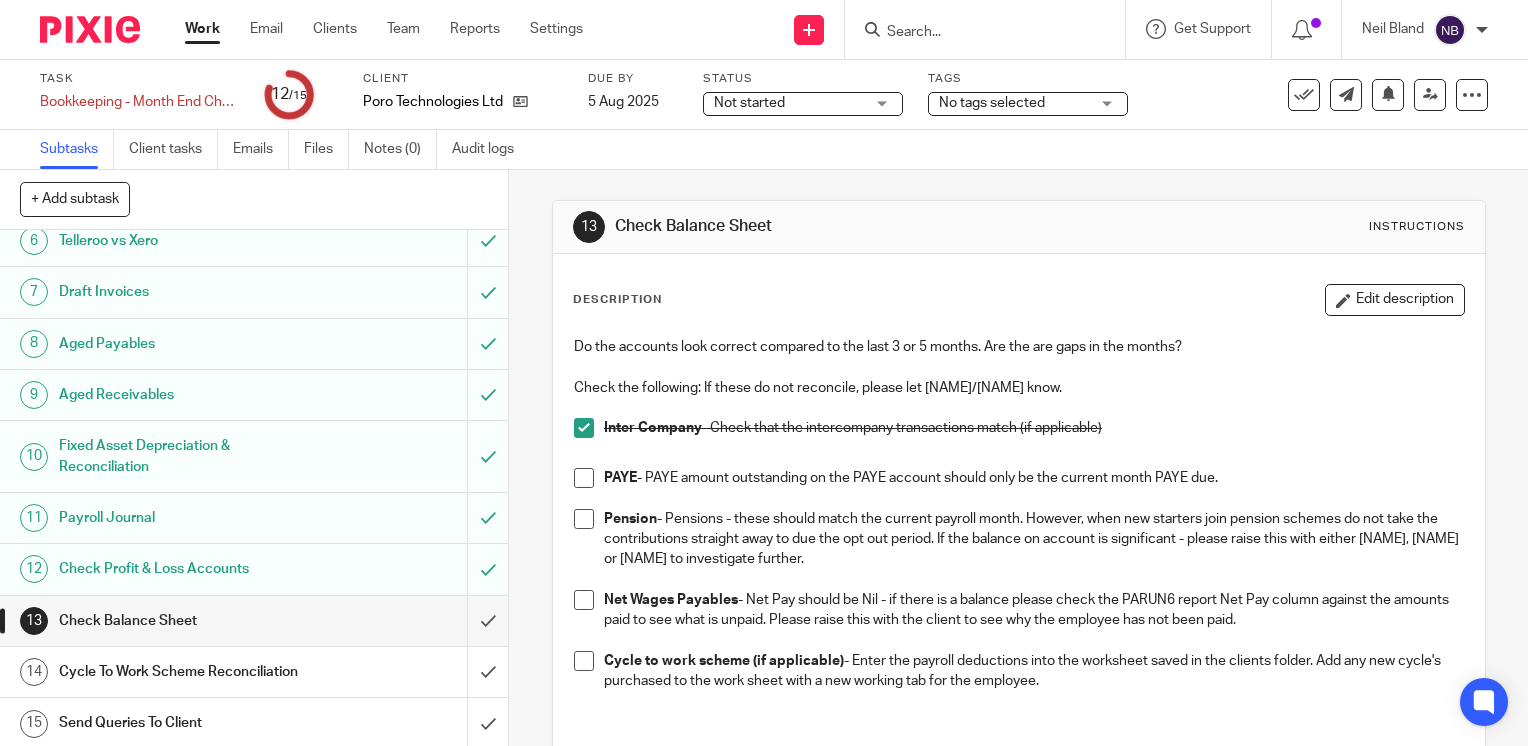 click at bounding box center (584, 478) 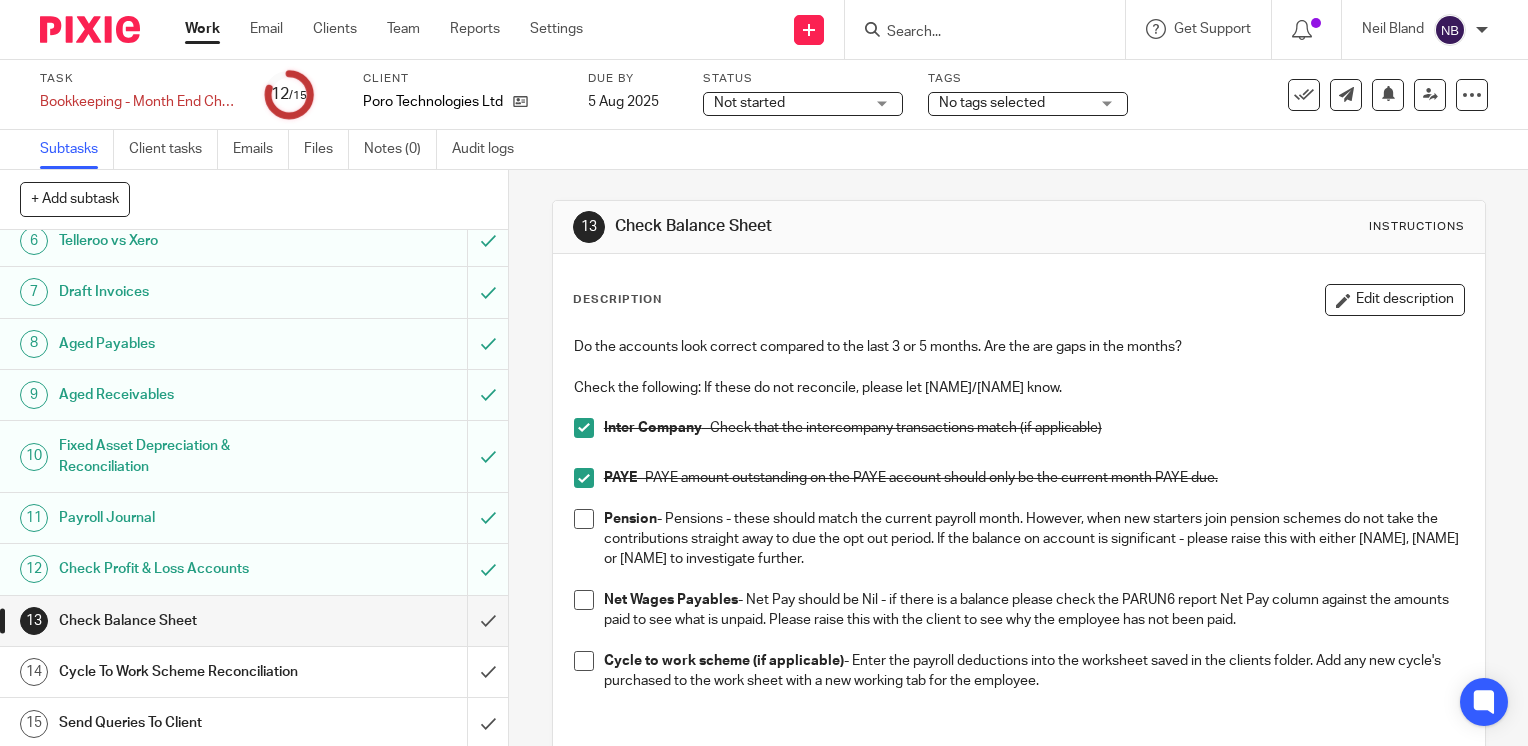 click at bounding box center [584, 519] 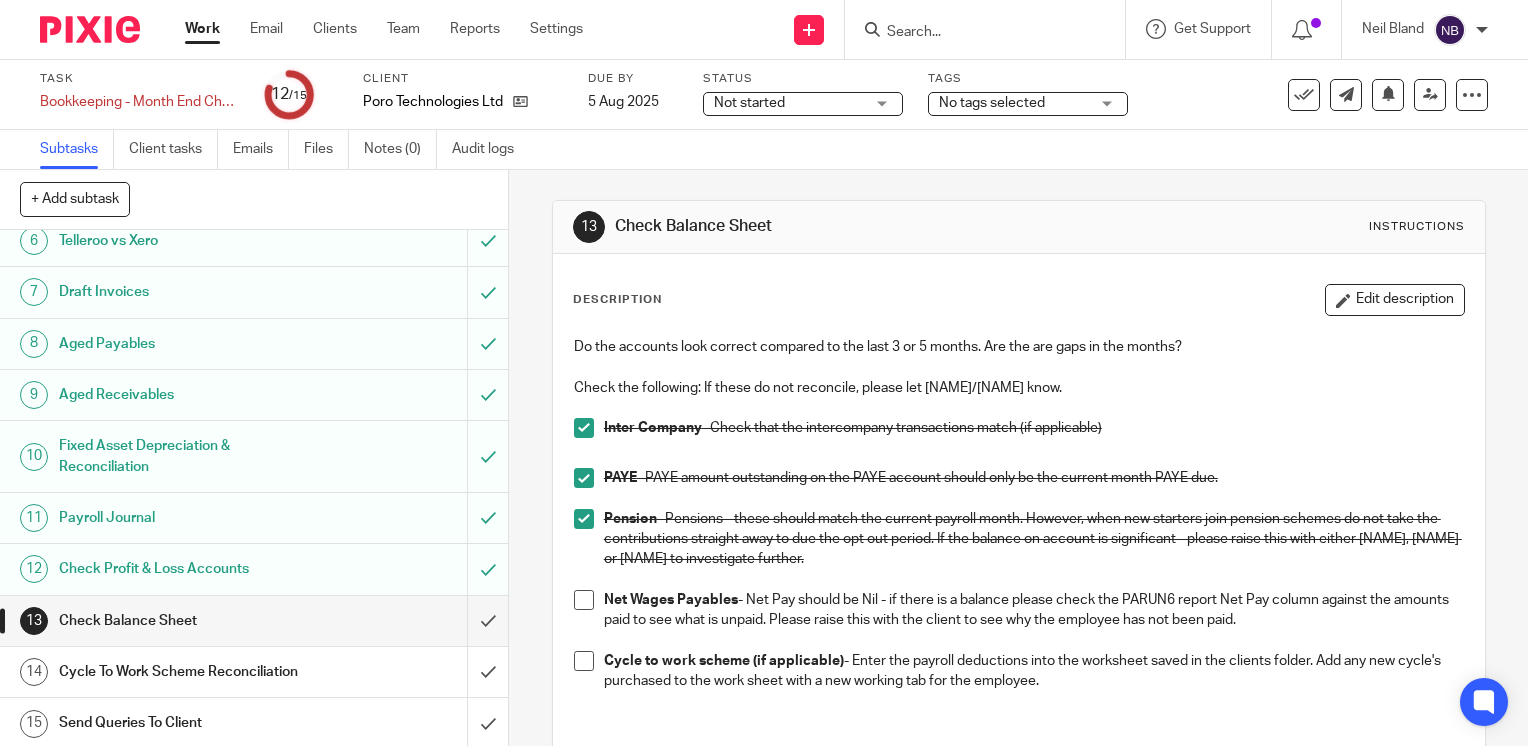 click on "Check Profit & Loss Accounts" at bounding box center [253, 569] 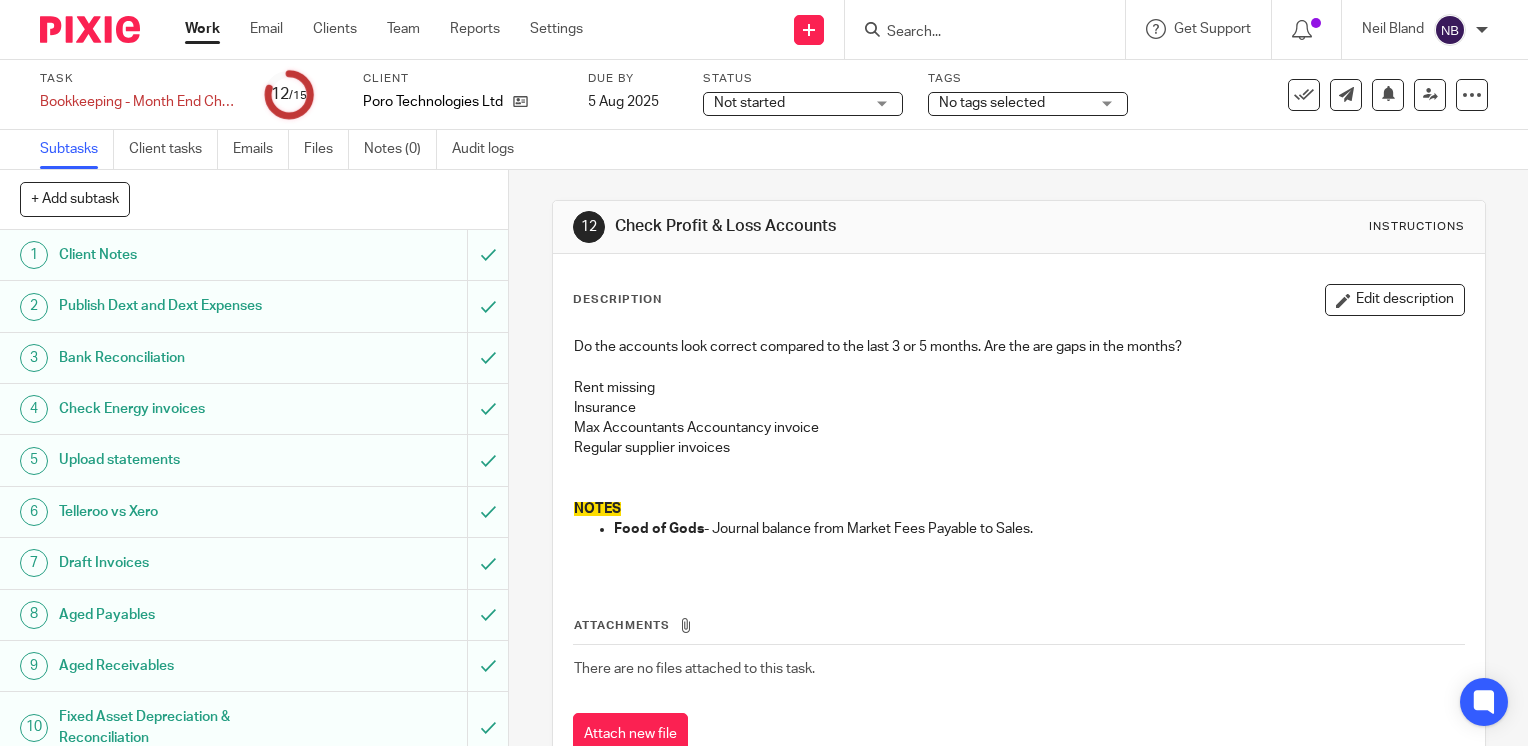 scroll, scrollTop: 0, scrollLeft: 0, axis: both 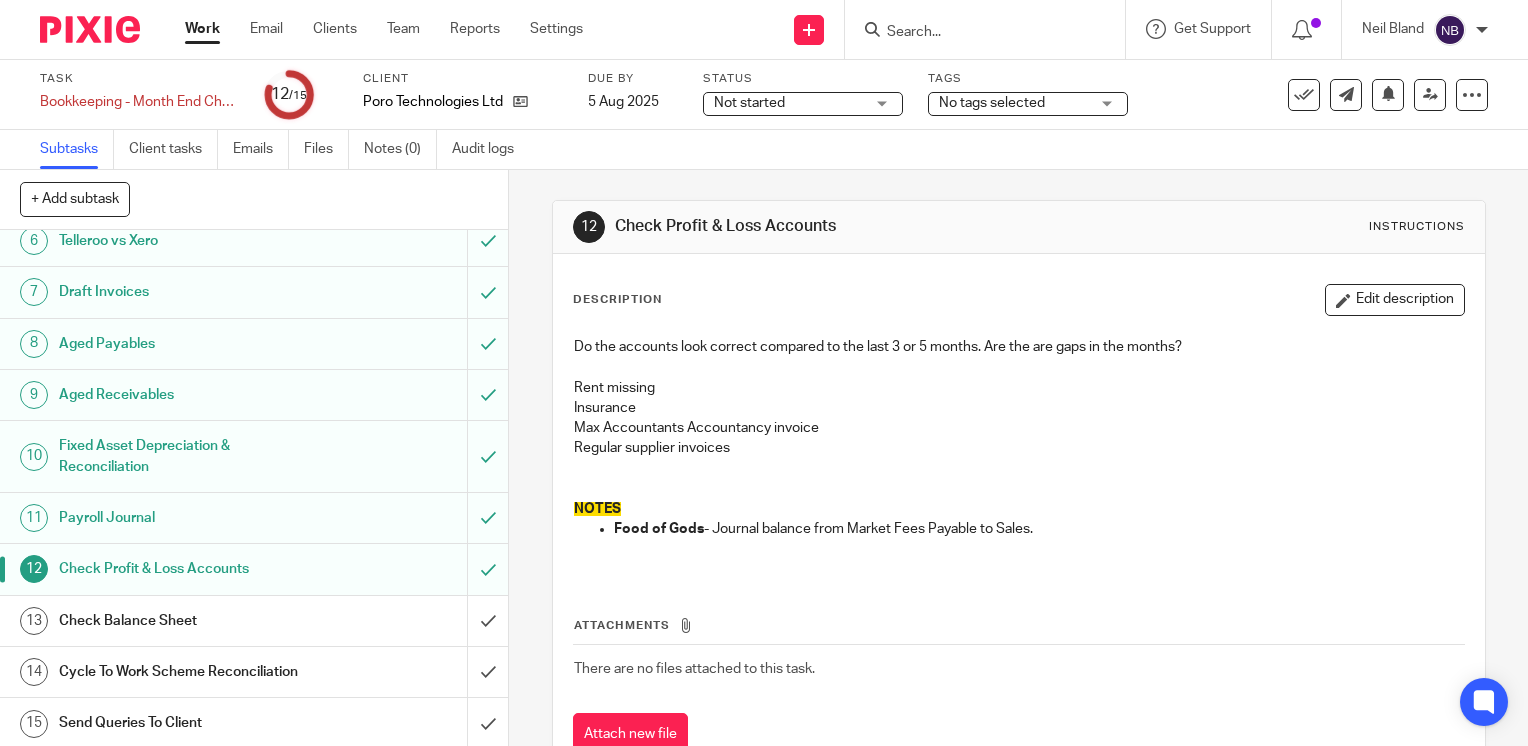 click on "Check Balance Sheet" at bounding box center [188, 621] 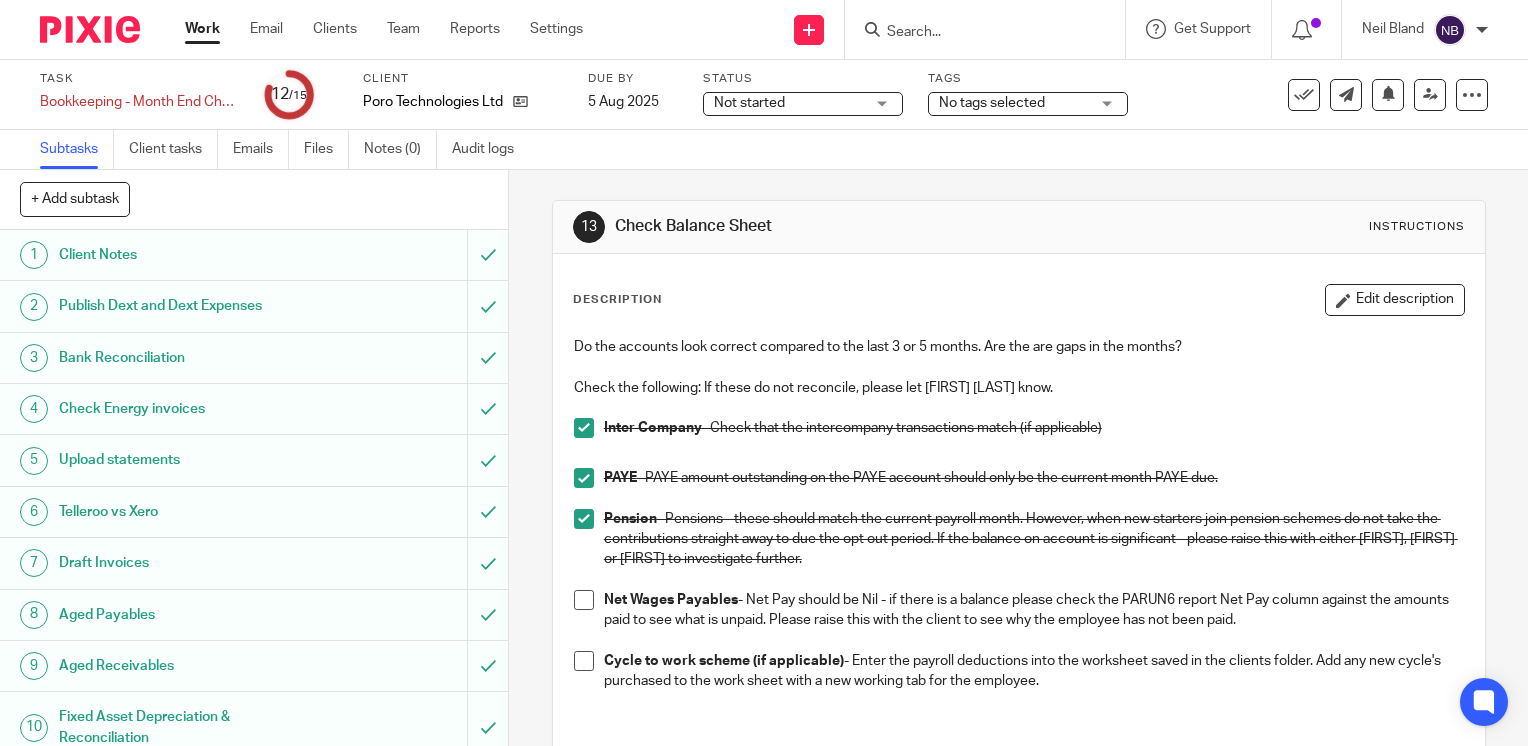 scroll, scrollTop: 0, scrollLeft: 0, axis: both 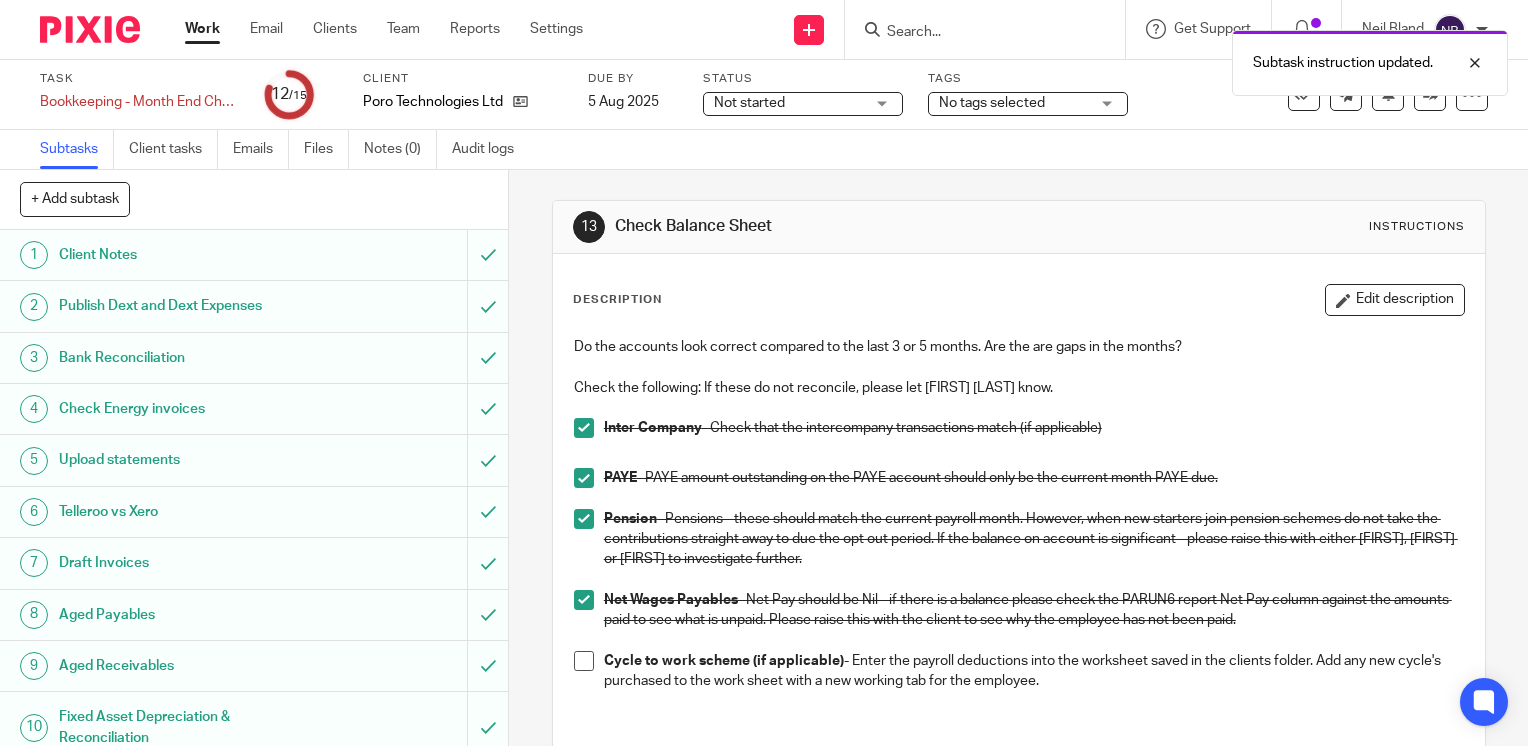 click at bounding box center [584, 661] 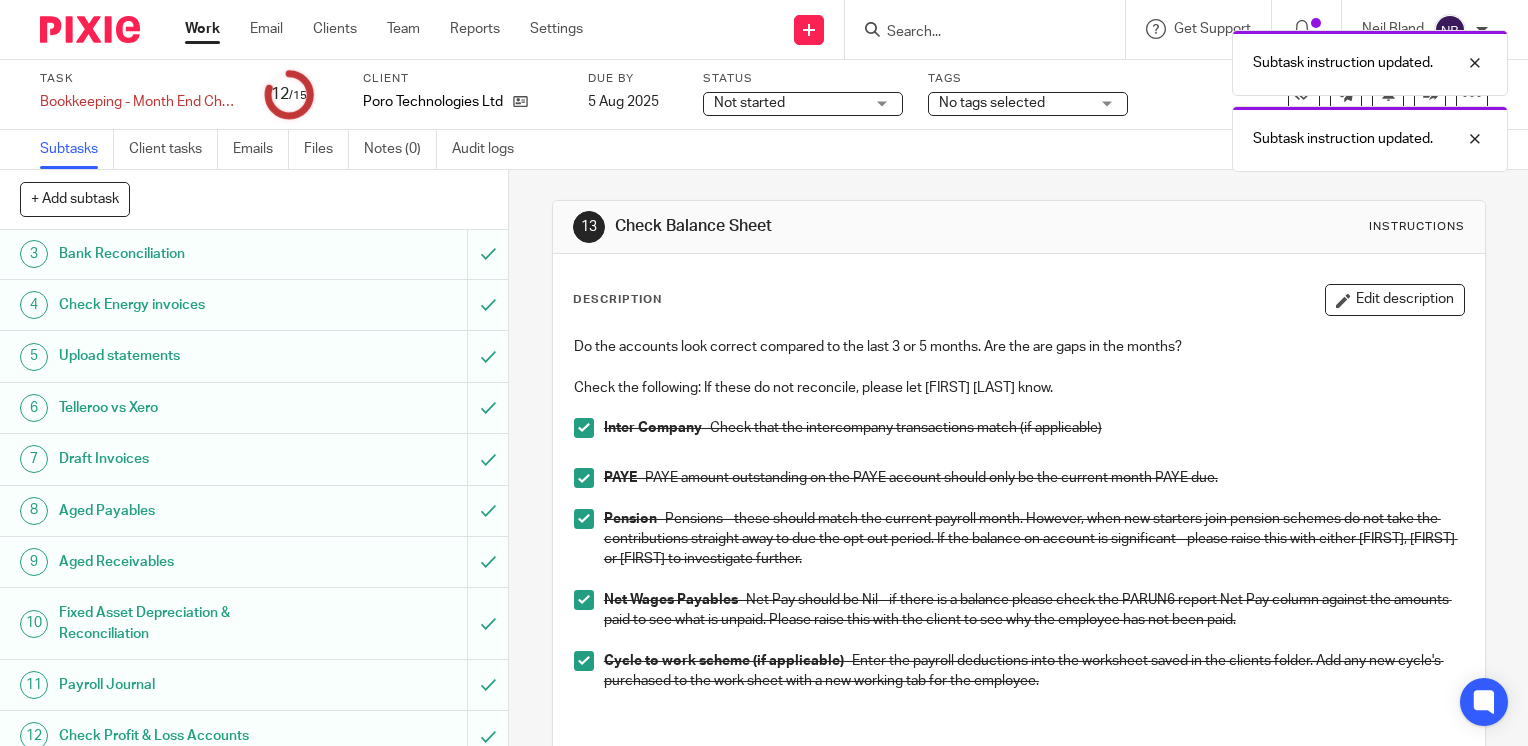 scroll, scrollTop: 271, scrollLeft: 0, axis: vertical 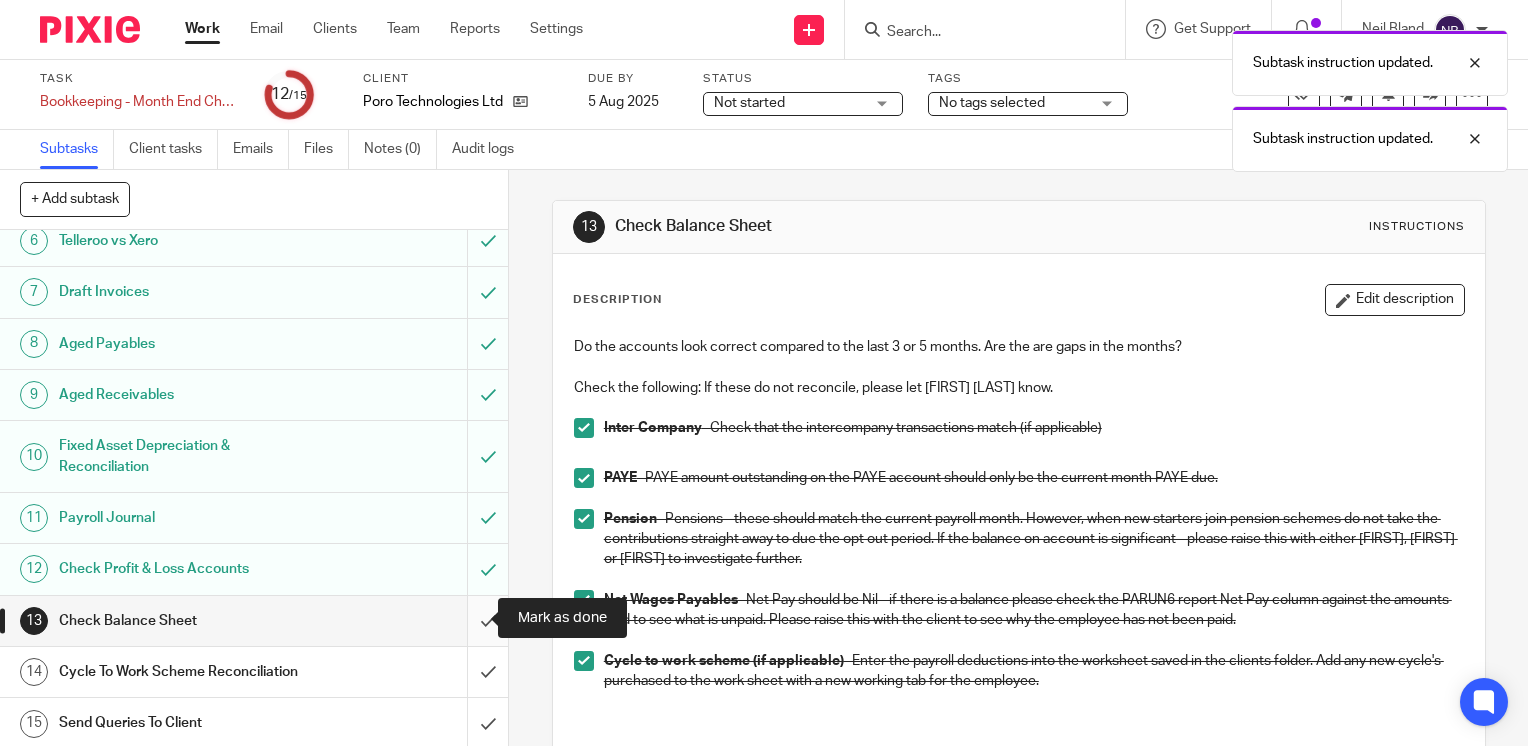 click at bounding box center [254, 621] 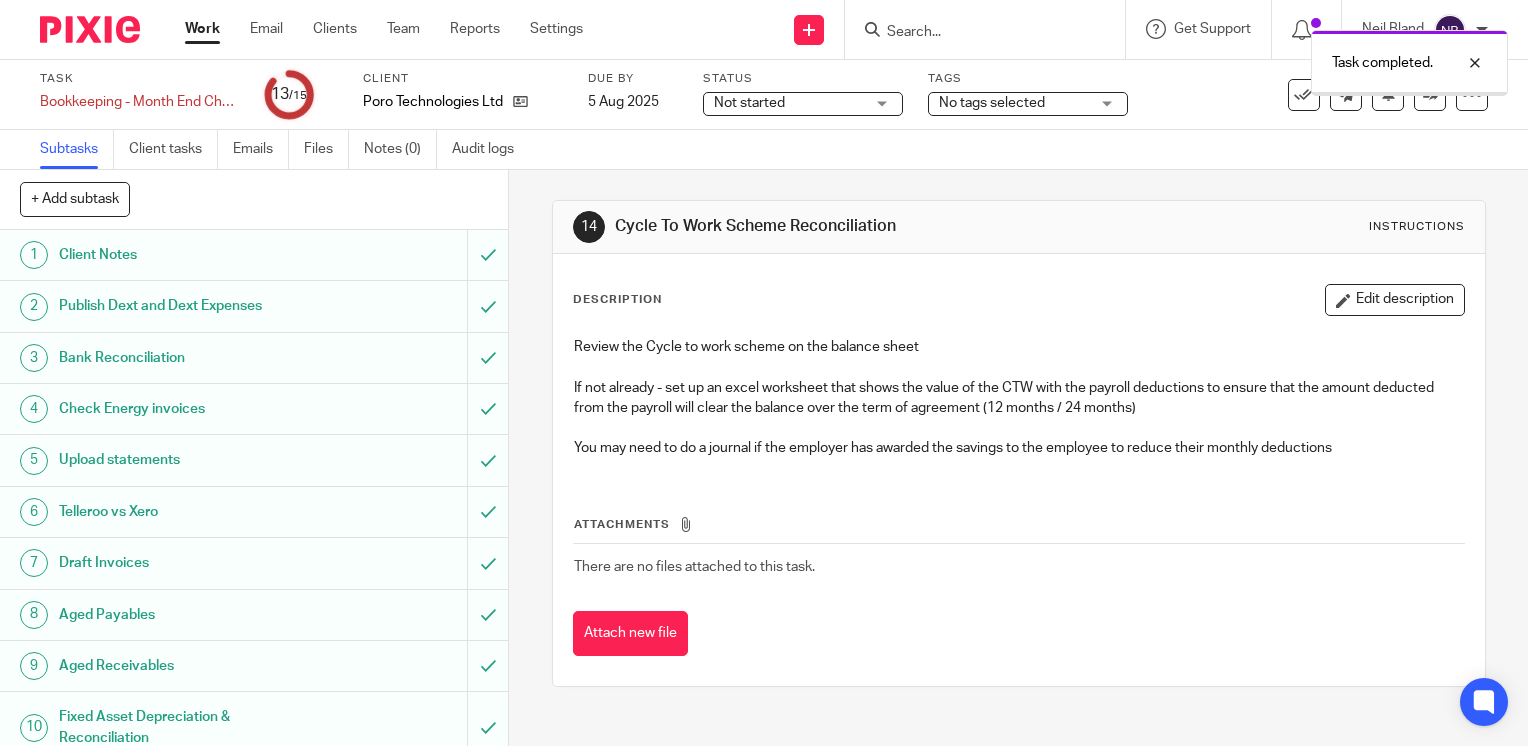 scroll, scrollTop: 0, scrollLeft: 0, axis: both 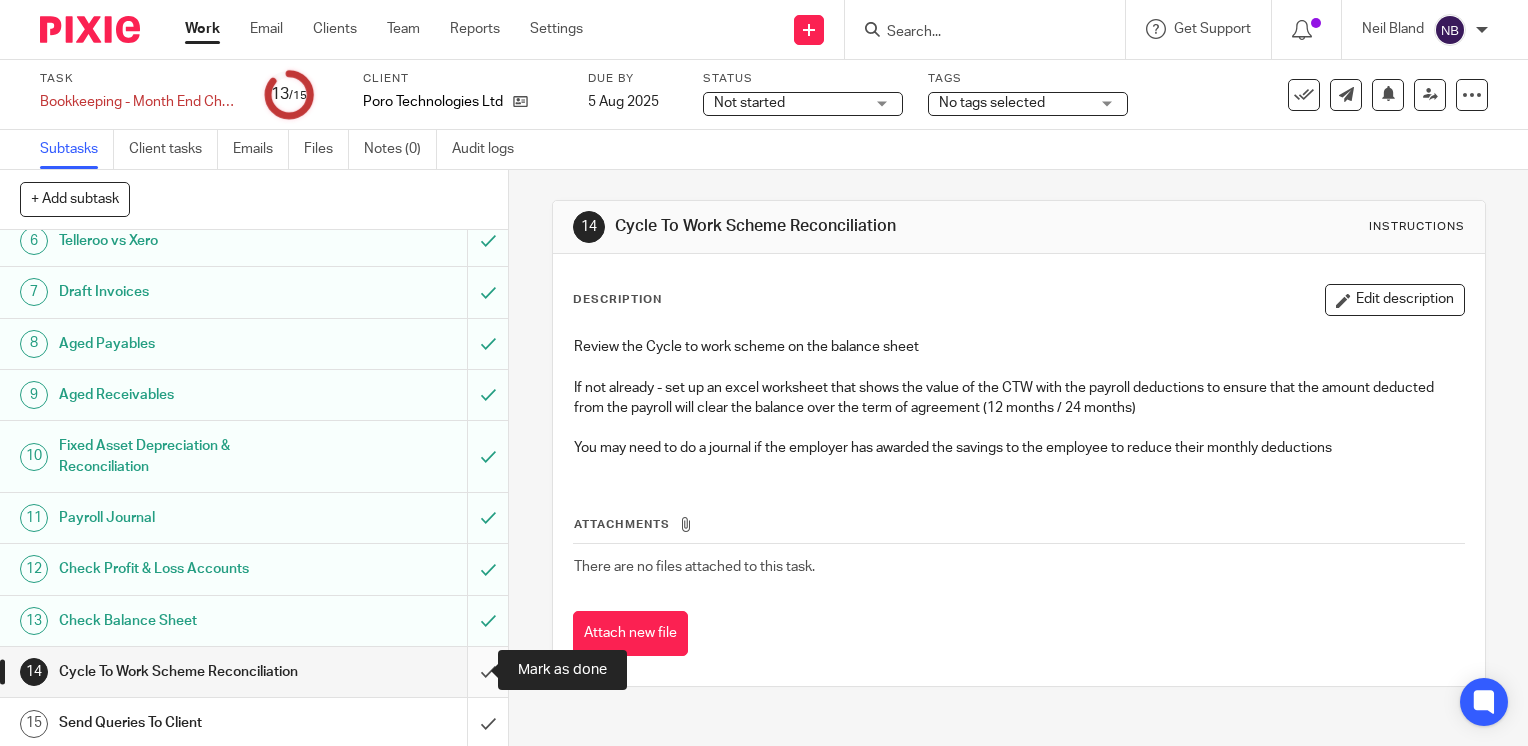 click at bounding box center [254, 672] 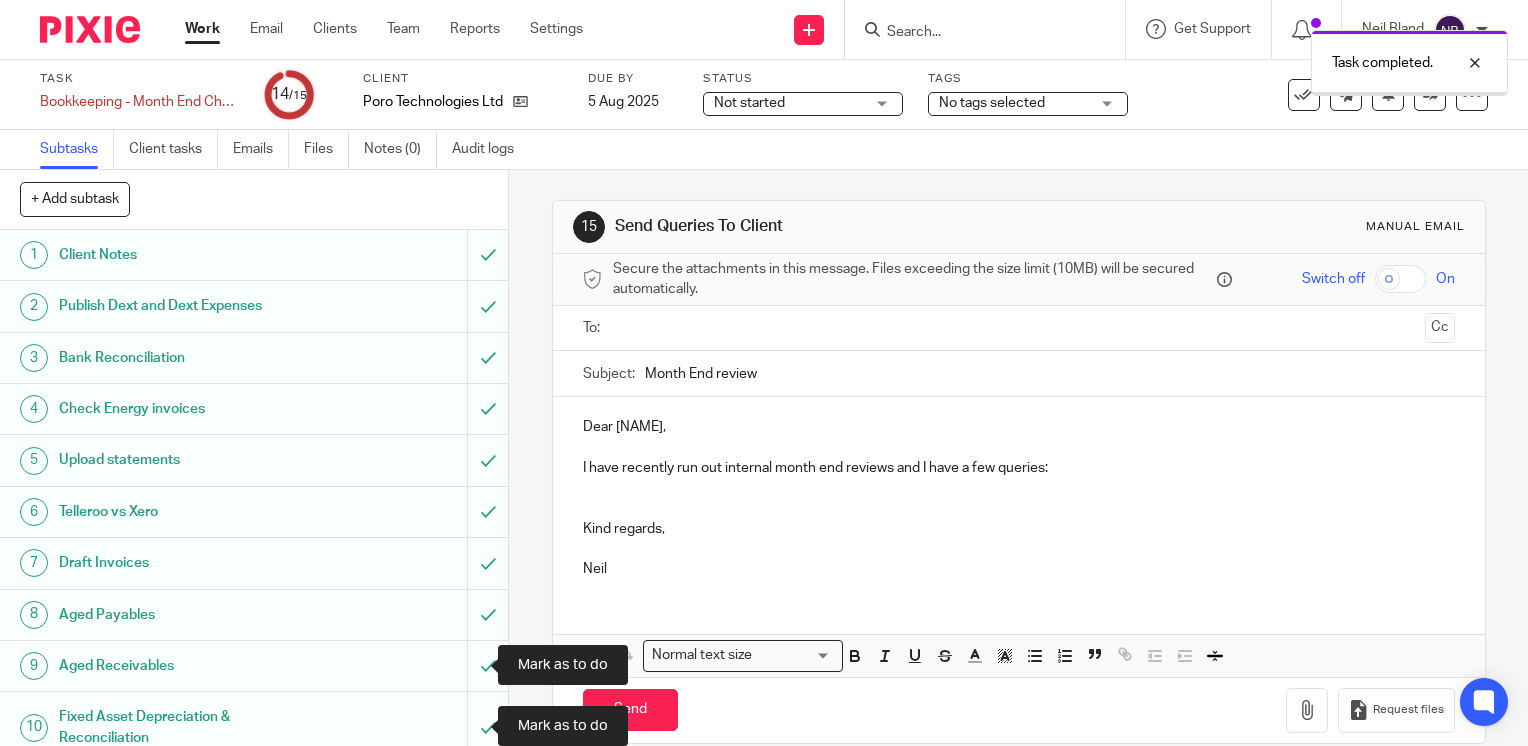 scroll, scrollTop: 0, scrollLeft: 0, axis: both 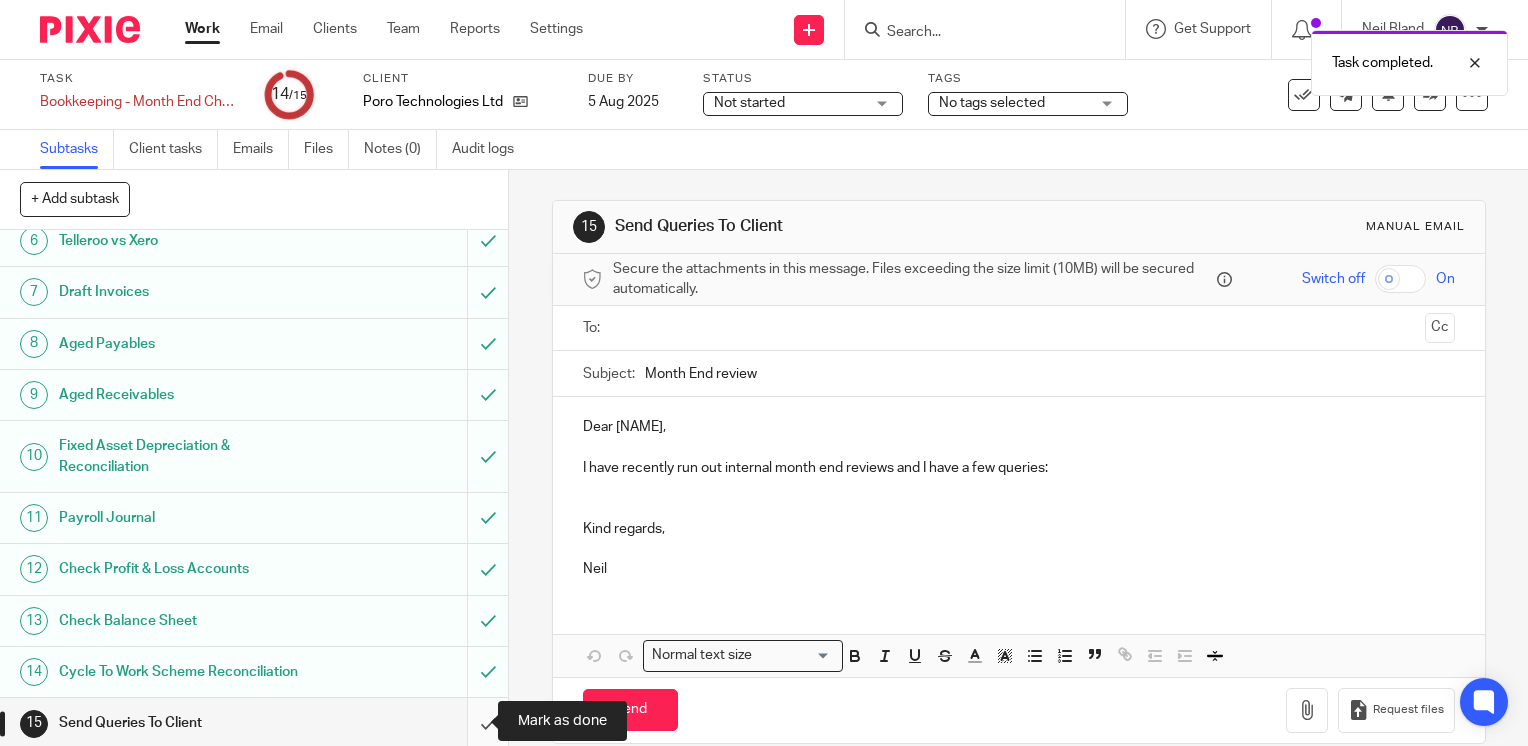 click at bounding box center (254, 723) 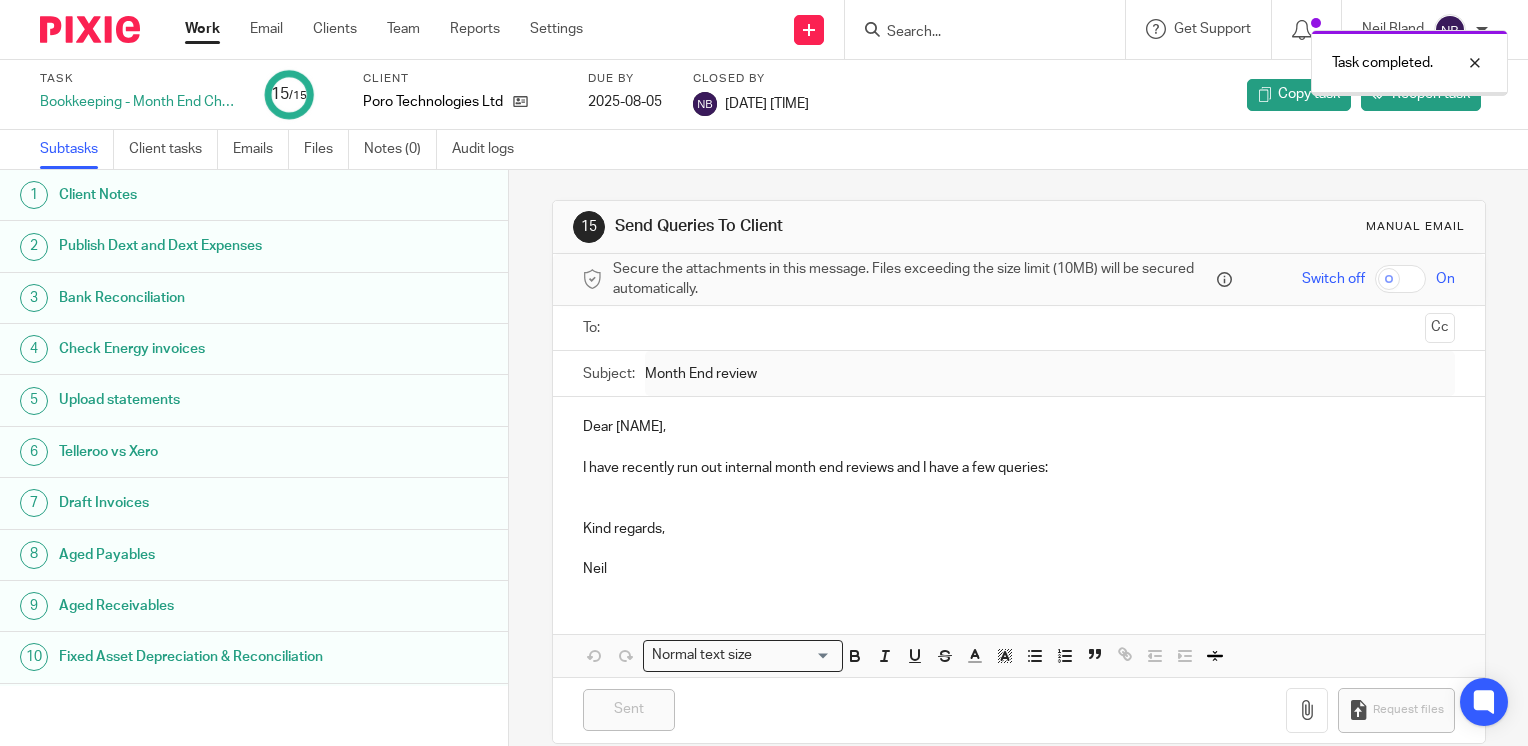 scroll, scrollTop: 0, scrollLeft: 0, axis: both 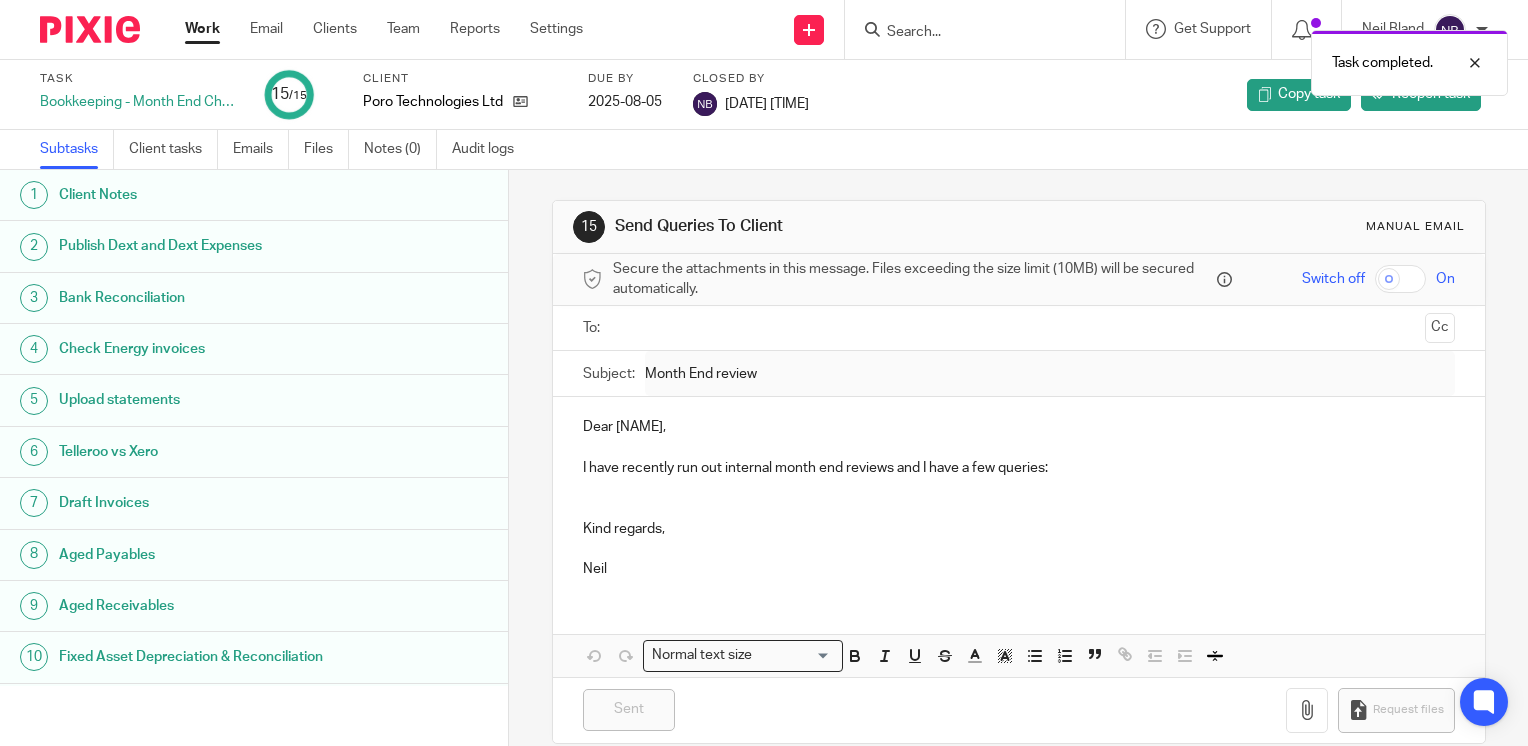 click on "Work" at bounding box center [202, 29] 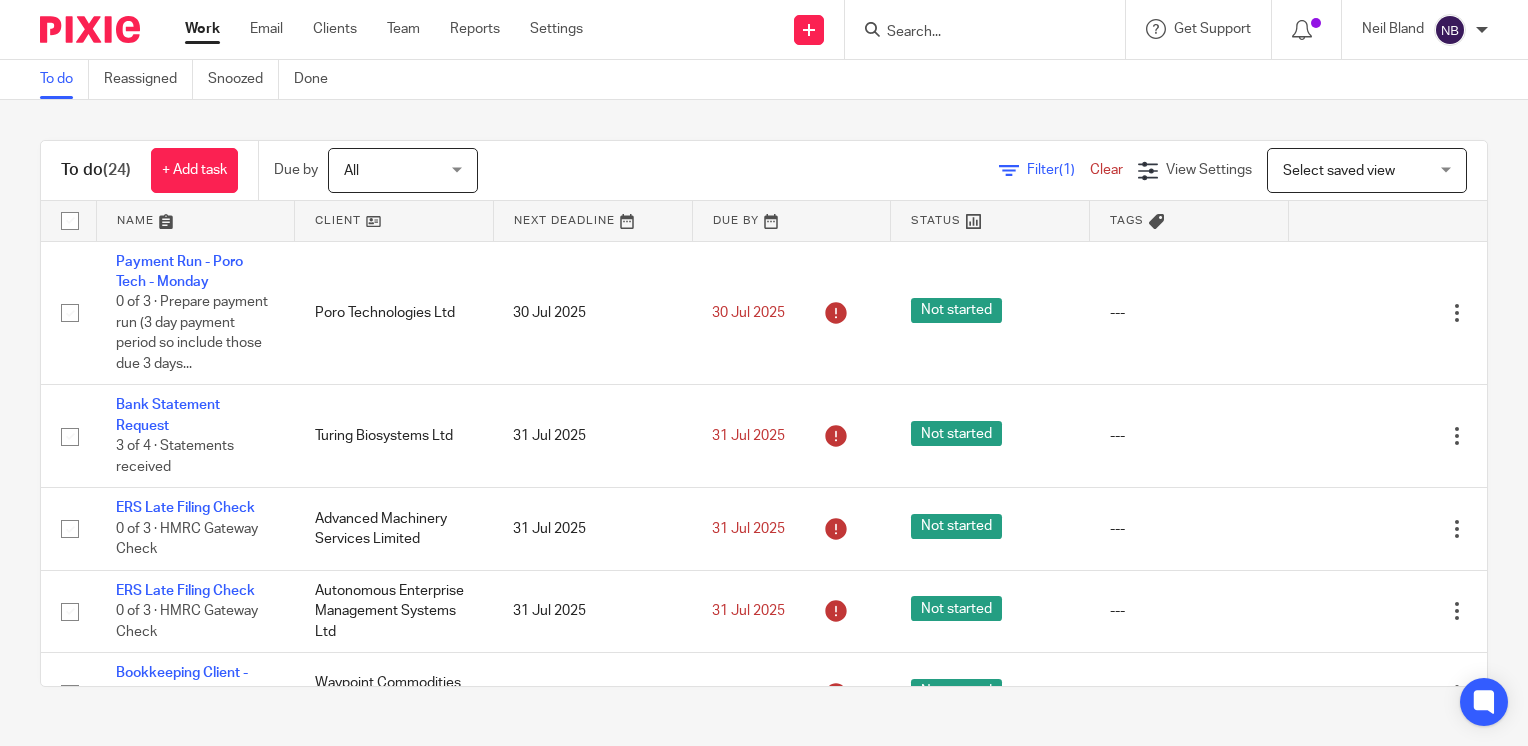 scroll, scrollTop: 0, scrollLeft: 0, axis: both 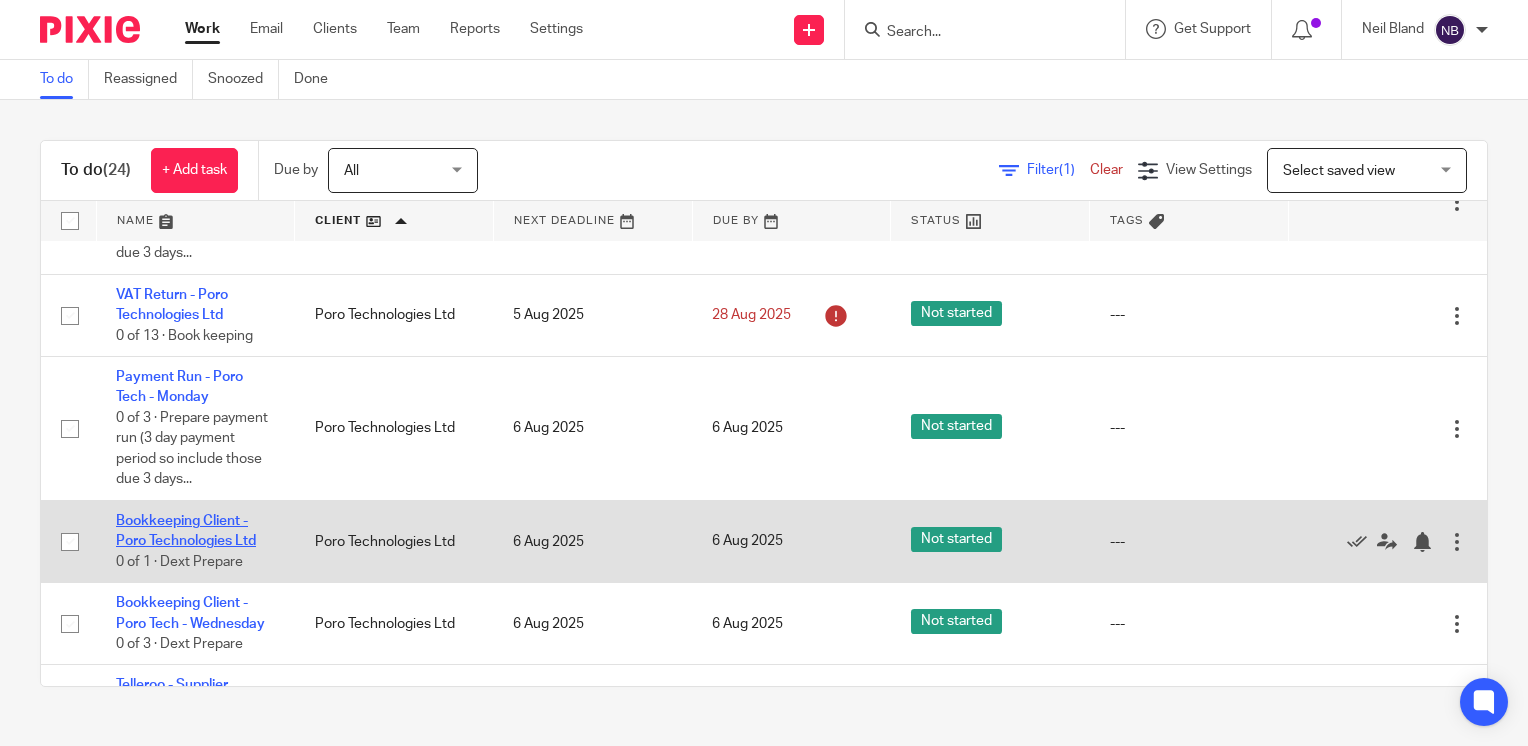 click on "Bookkeeping Client - Poro Technologies Ltd" at bounding box center [186, 531] 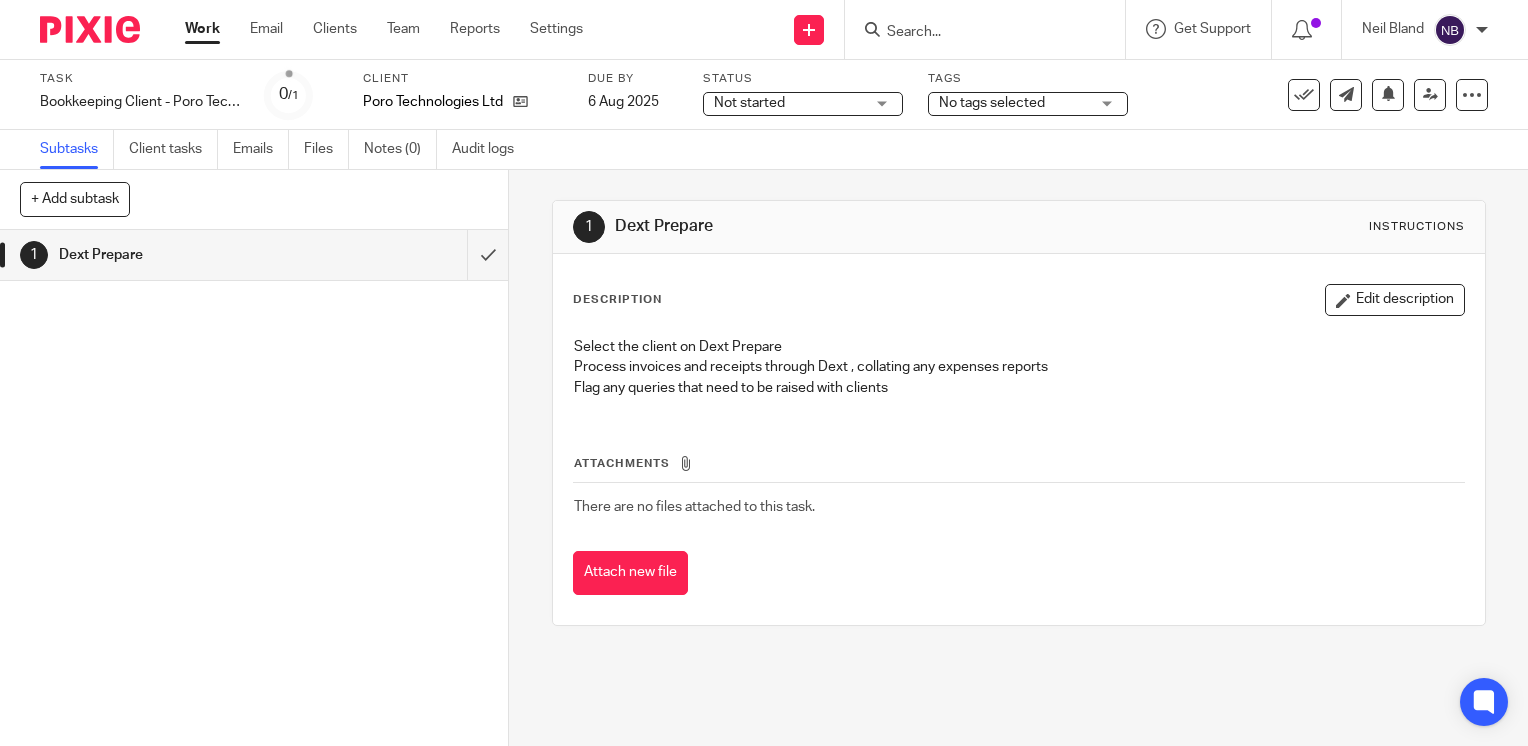 scroll, scrollTop: 0, scrollLeft: 0, axis: both 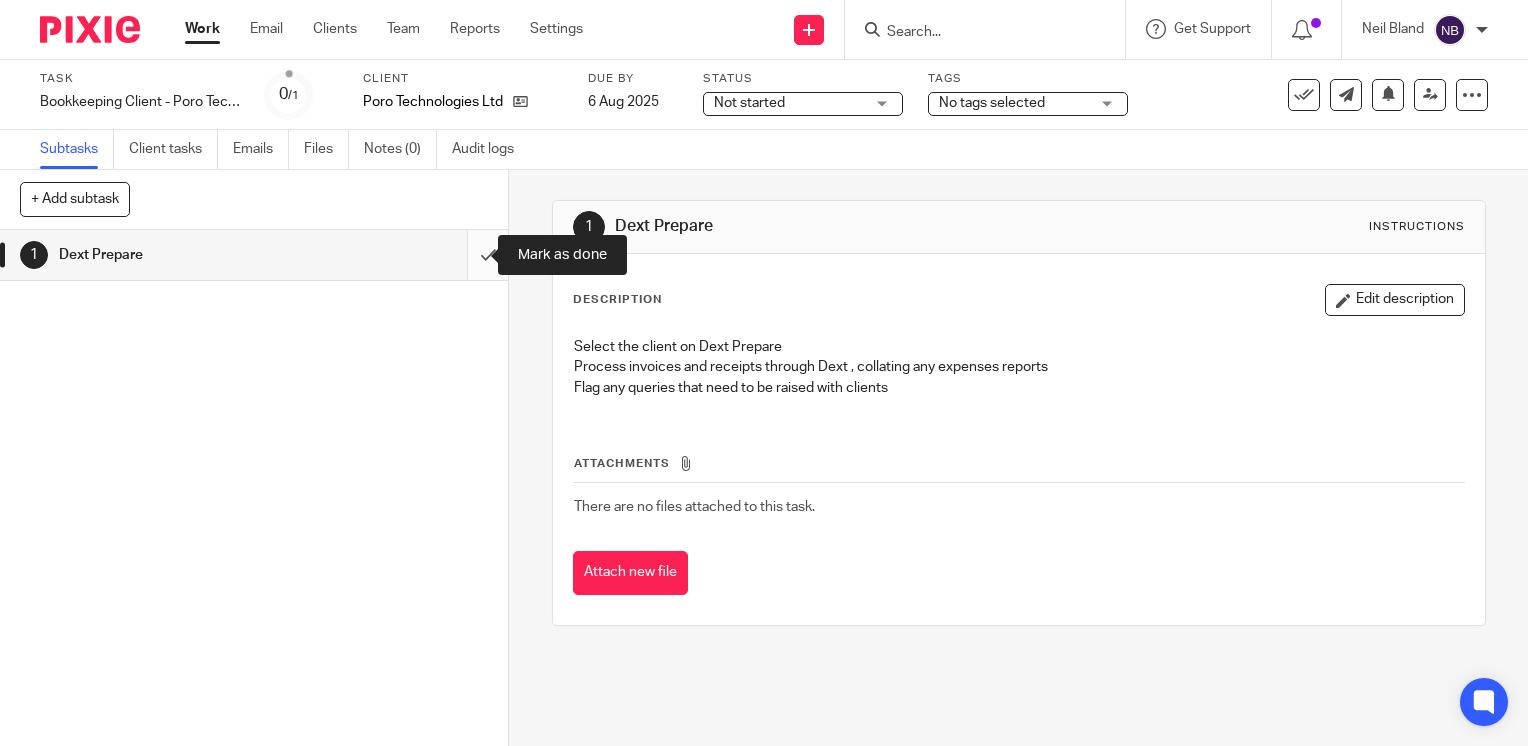 click at bounding box center (254, 255) 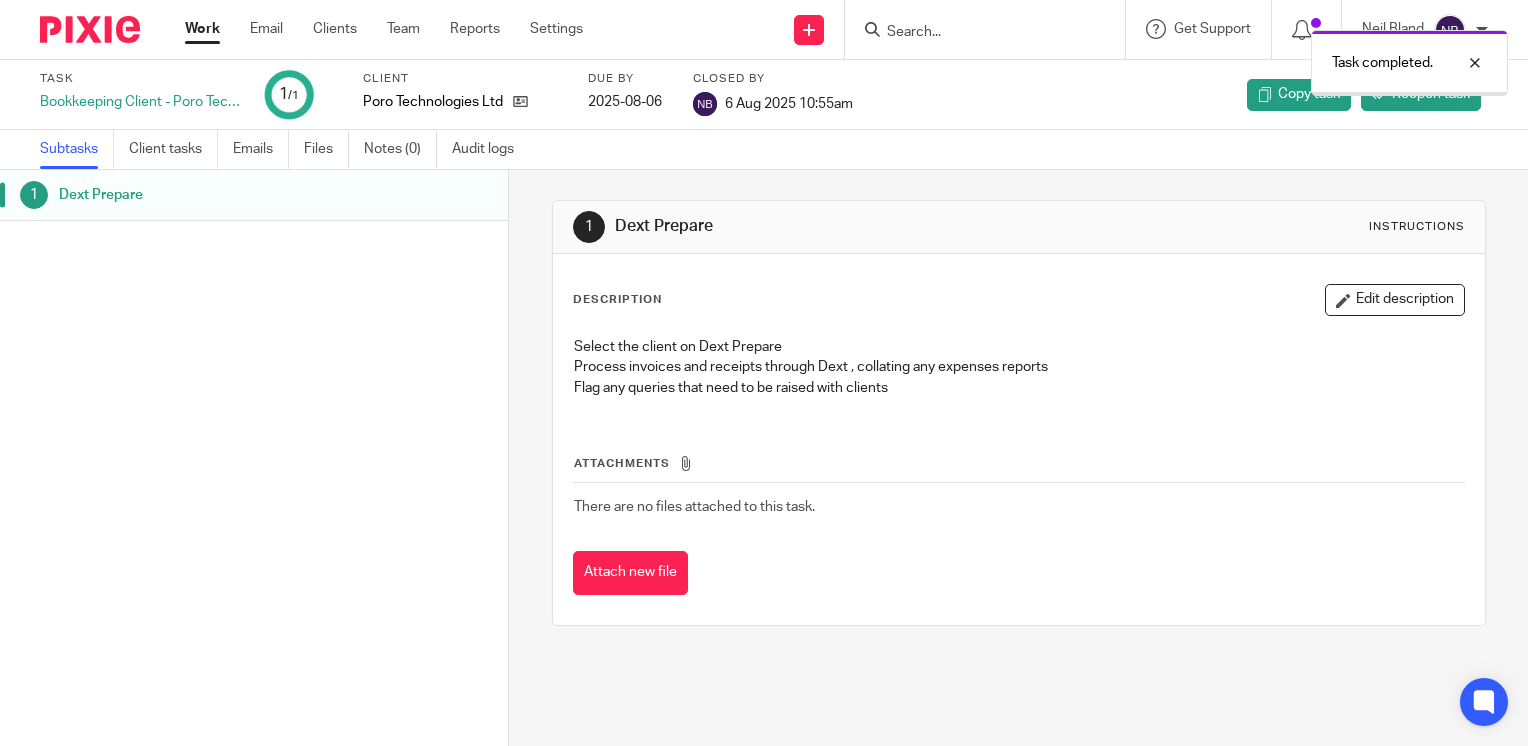 scroll, scrollTop: 0, scrollLeft: 0, axis: both 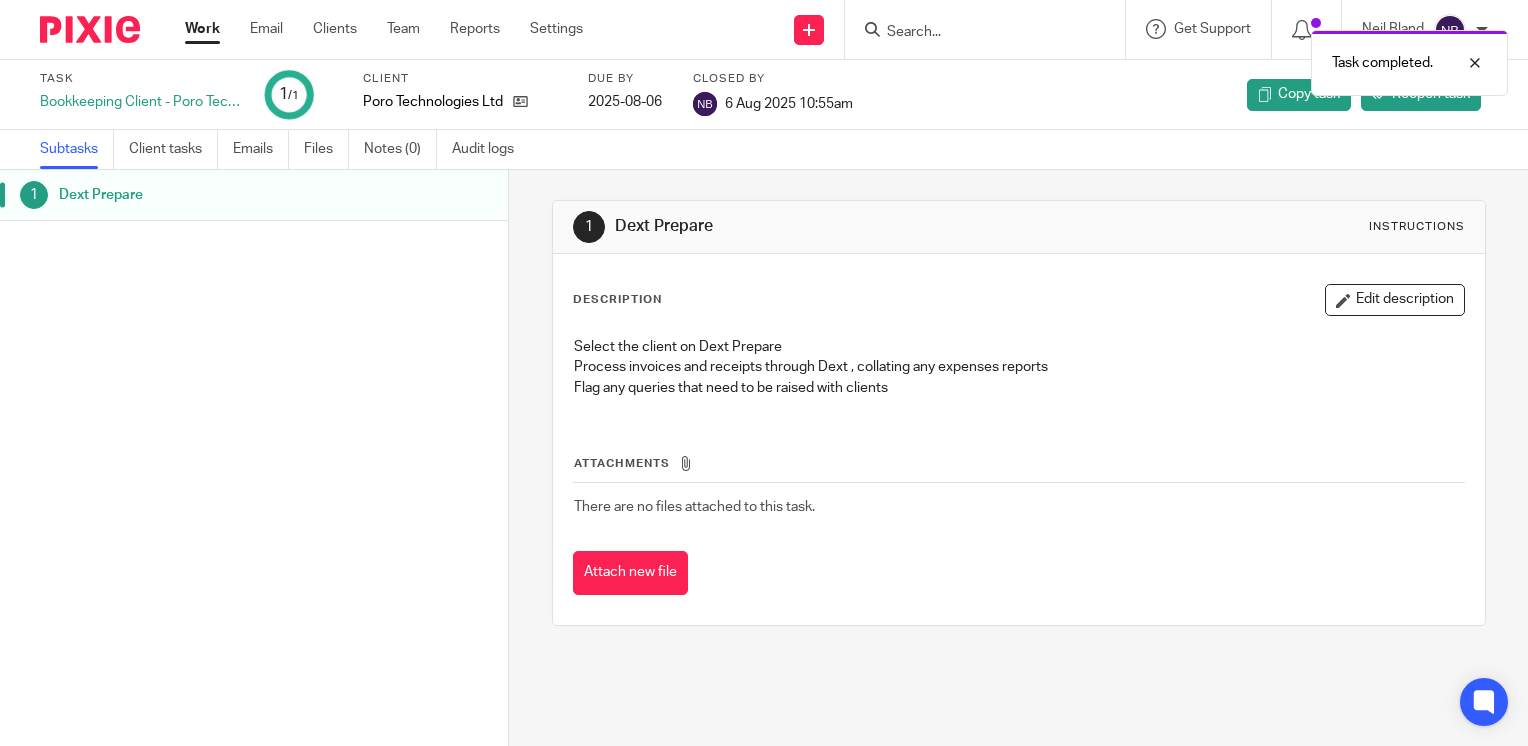 click on "Work" at bounding box center (202, 29) 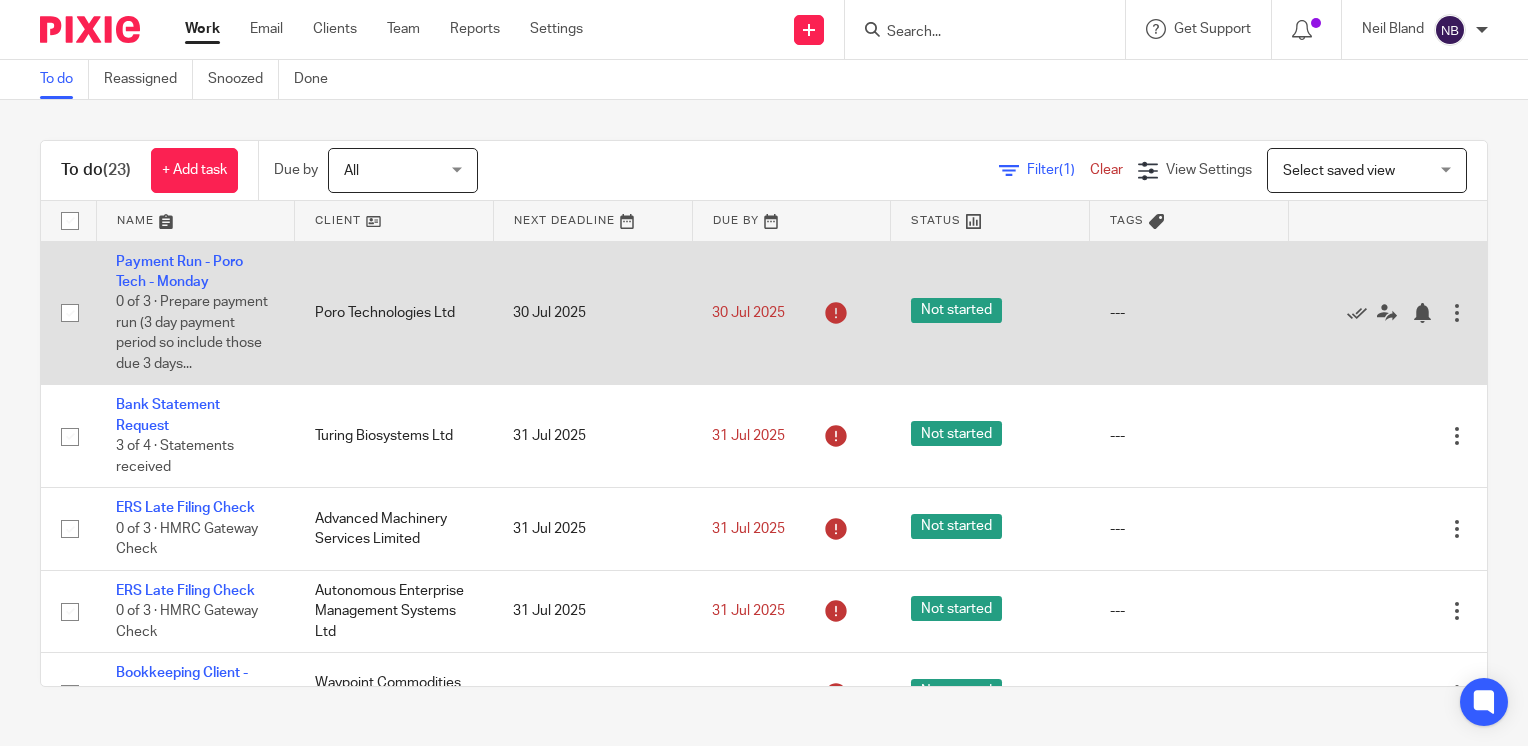scroll, scrollTop: 0, scrollLeft: 0, axis: both 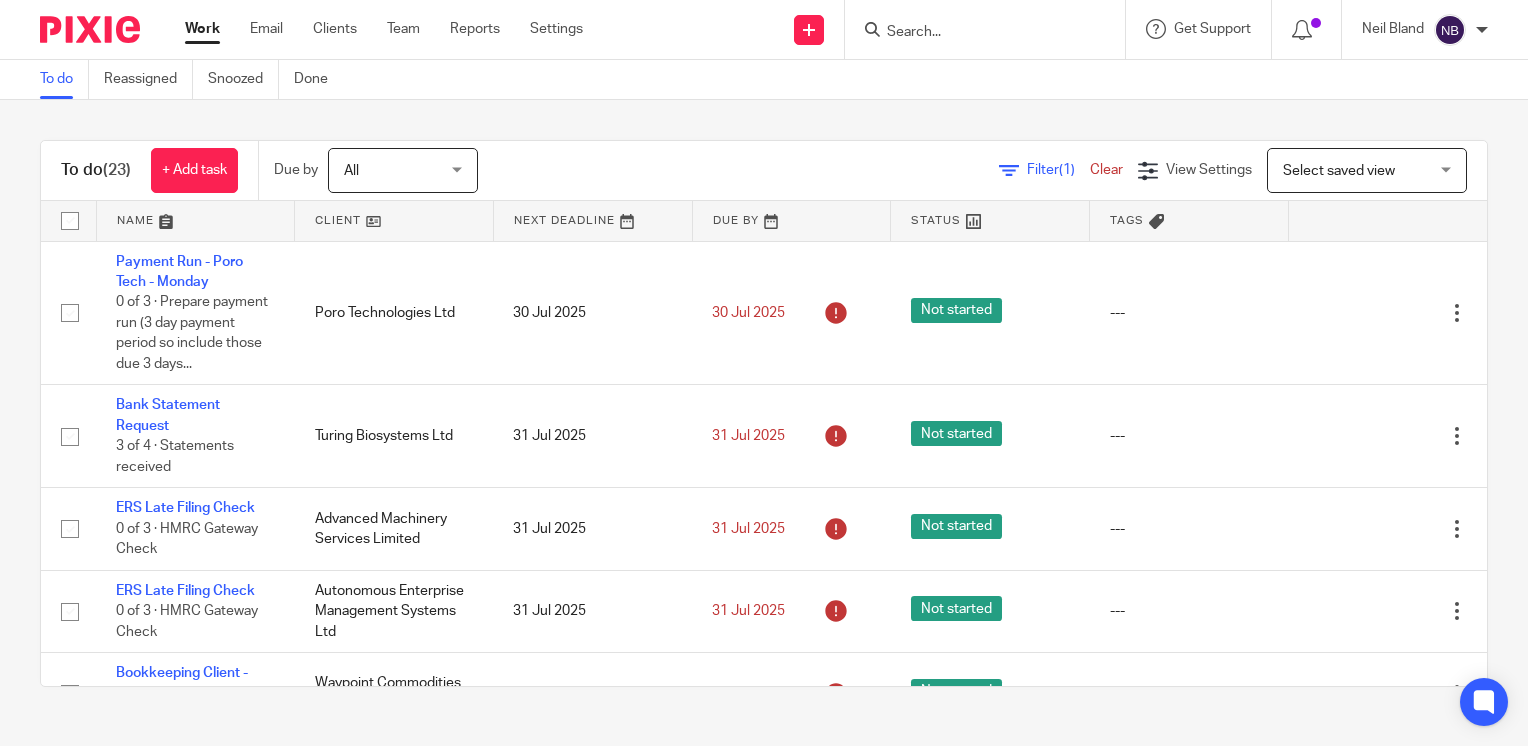 click at bounding box center [394, 221] 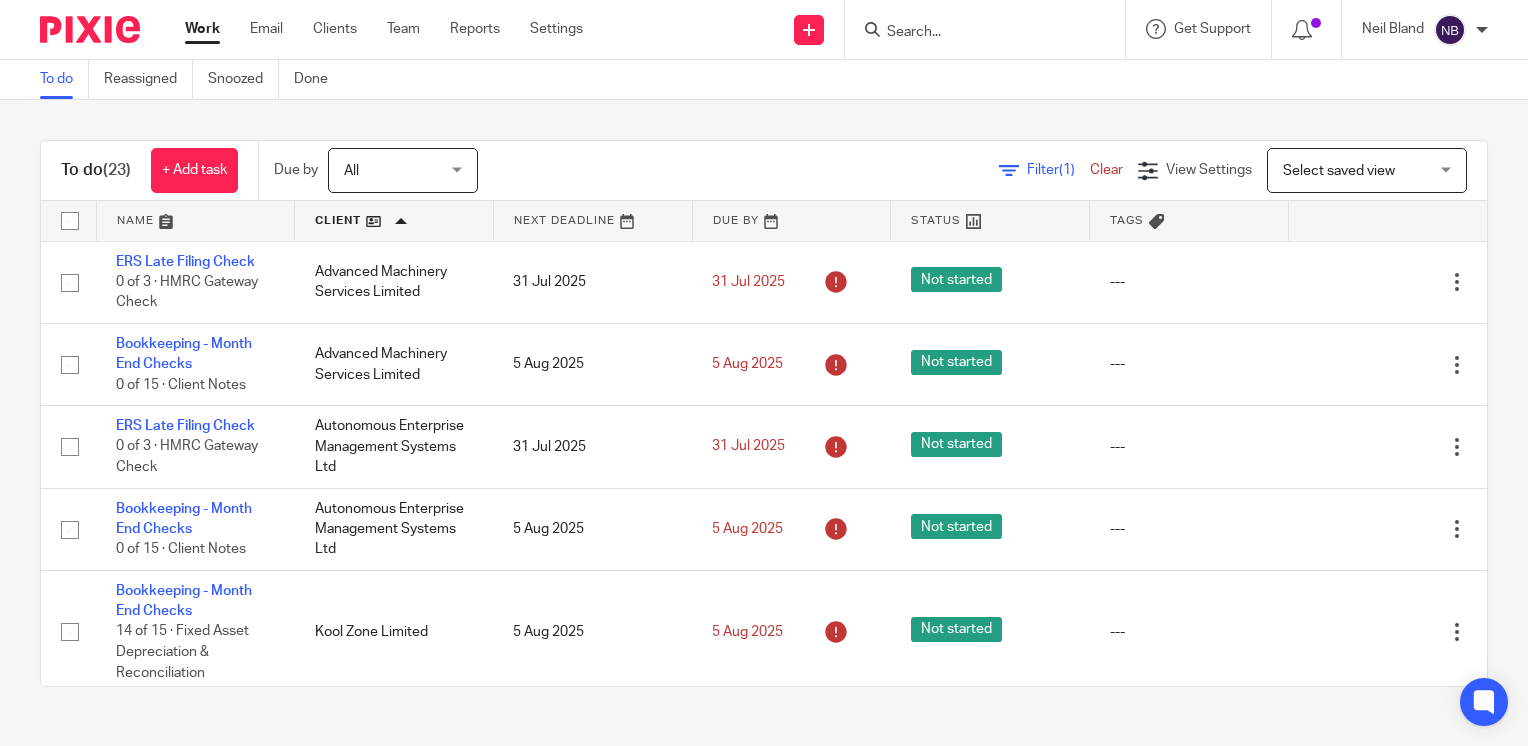 scroll, scrollTop: 0, scrollLeft: 0, axis: both 